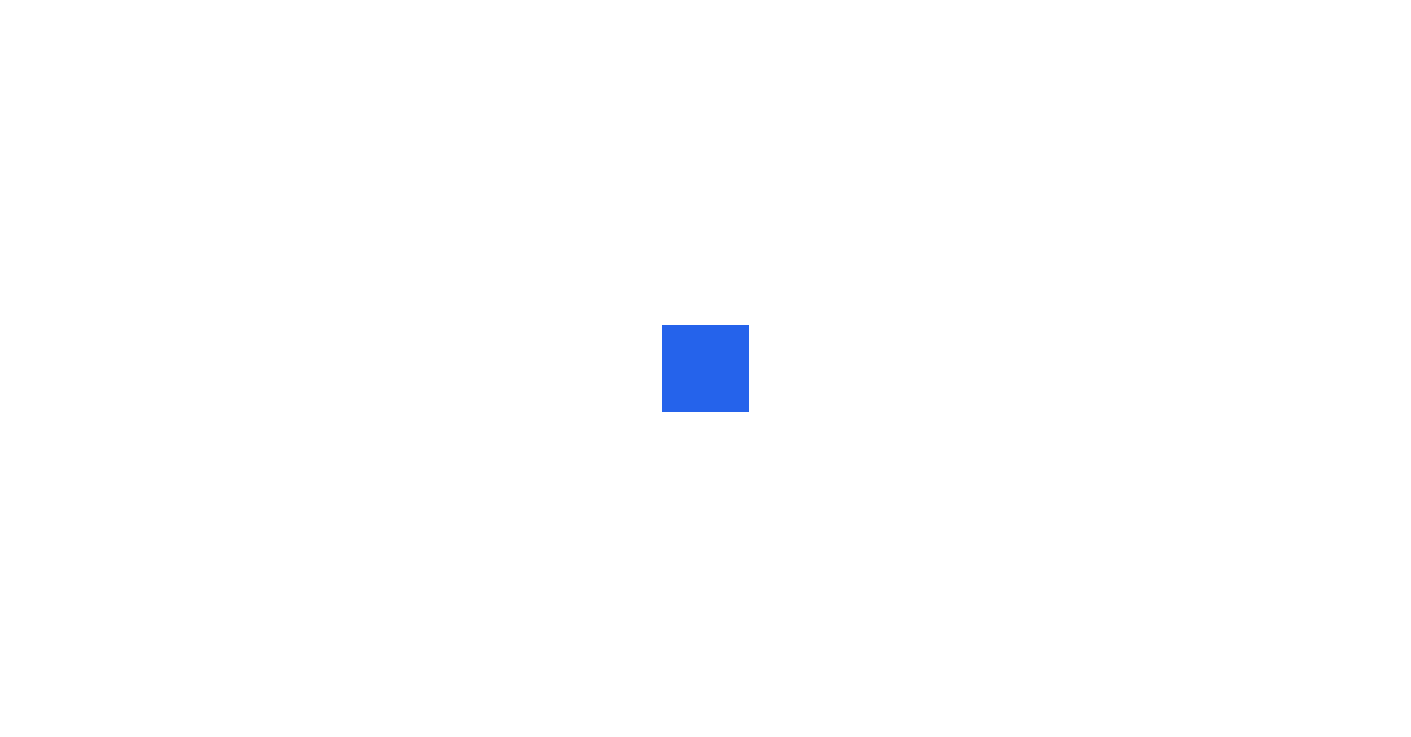 scroll, scrollTop: 0, scrollLeft: 0, axis: both 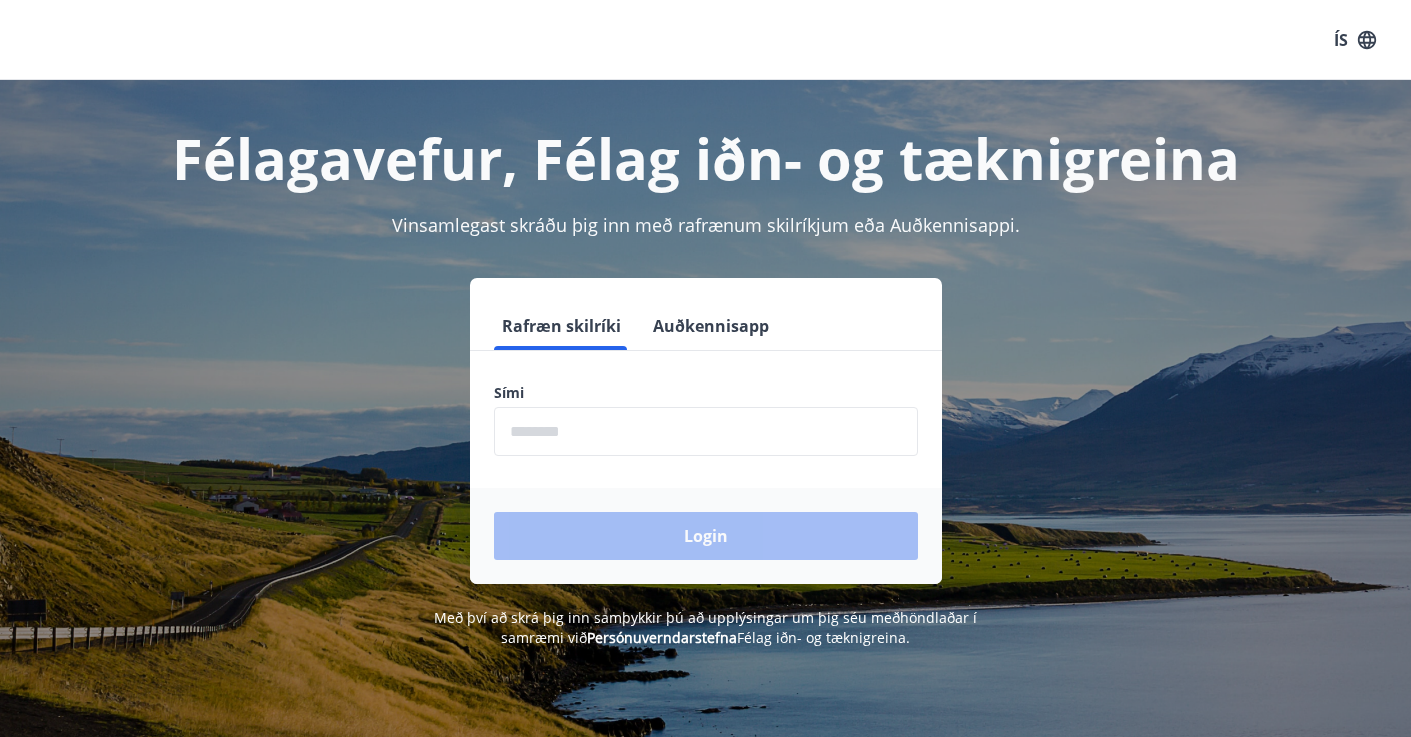 click on "Rafræn skilríki Auðkennisapp Sími ​ Login" at bounding box center (706, 443) 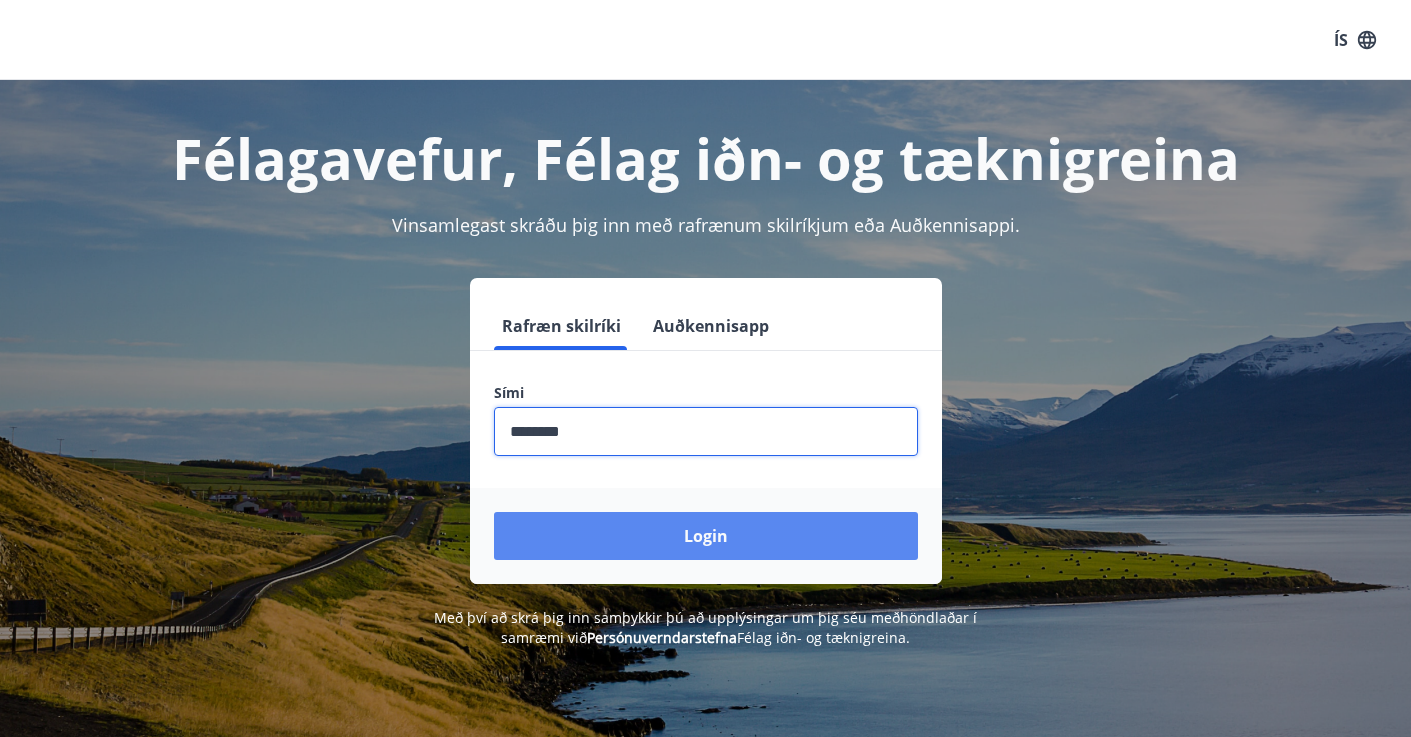 type on "********" 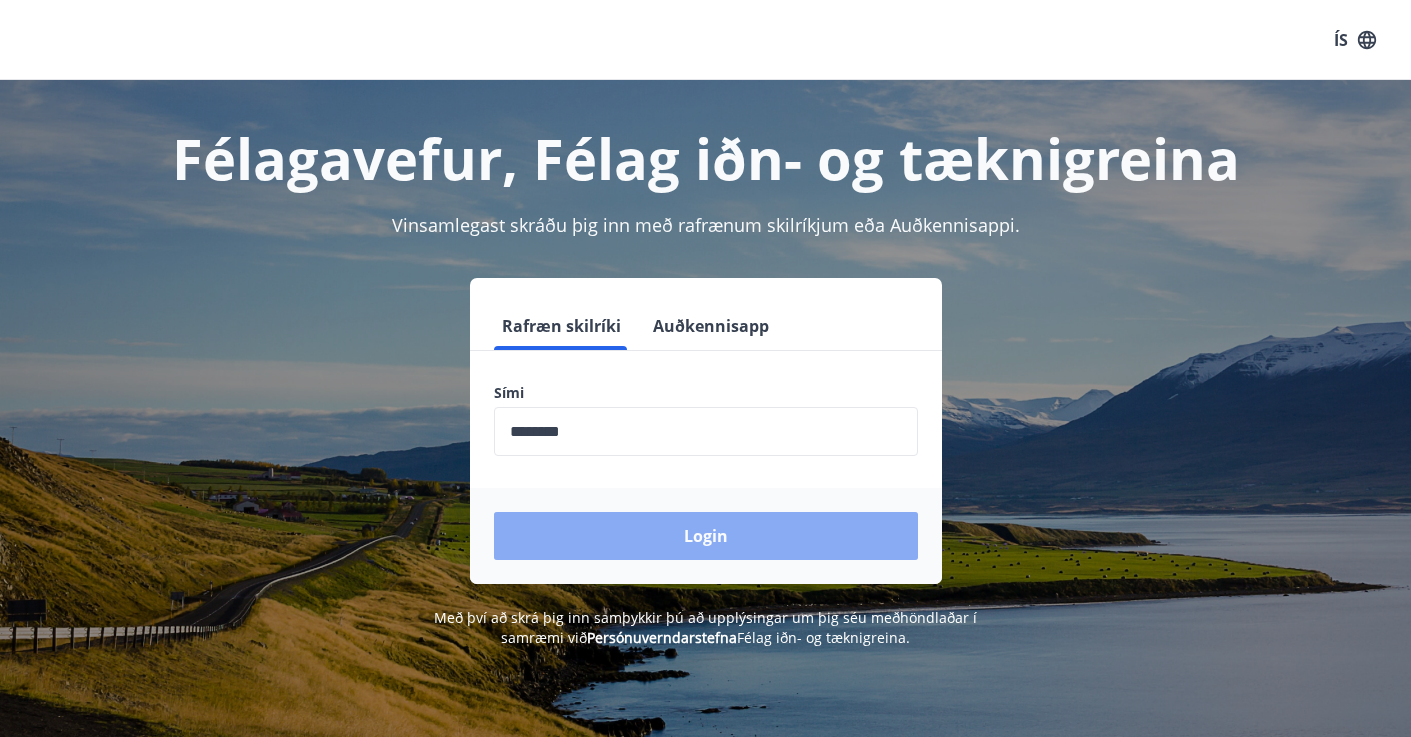 click on "Login" at bounding box center (706, 536) 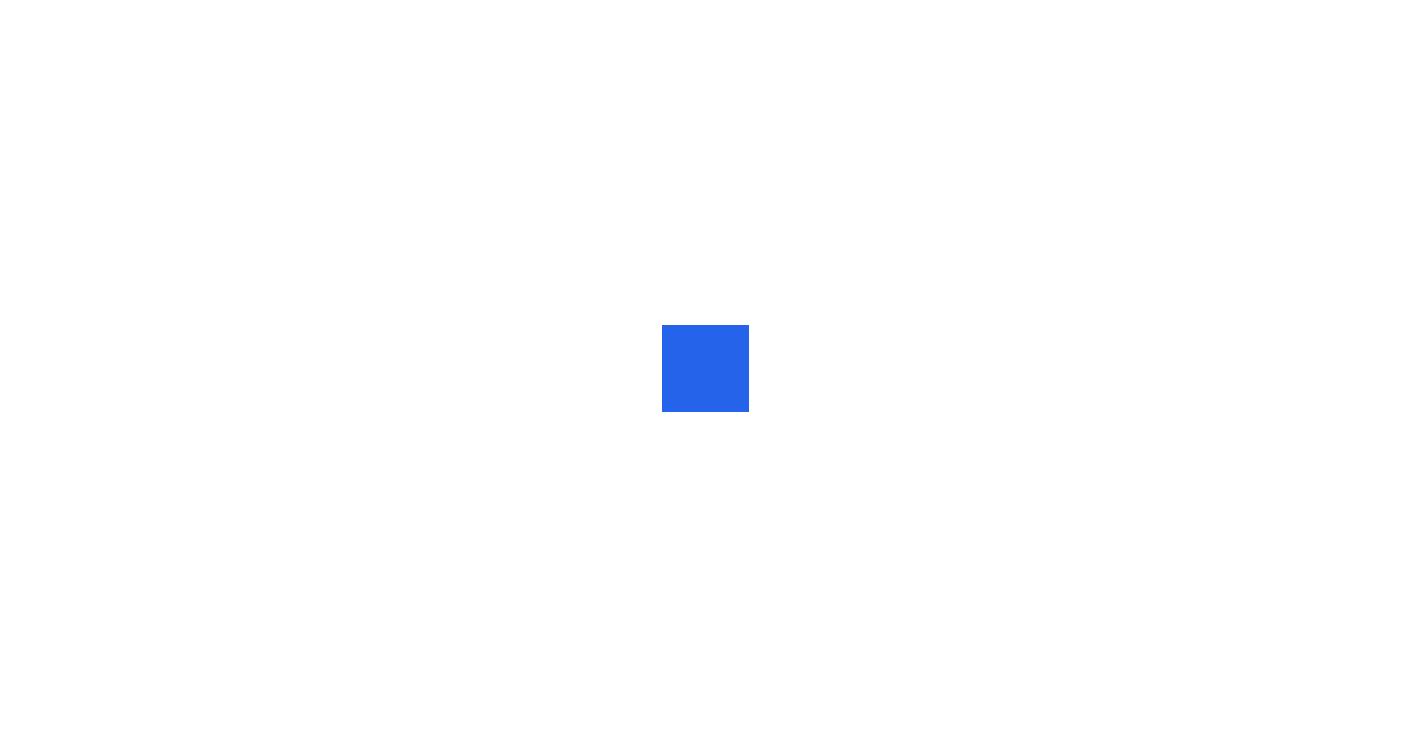 scroll, scrollTop: 0, scrollLeft: 0, axis: both 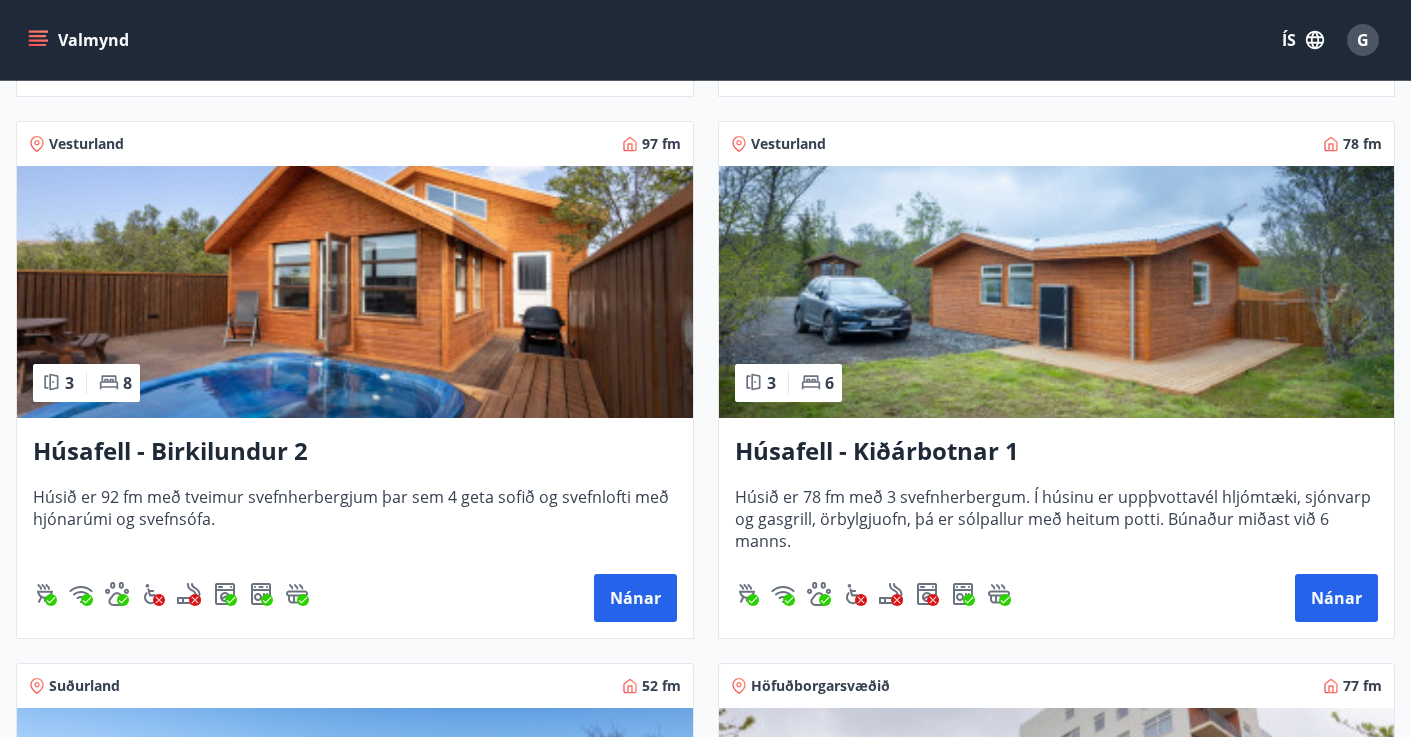 click at bounding box center (355, 292) 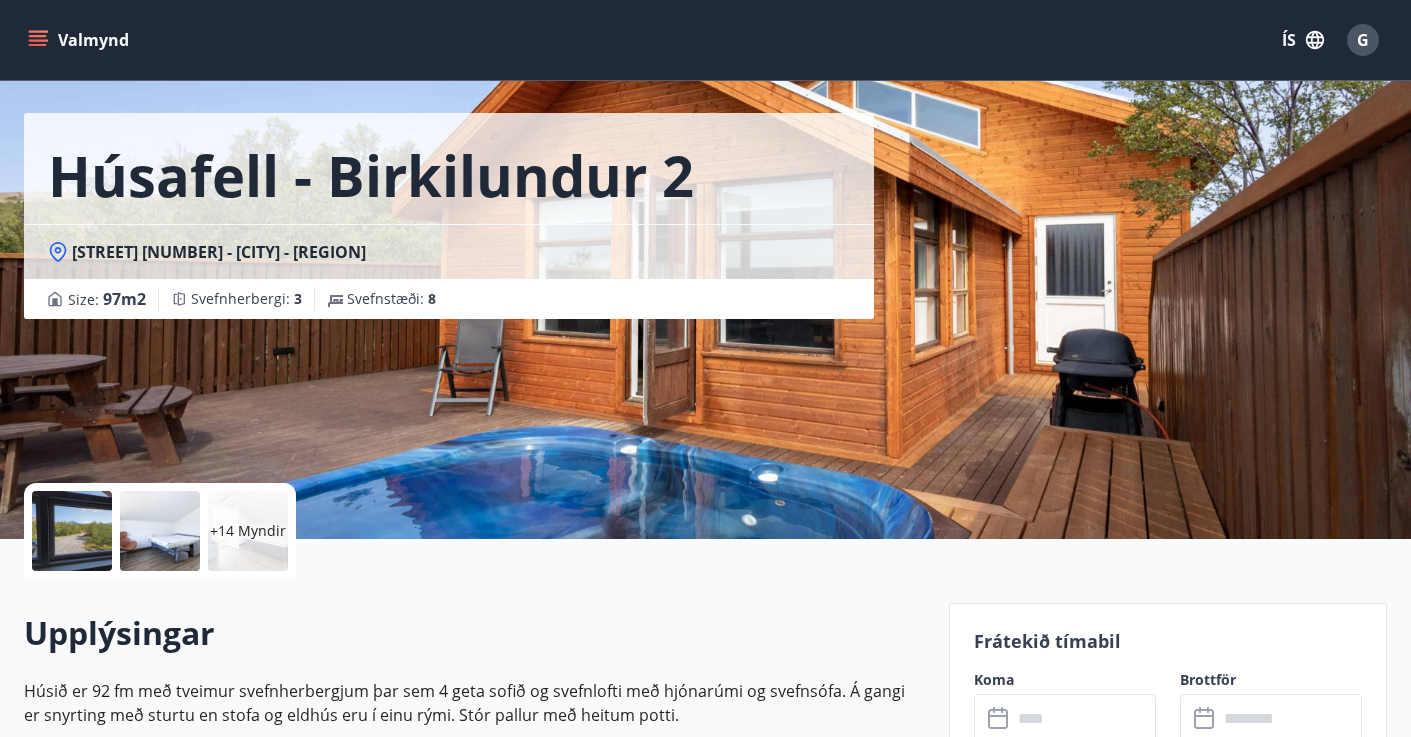 scroll, scrollTop: 61, scrollLeft: 0, axis: vertical 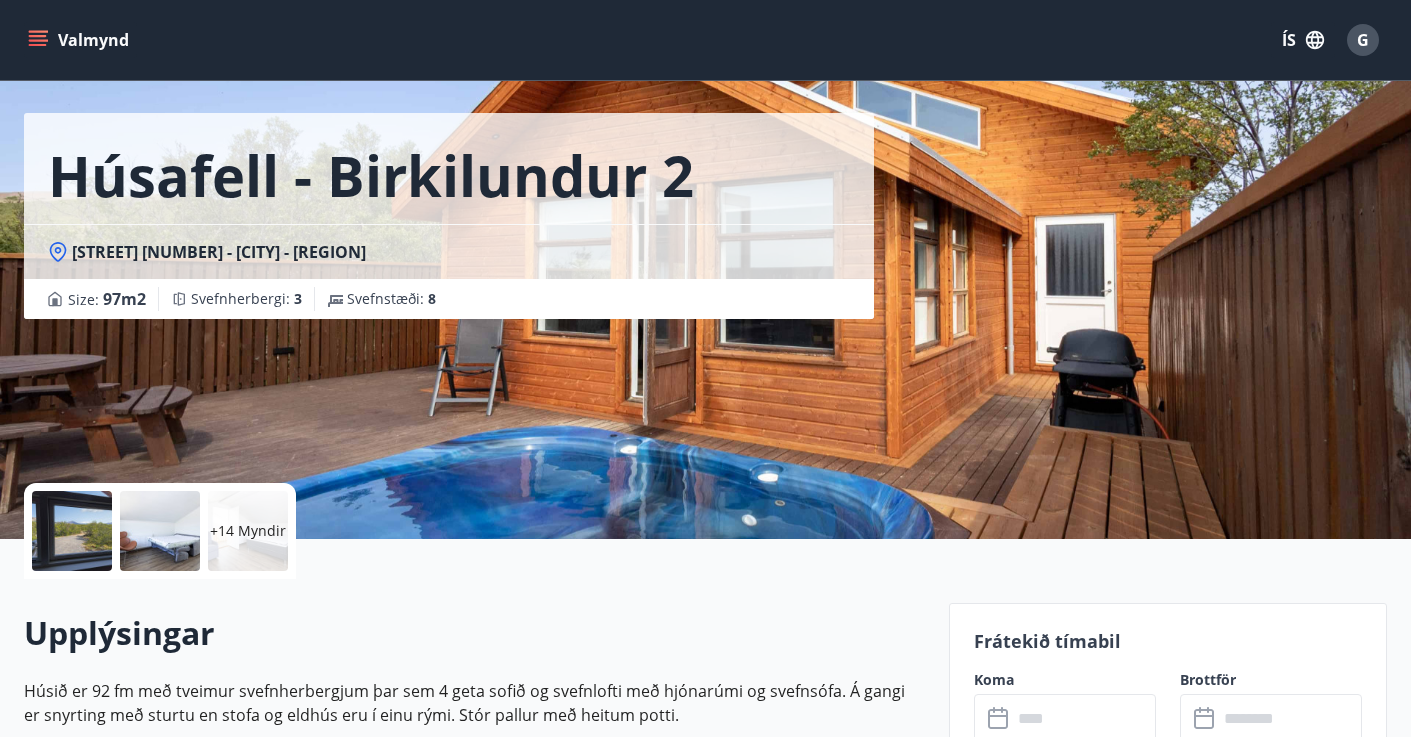click on "+14 Myndir" at bounding box center [248, 531] 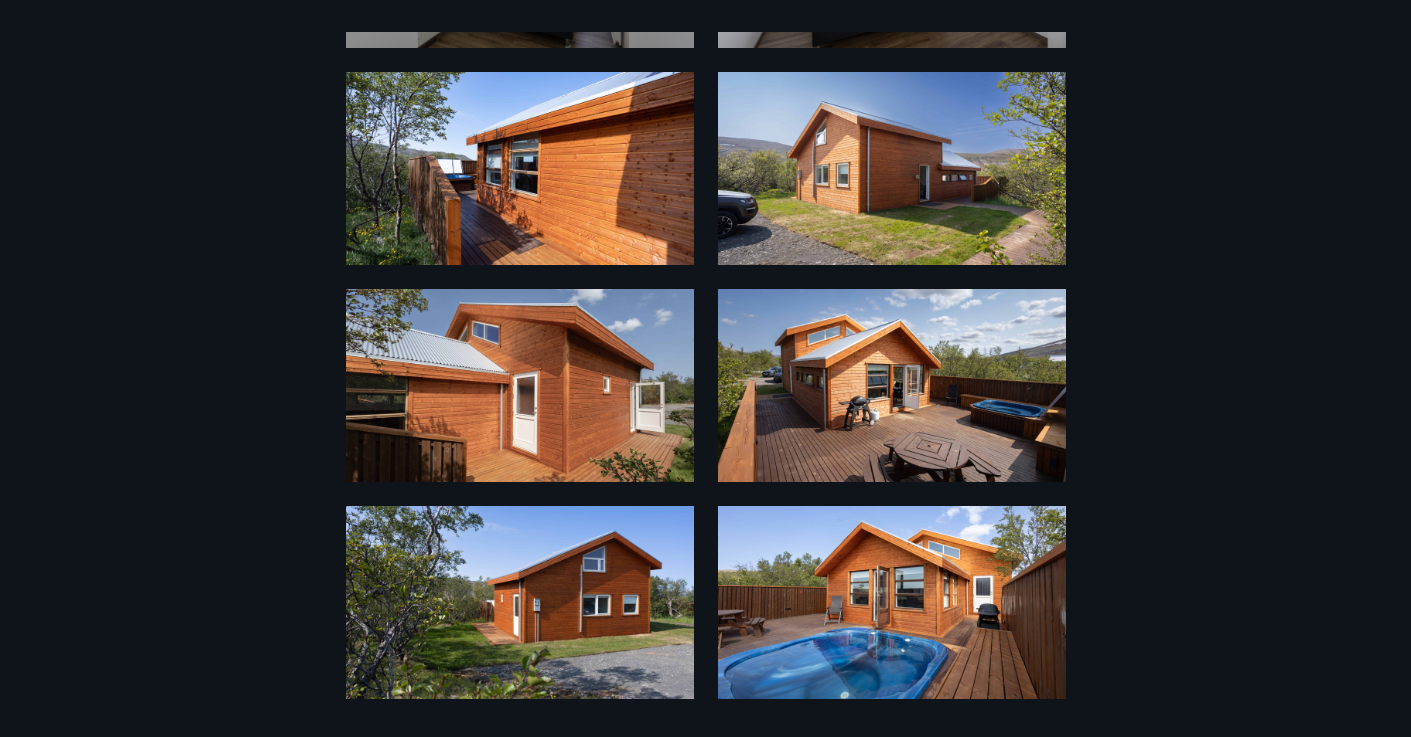 scroll, scrollTop: 1559, scrollLeft: 0, axis: vertical 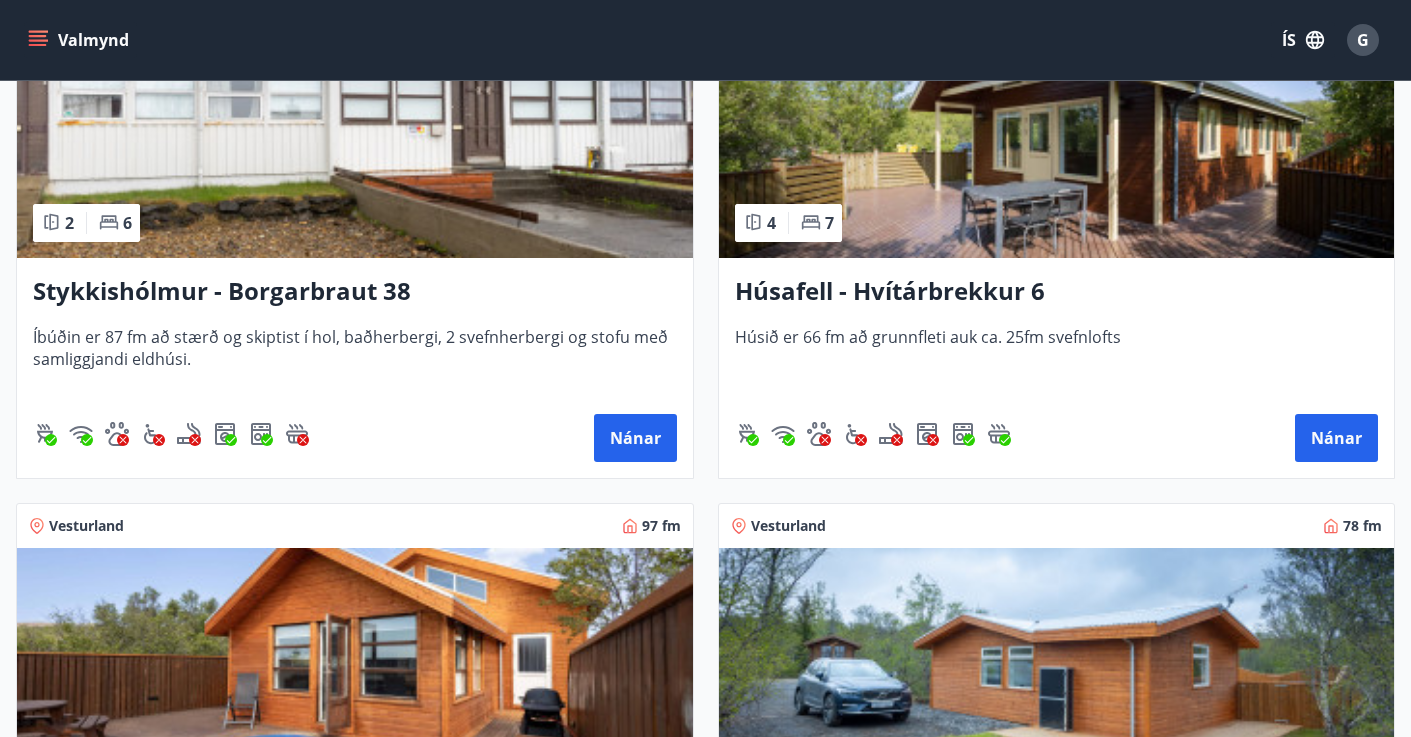 click at bounding box center (1057, 132) 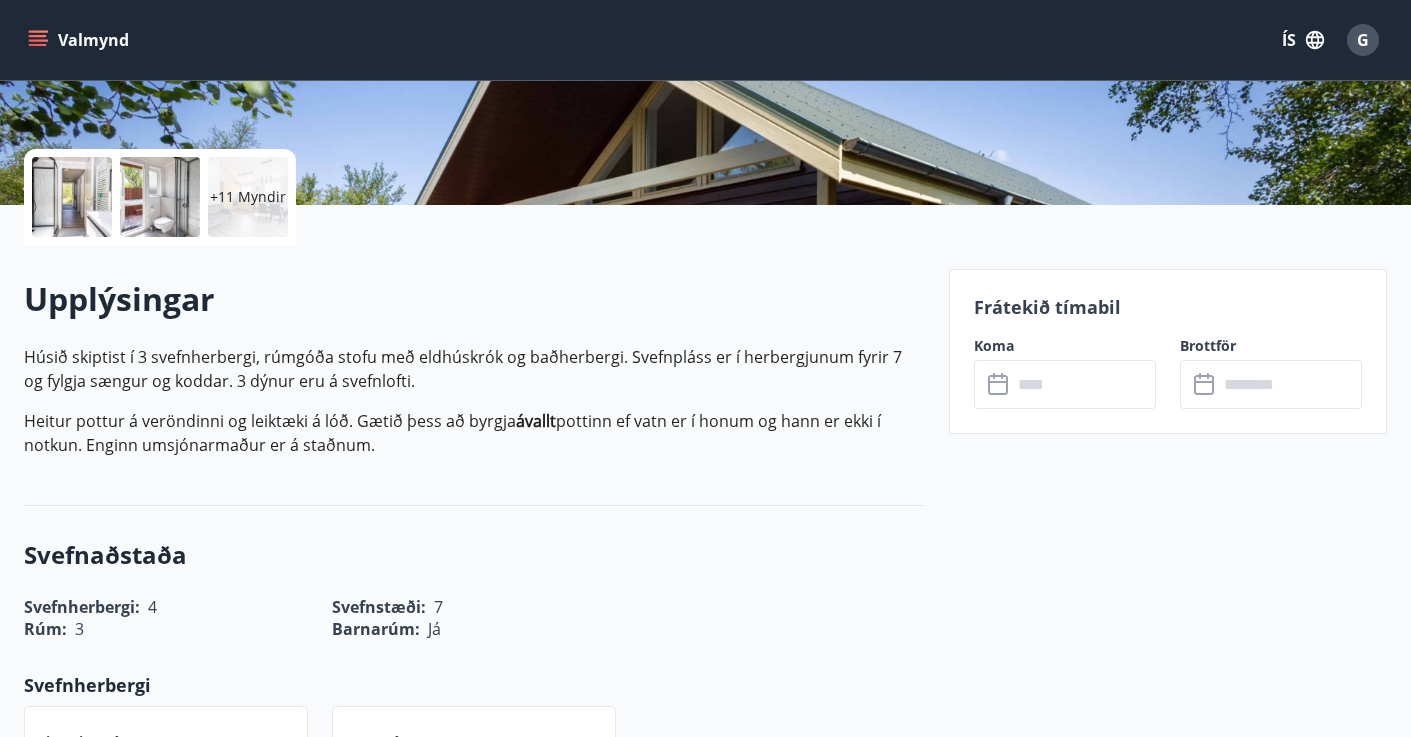 scroll, scrollTop: 291, scrollLeft: 0, axis: vertical 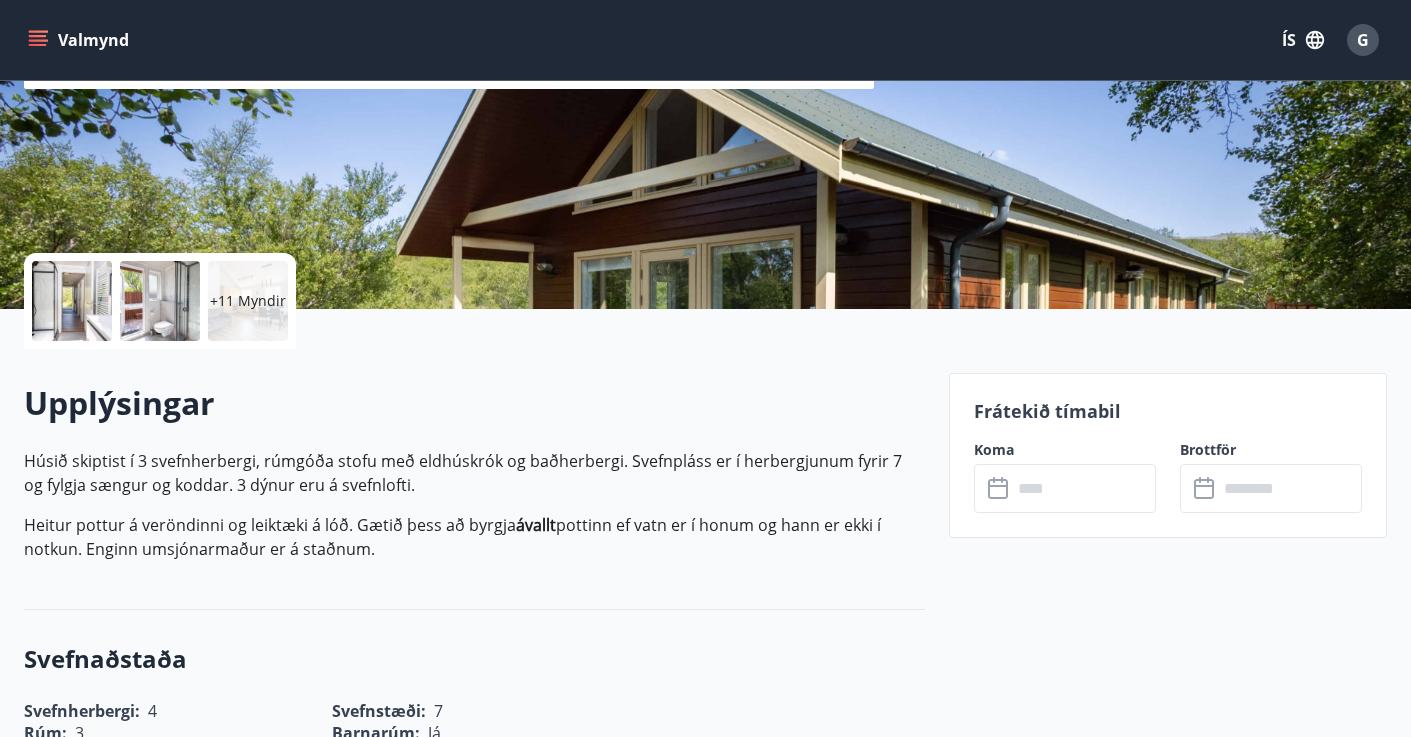 click at bounding box center [72, 301] 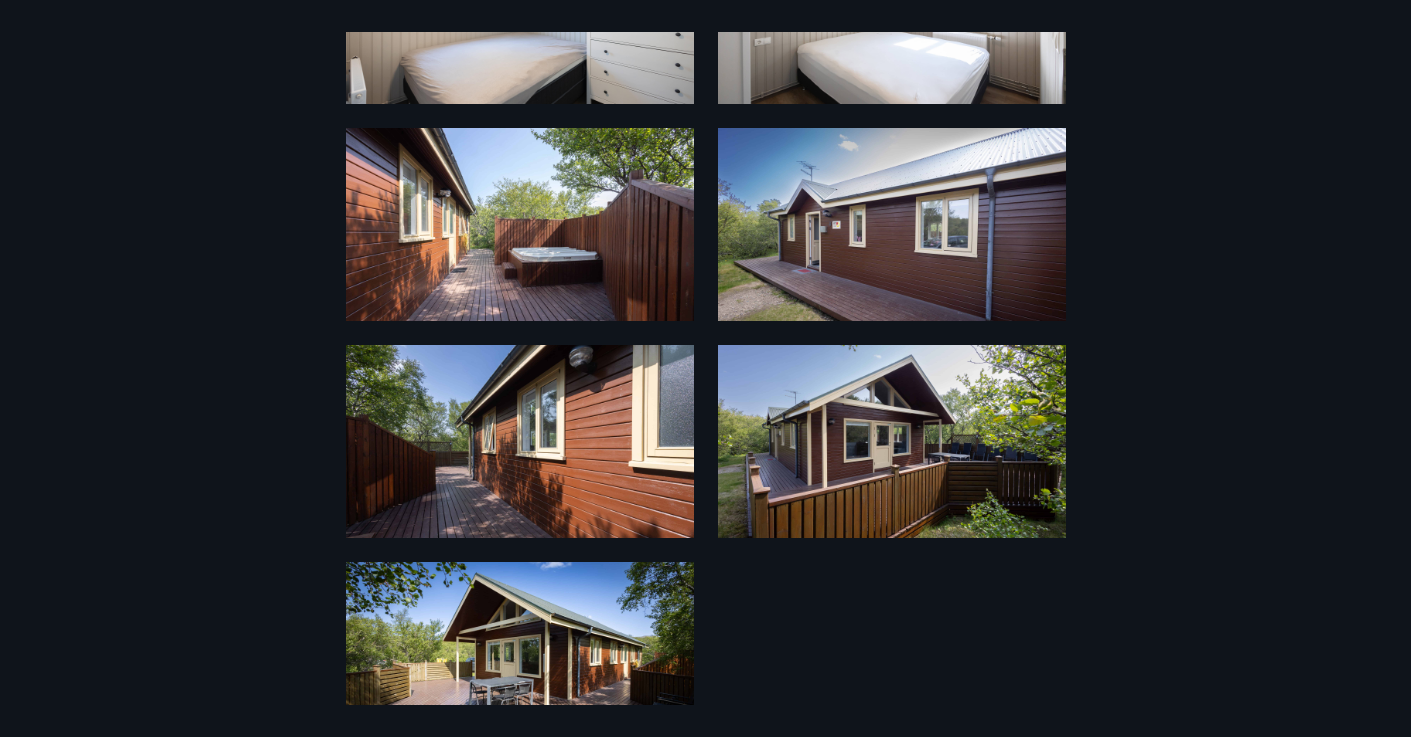 scroll, scrollTop: 1288, scrollLeft: 0, axis: vertical 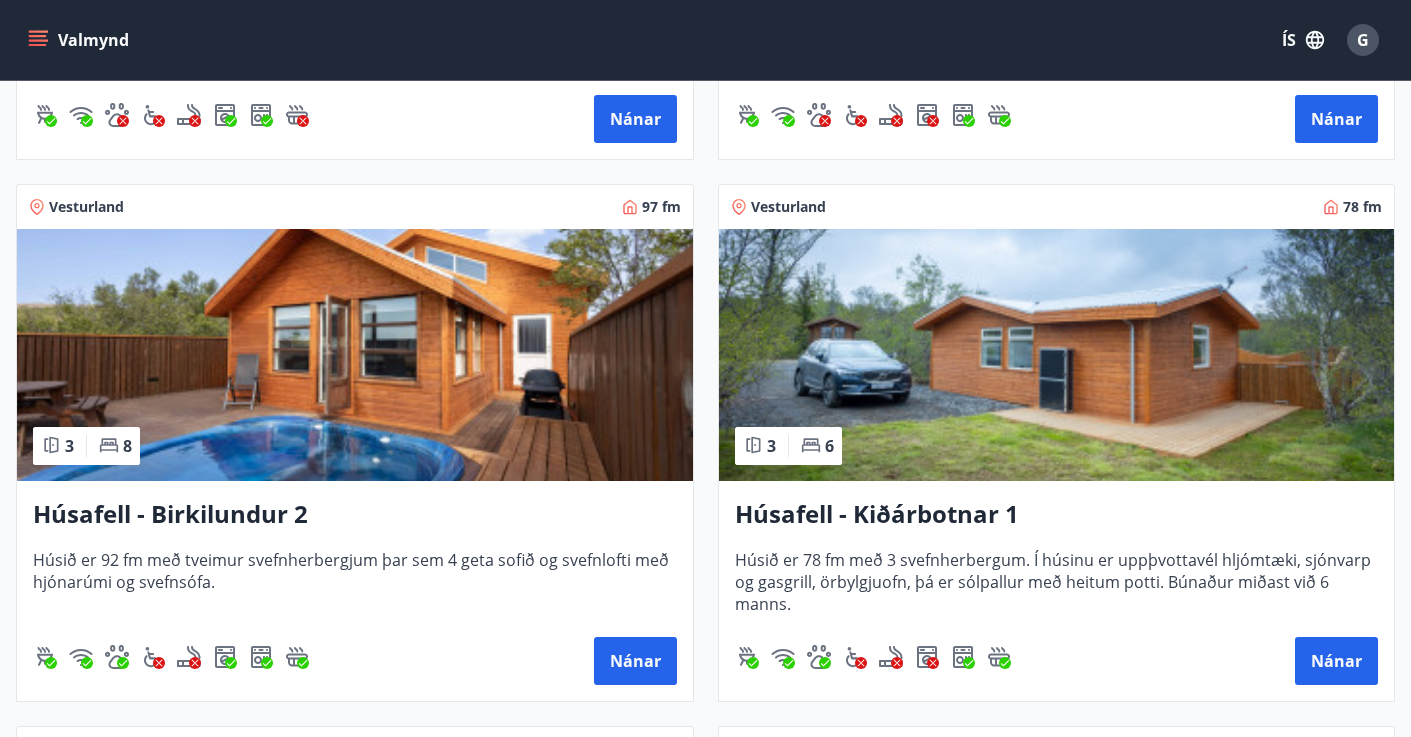 click at bounding box center (1057, 355) 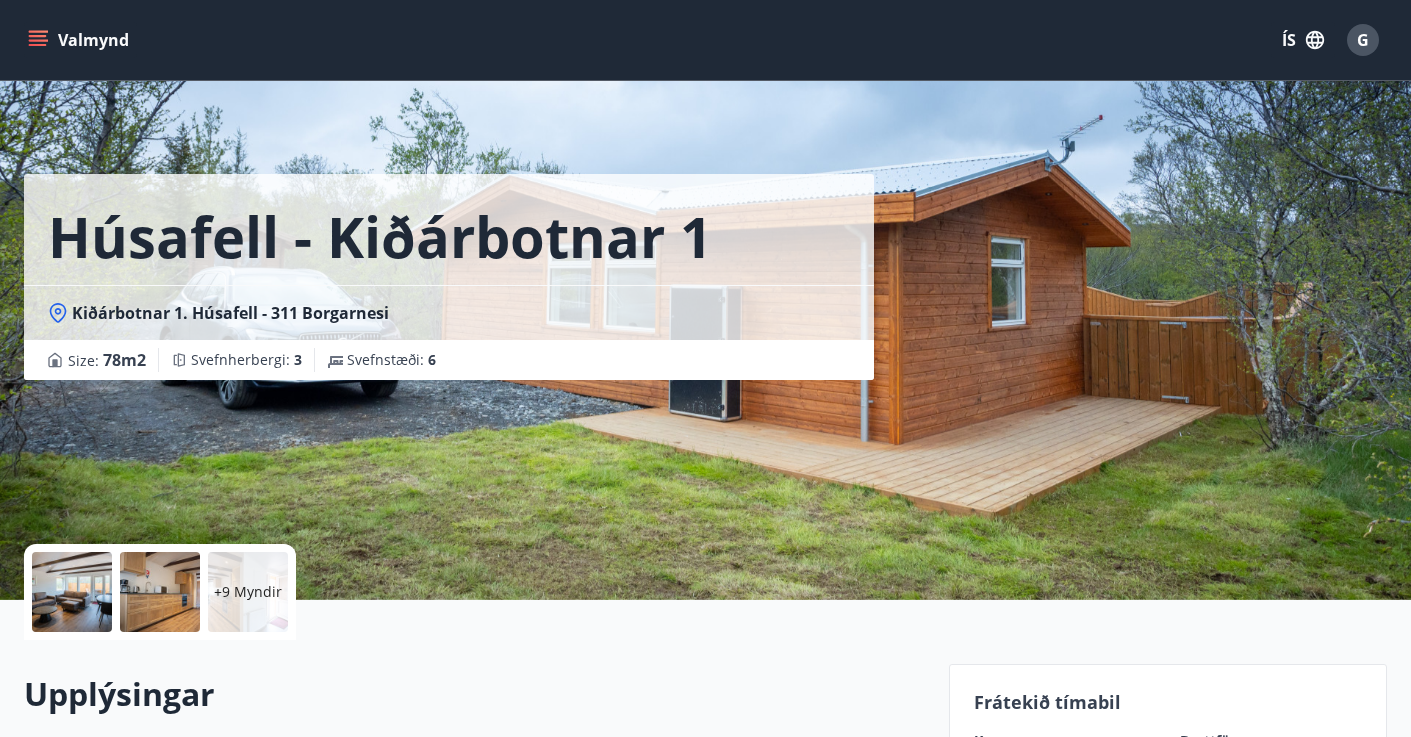 scroll, scrollTop: 0, scrollLeft: 0, axis: both 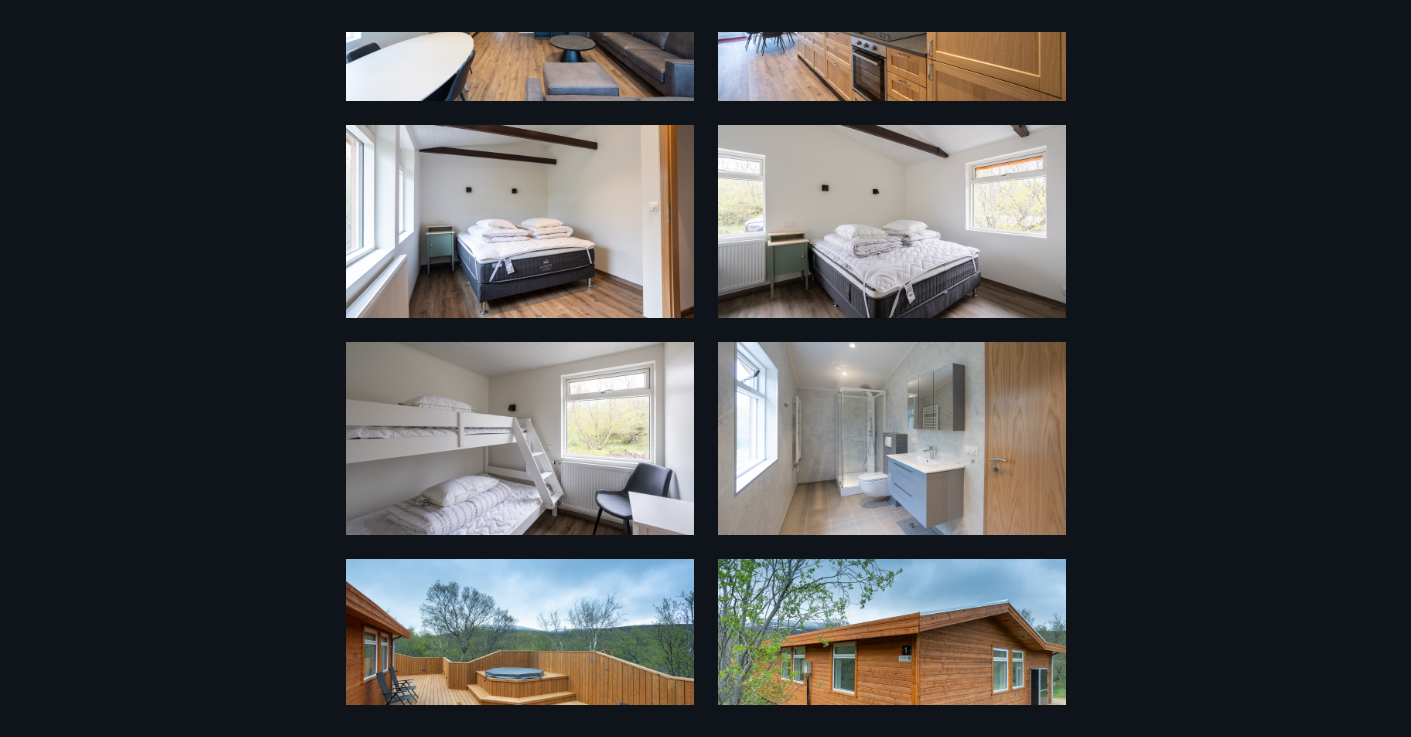 click at bounding box center [520, 438] 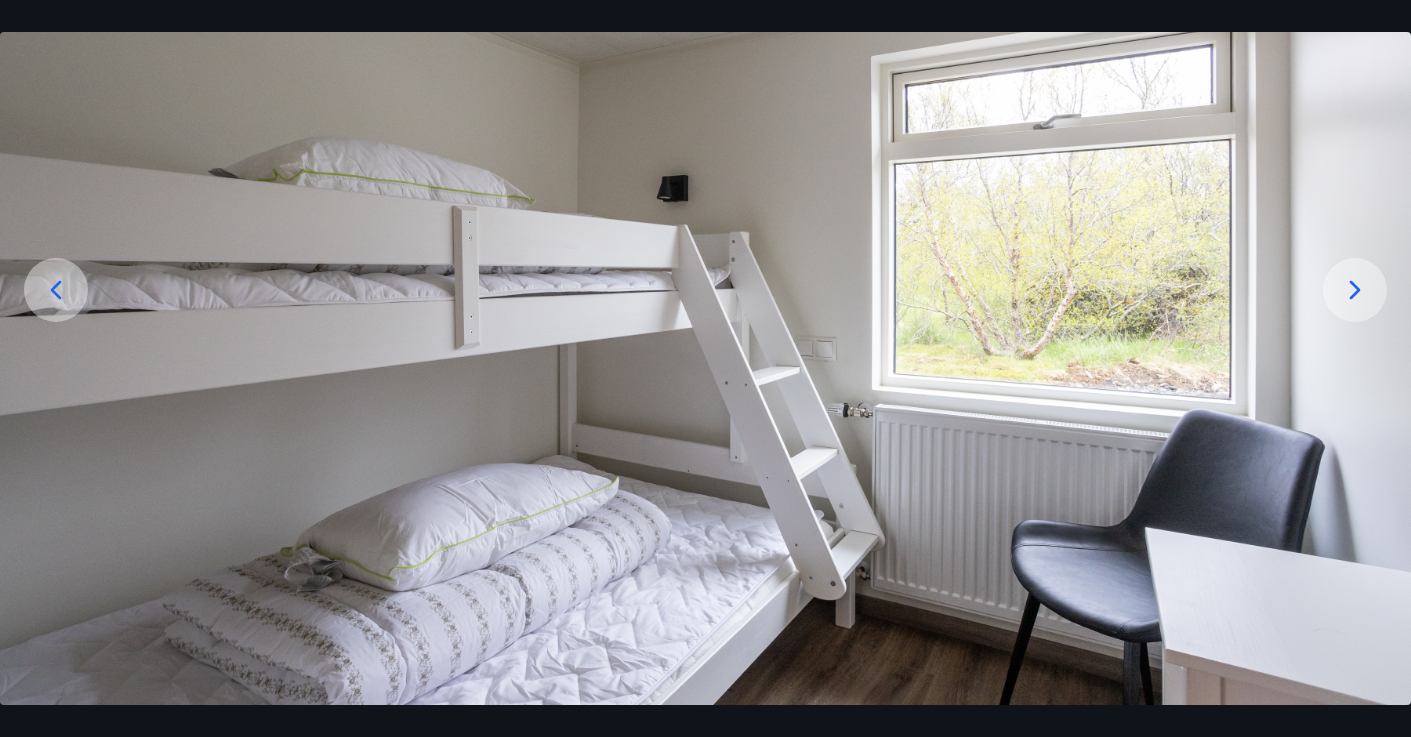 scroll, scrollTop: 191, scrollLeft: 0, axis: vertical 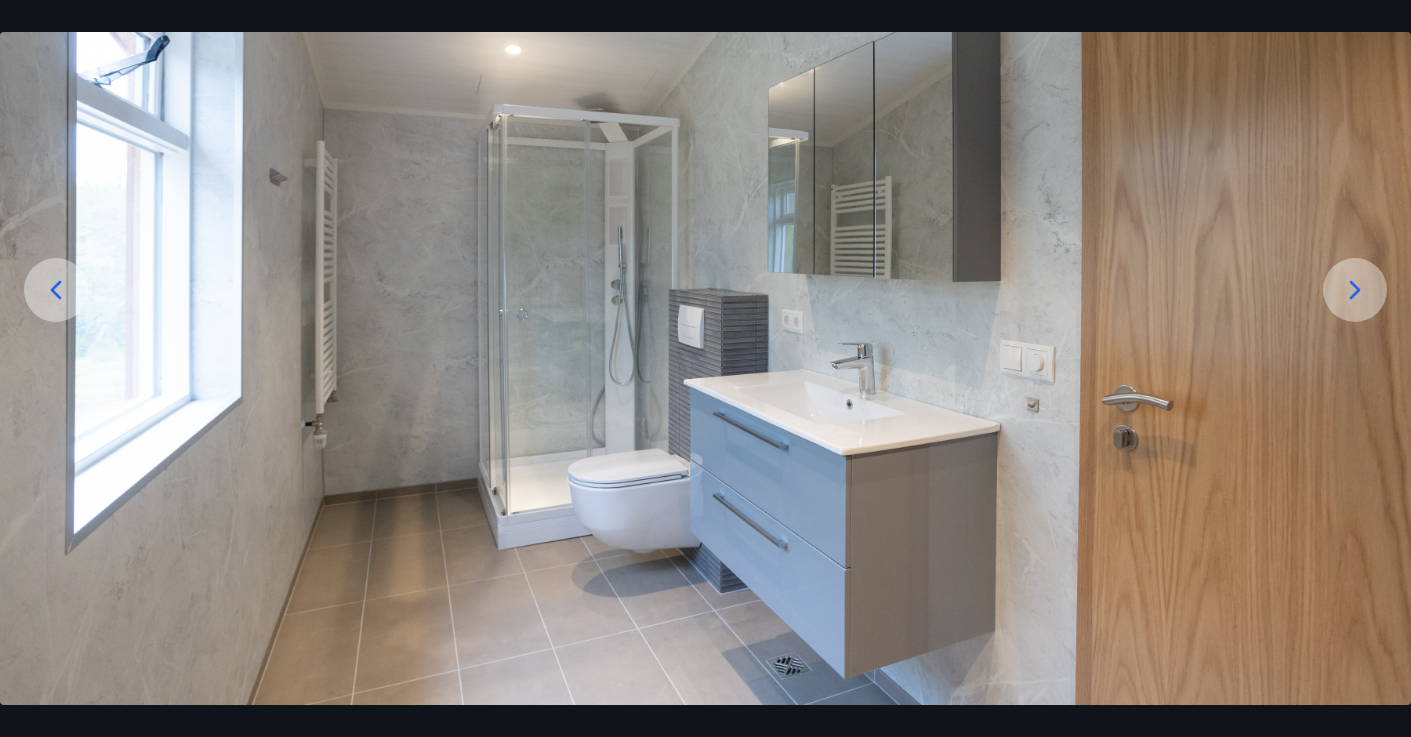 click 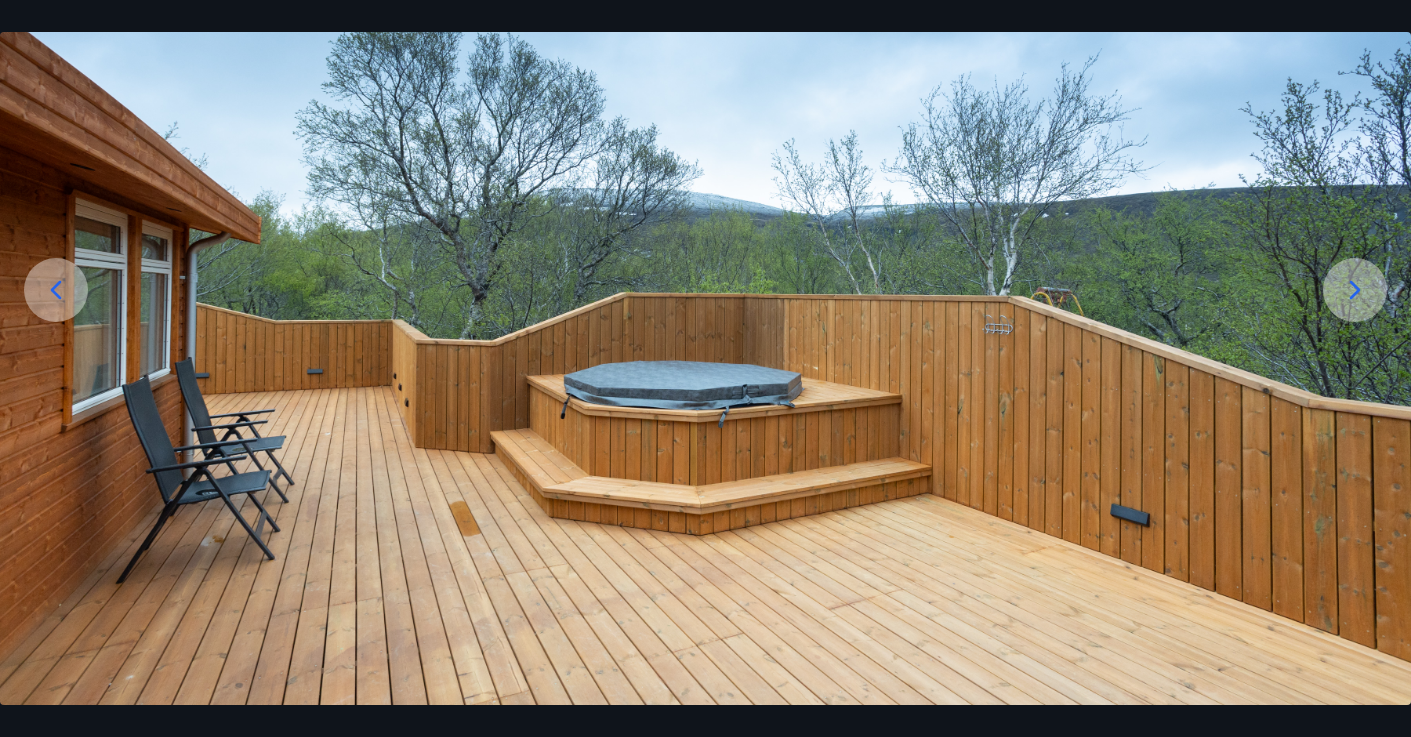 click 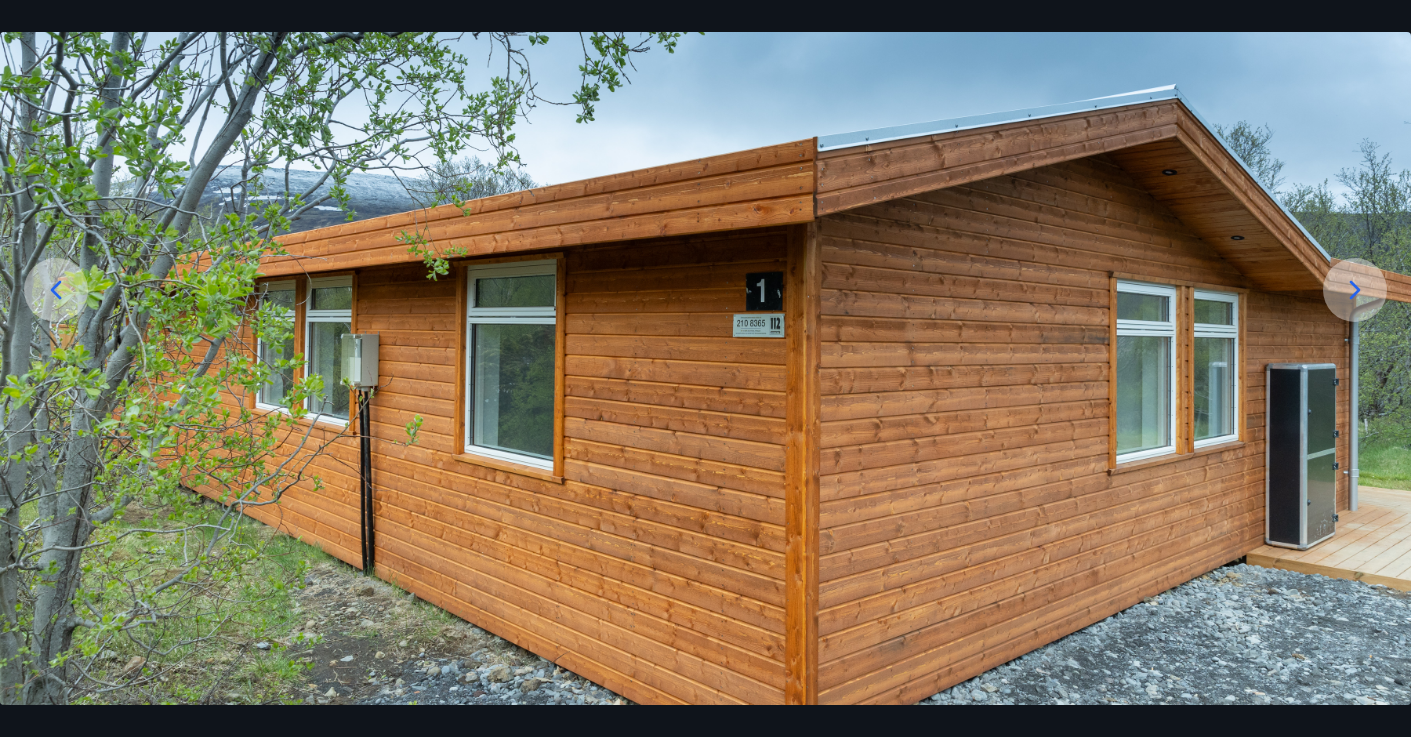 click 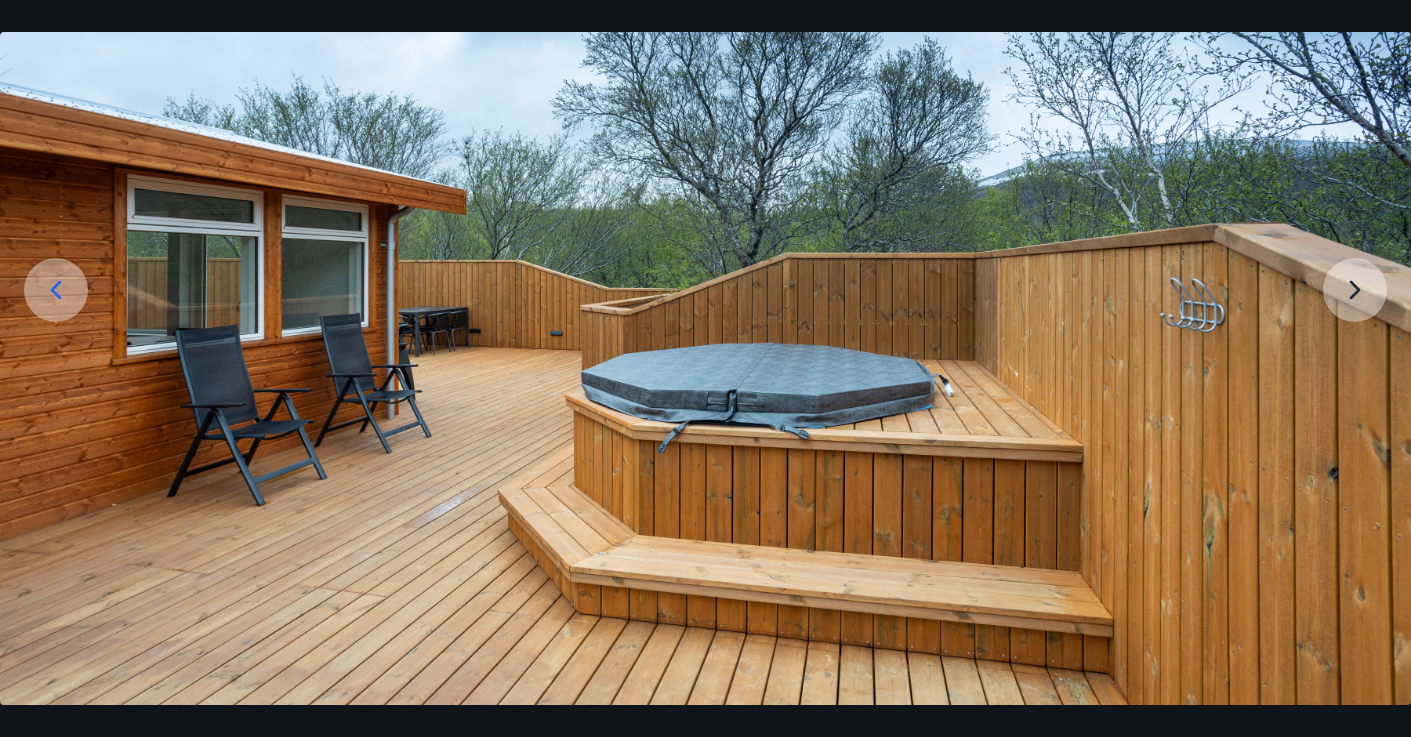 click at bounding box center (705, 313) 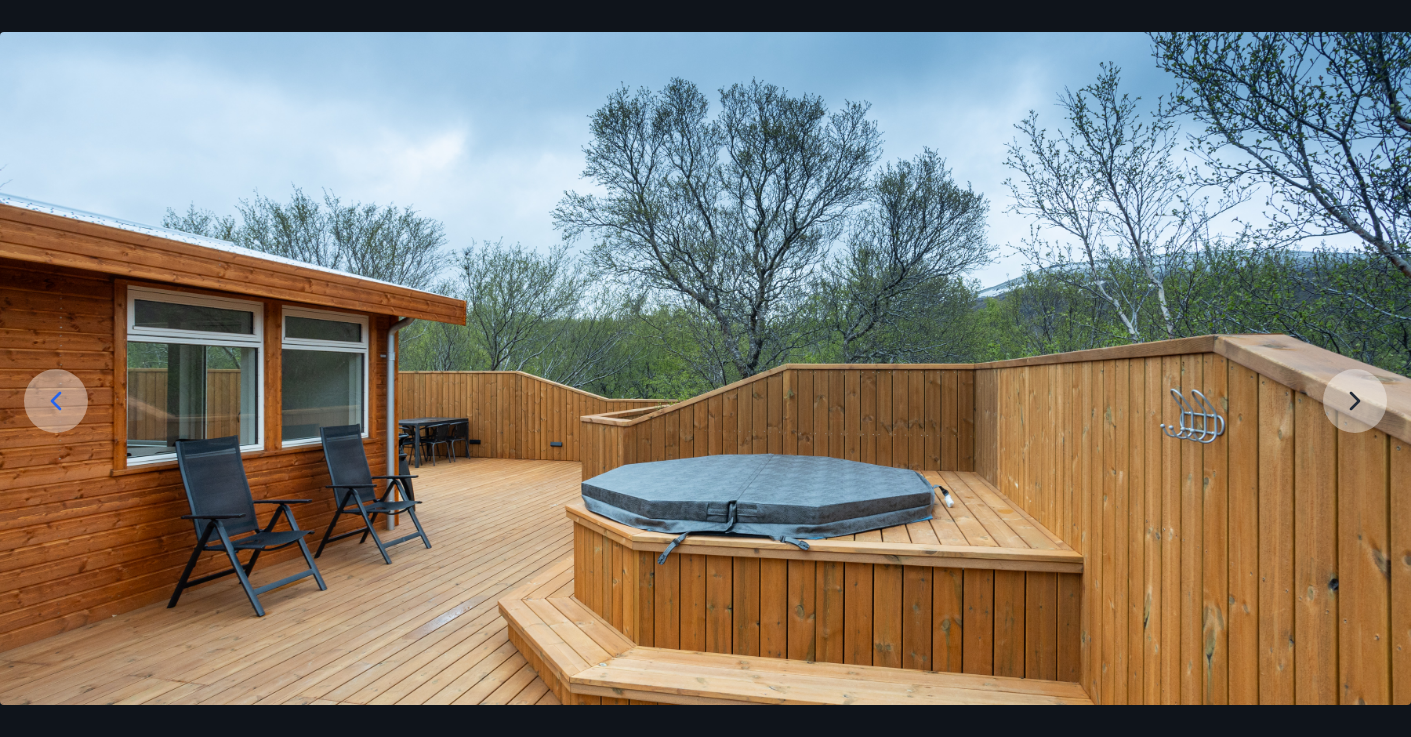 click at bounding box center [705, 424] 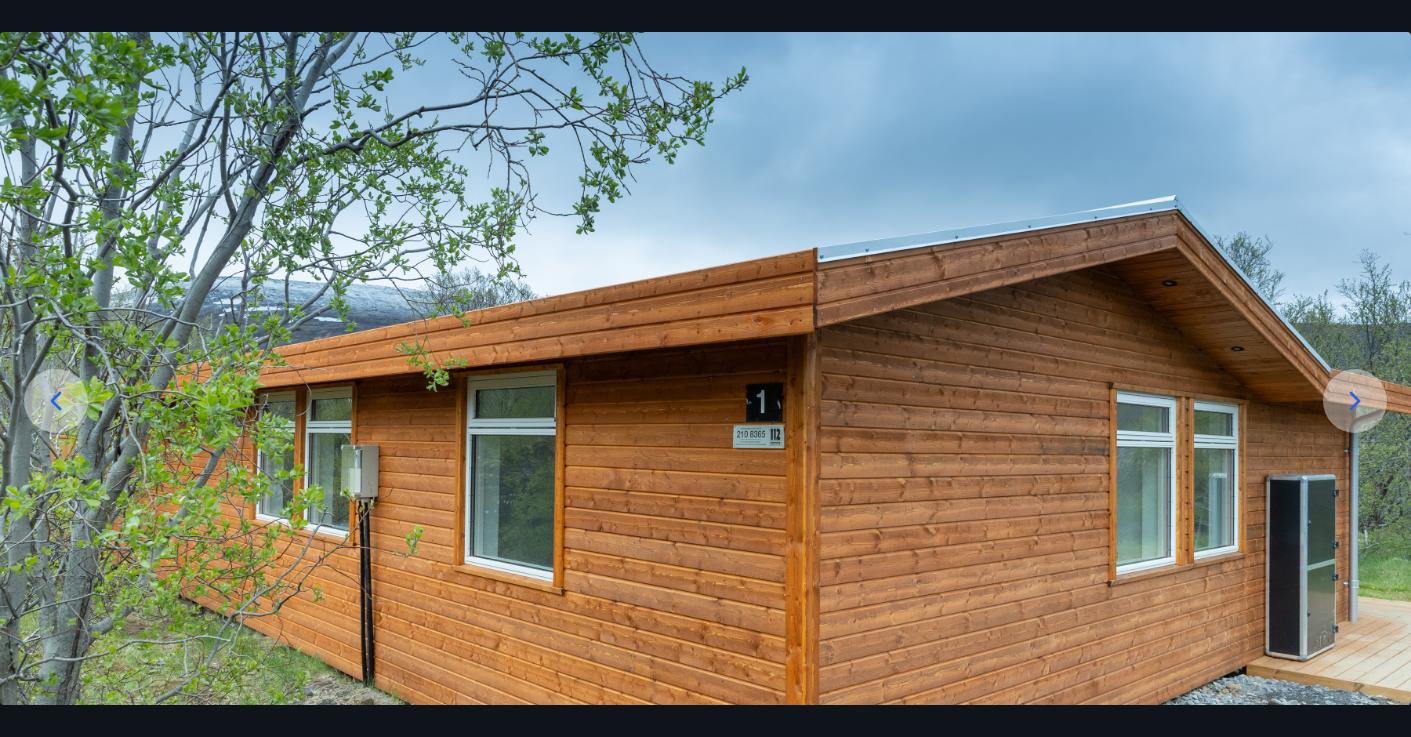 click at bounding box center [56, 401] 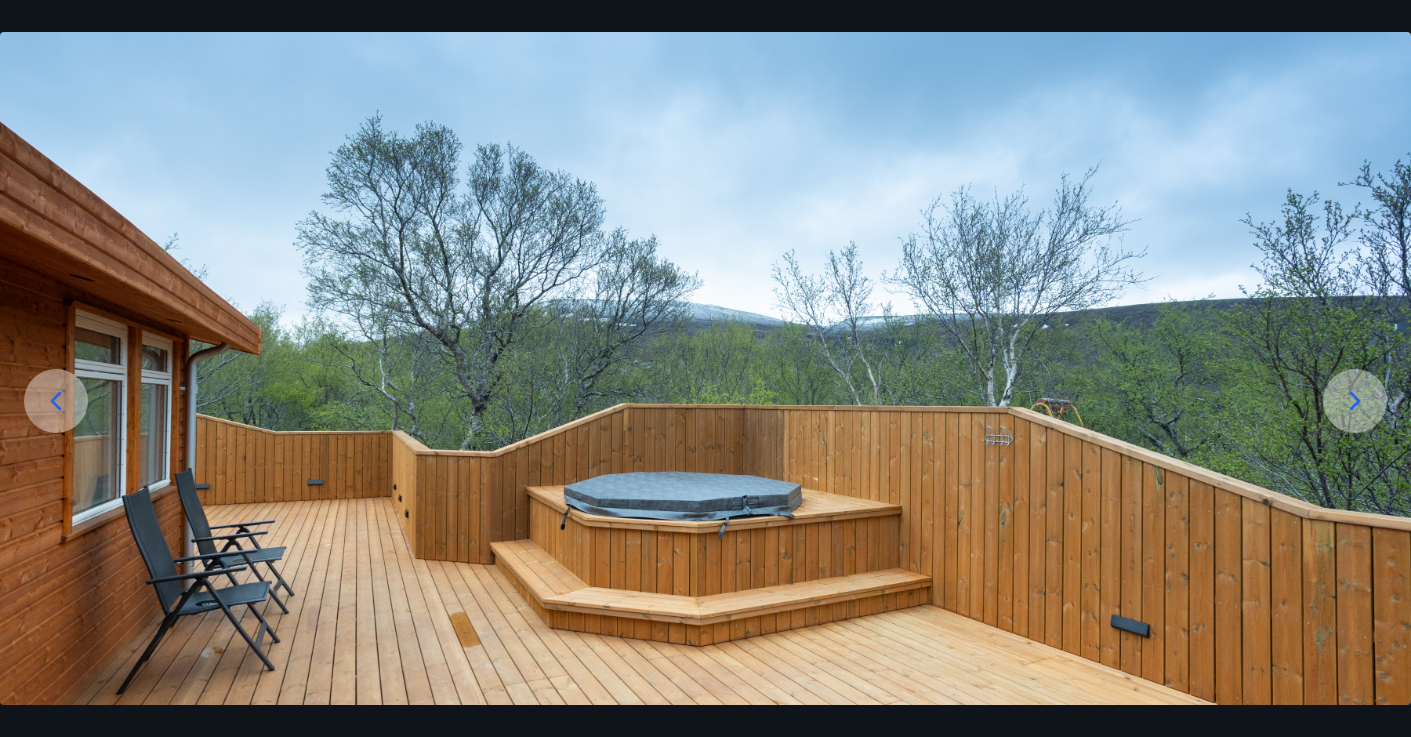 click at bounding box center (56, 401) 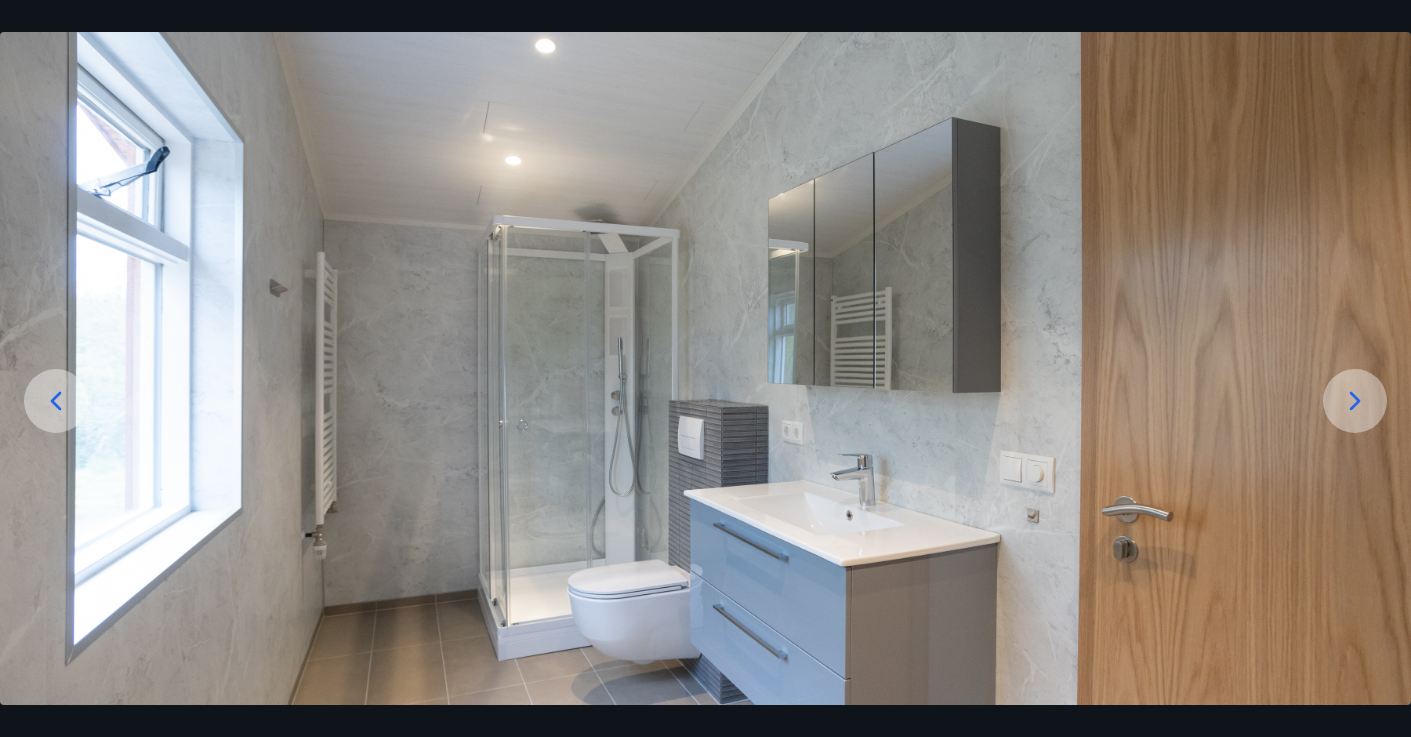 click at bounding box center [56, 401] 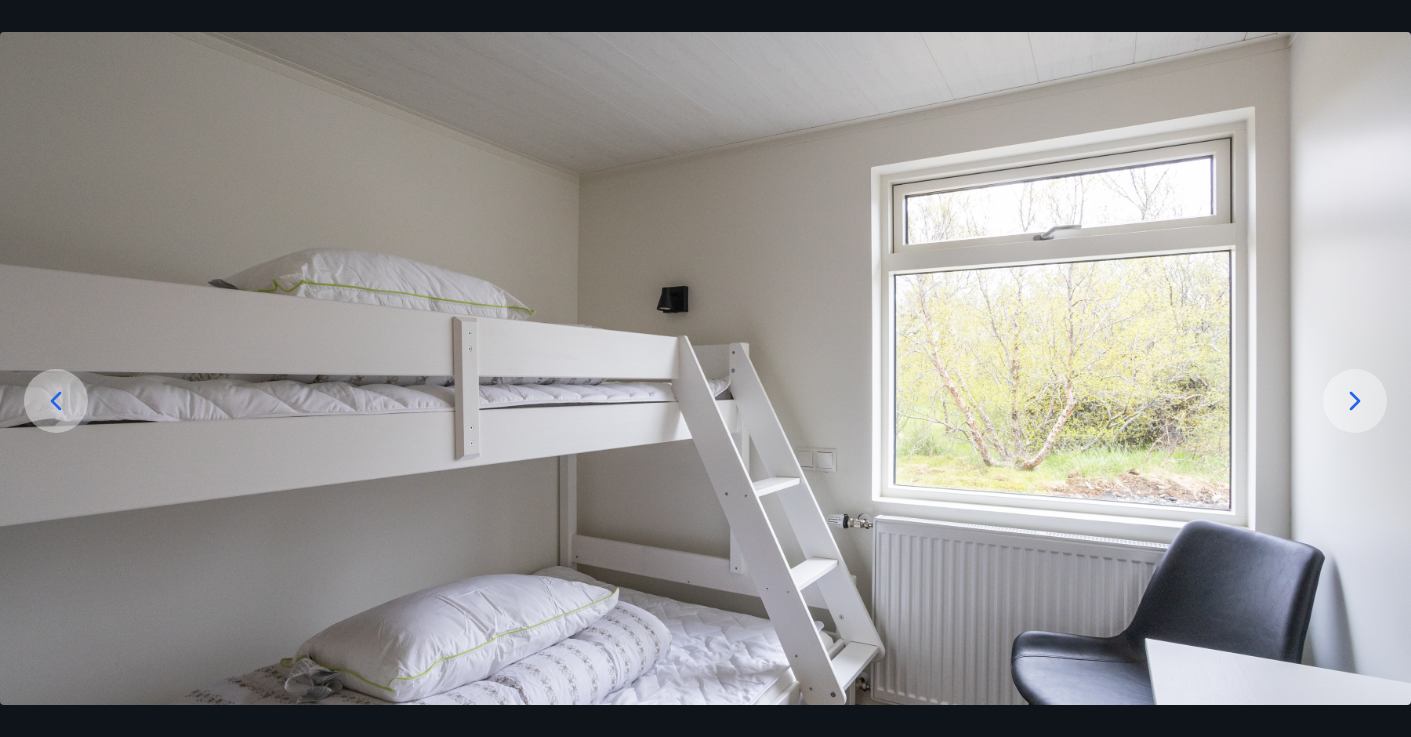 click at bounding box center (56, 401) 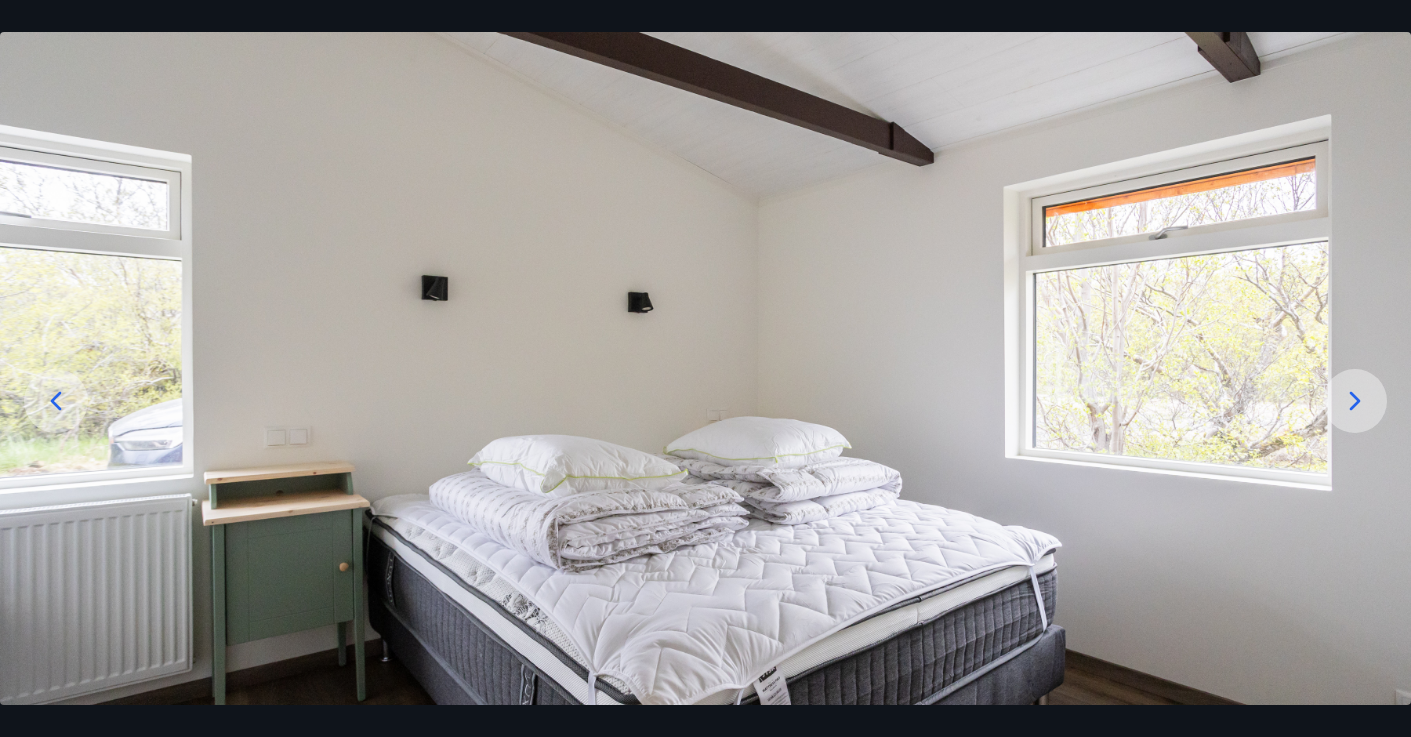 click at bounding box center (56, 401) 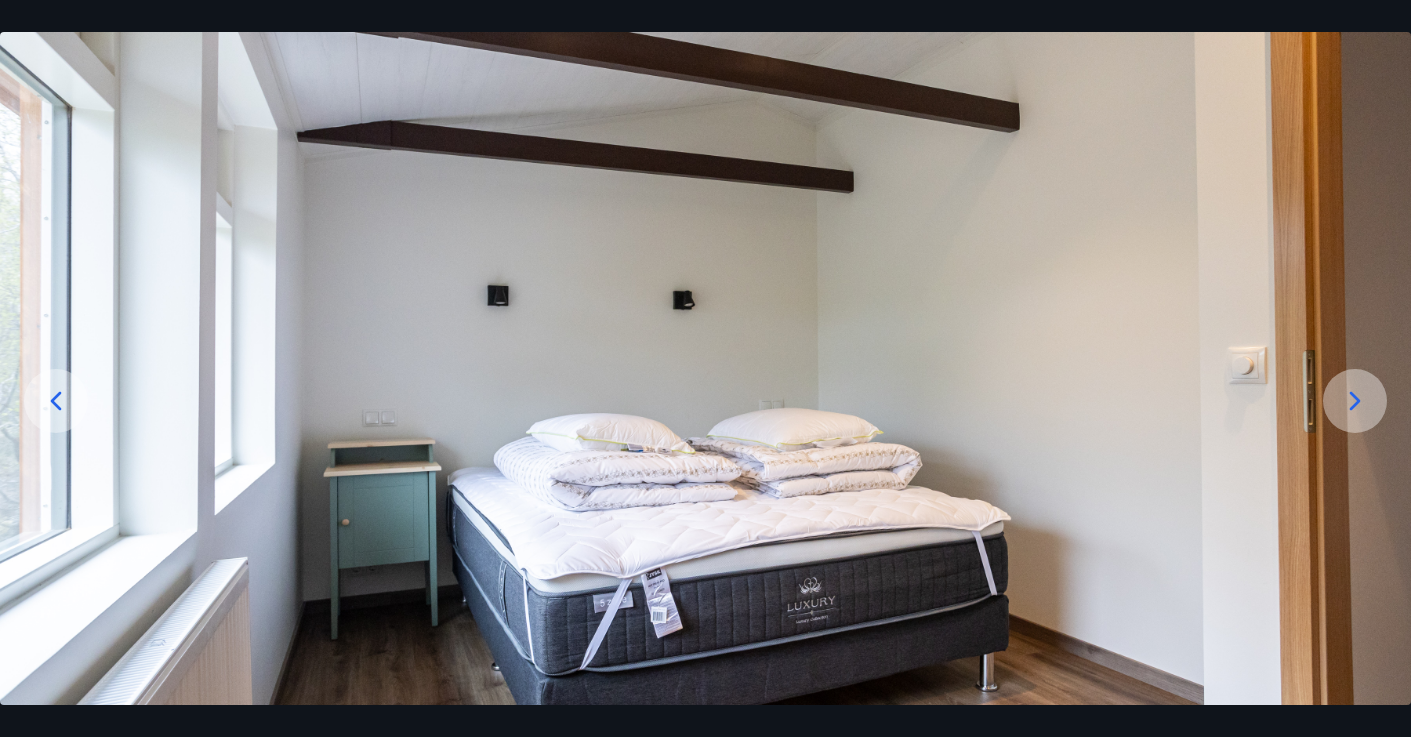click at bounding box center (56, 401) 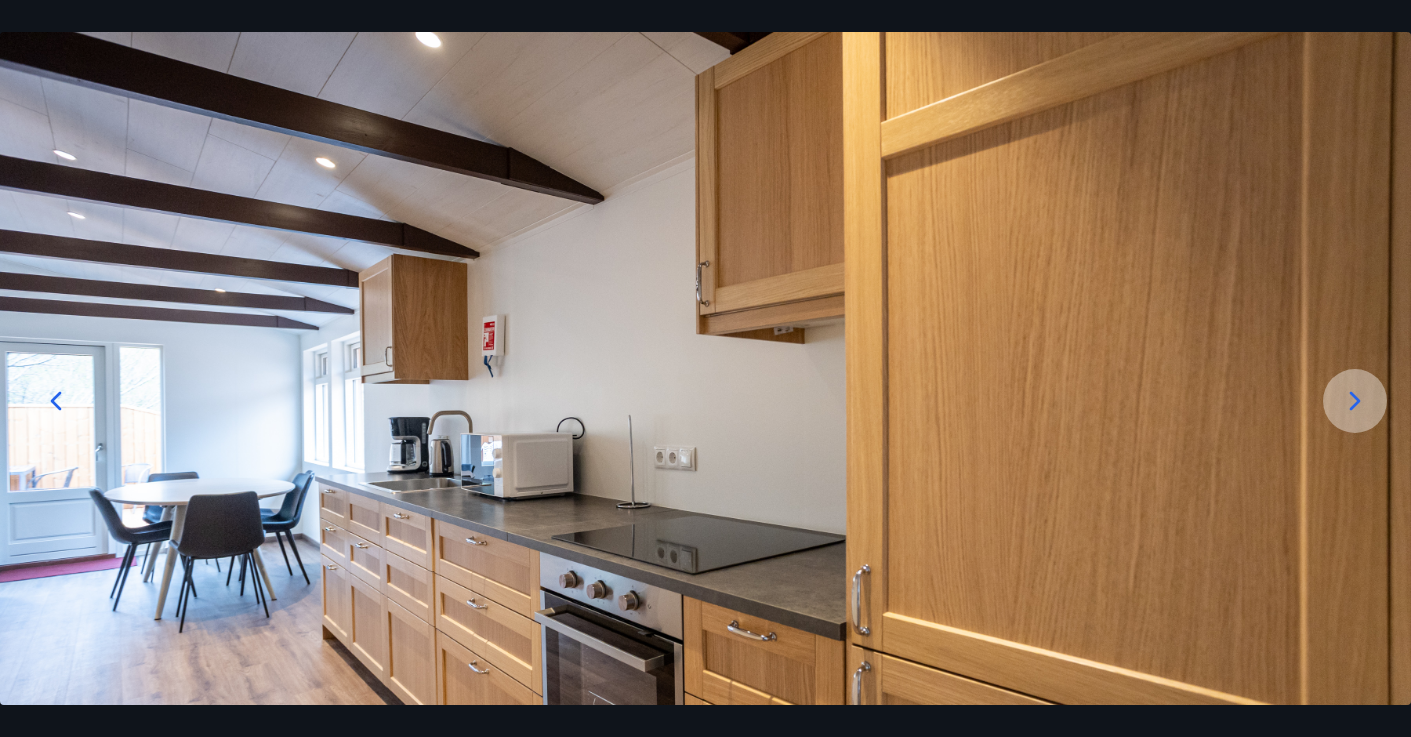 click at bounding box center (56, 401) 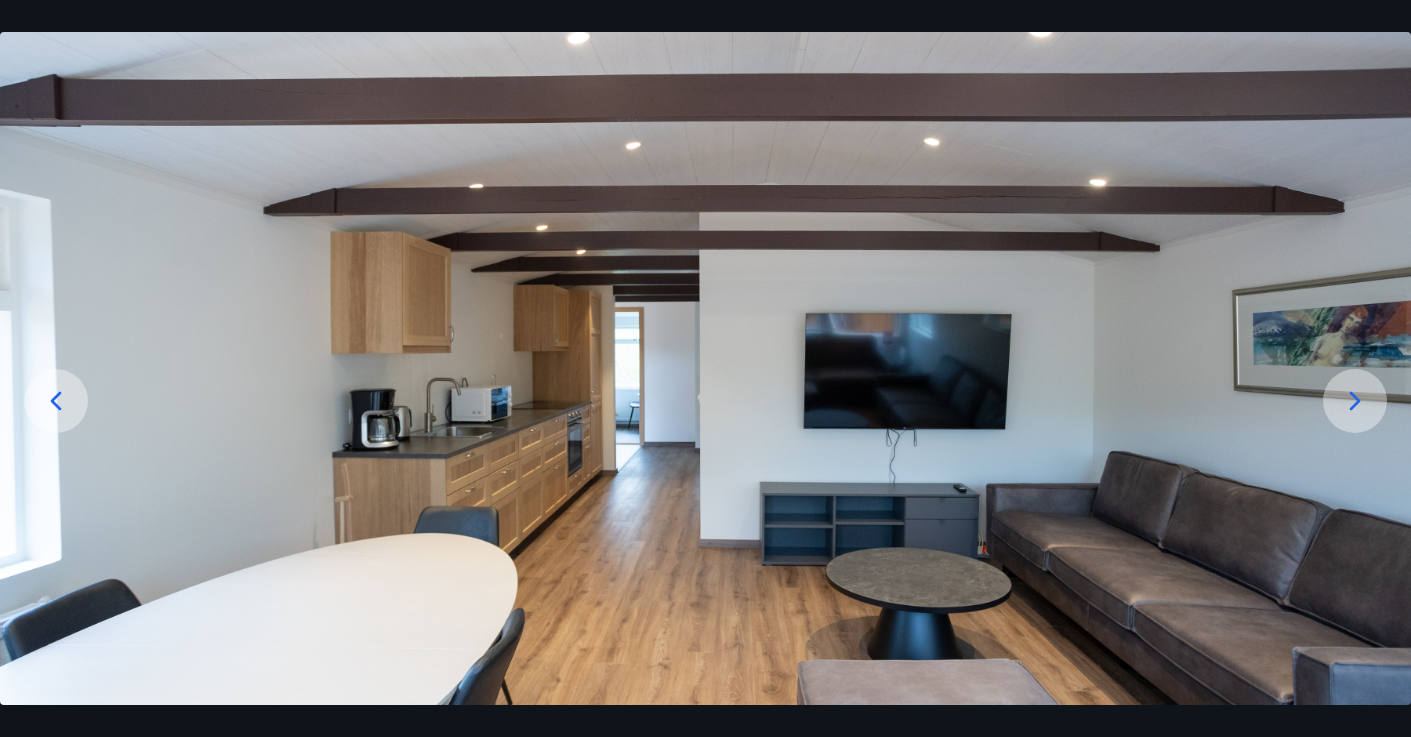 click at bounding box center (56, 401) 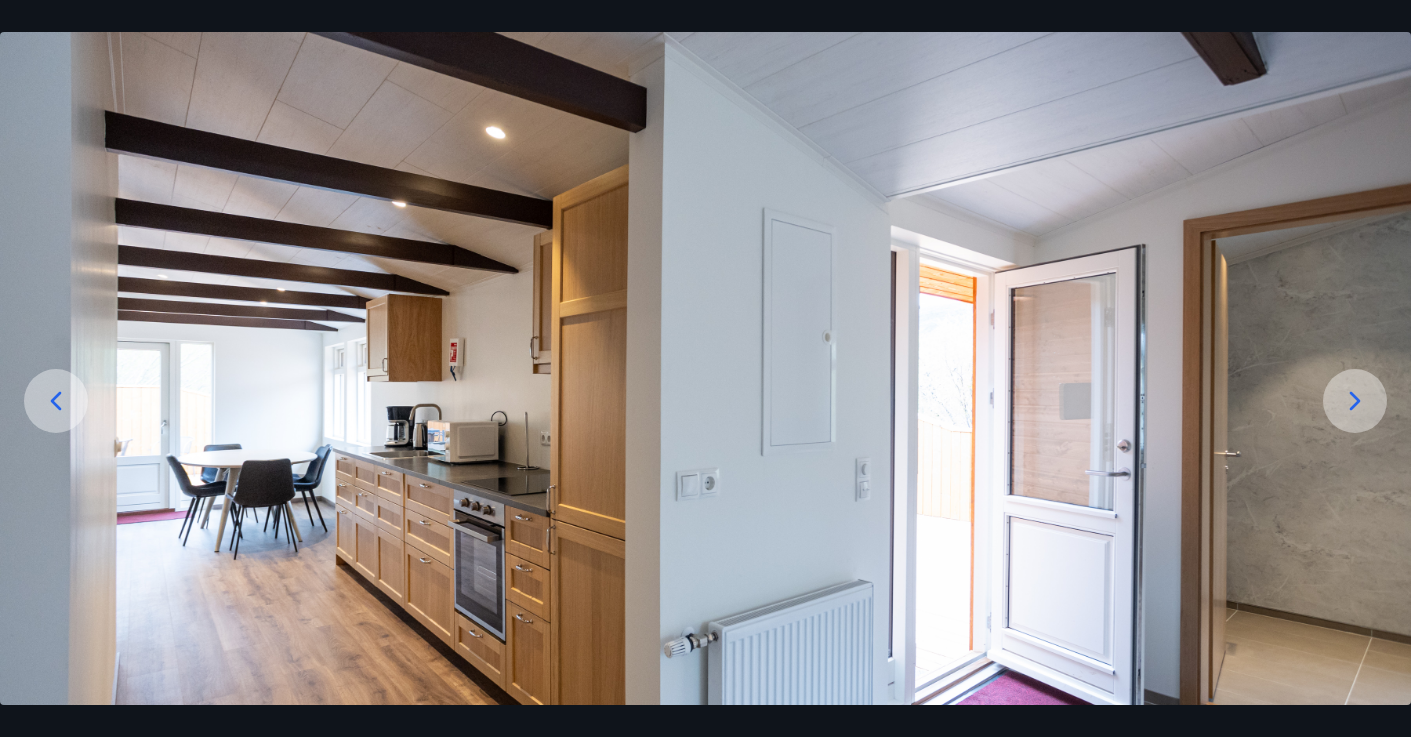 click at bounding box center [56, 401] 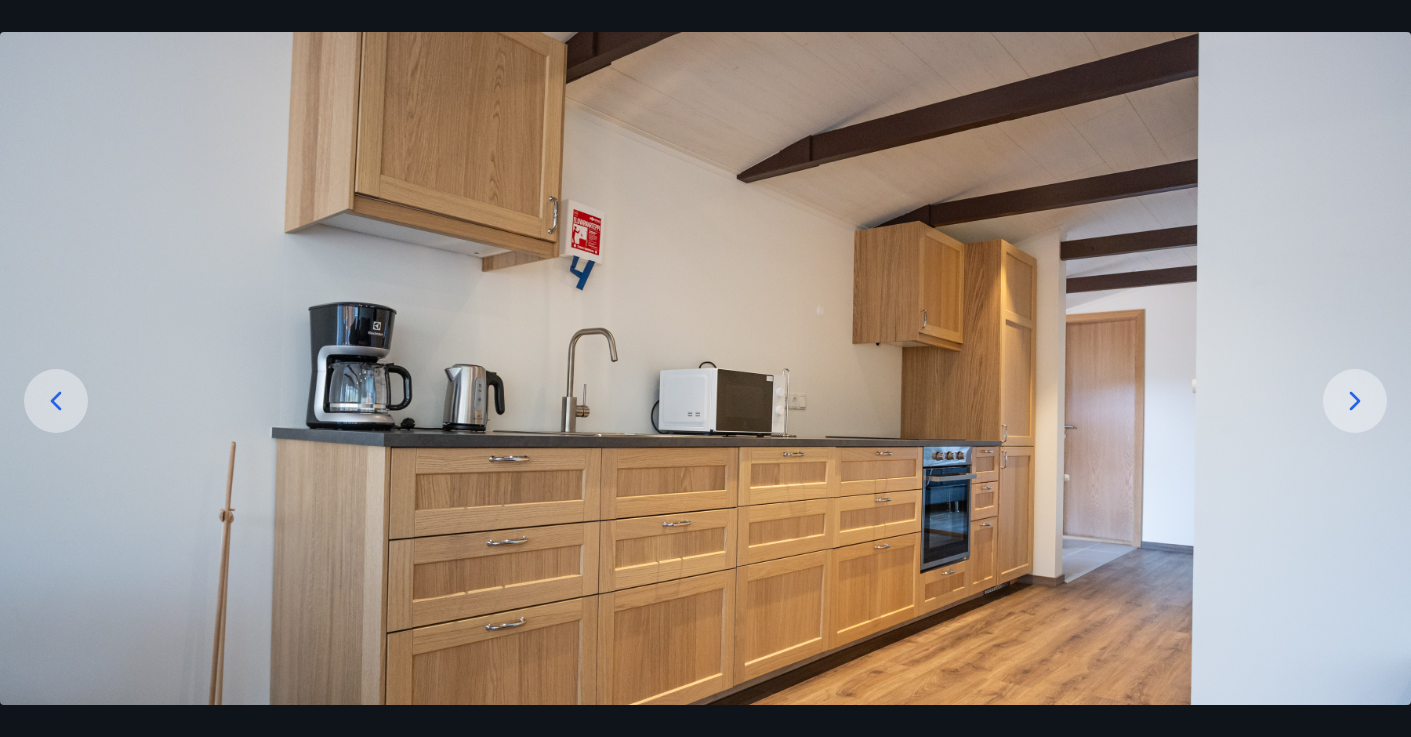 click at bounding box center [56, 401] 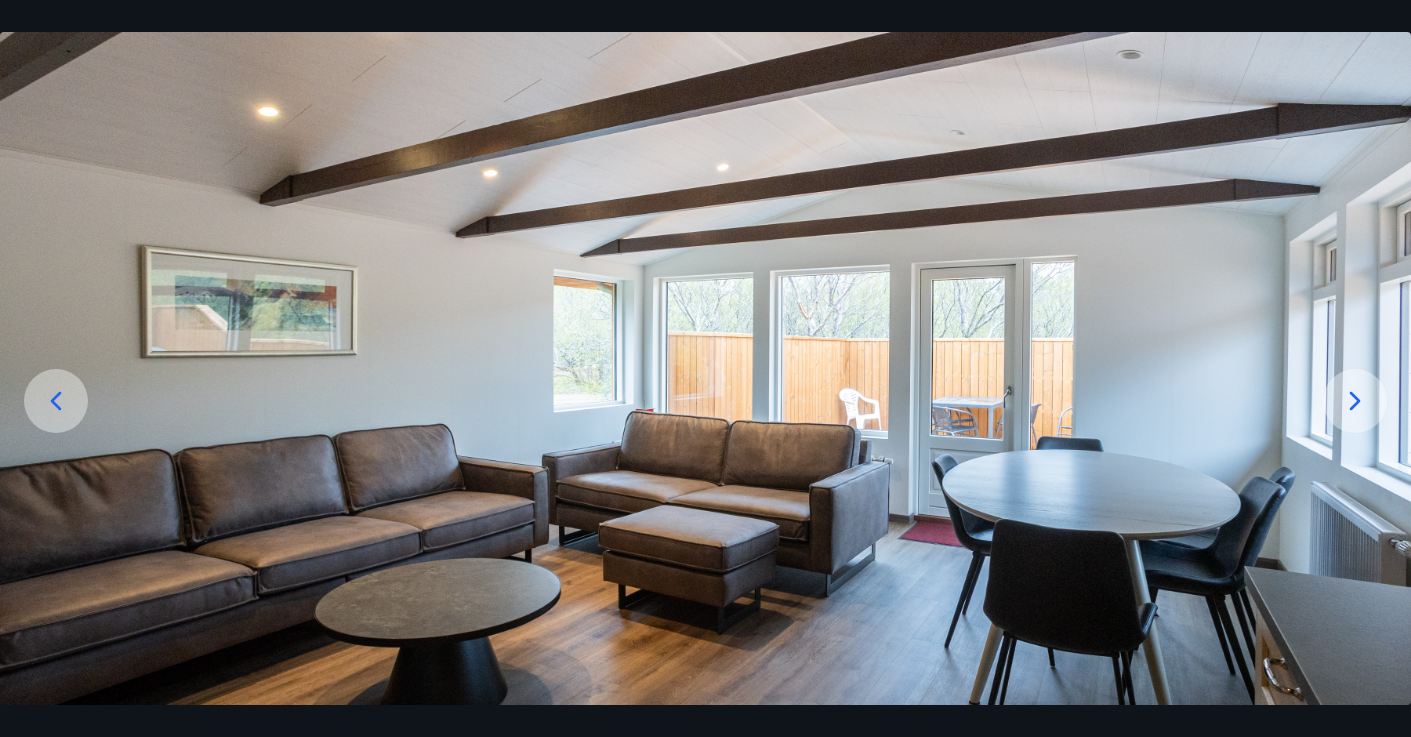 click at bounding box center (56, 401) 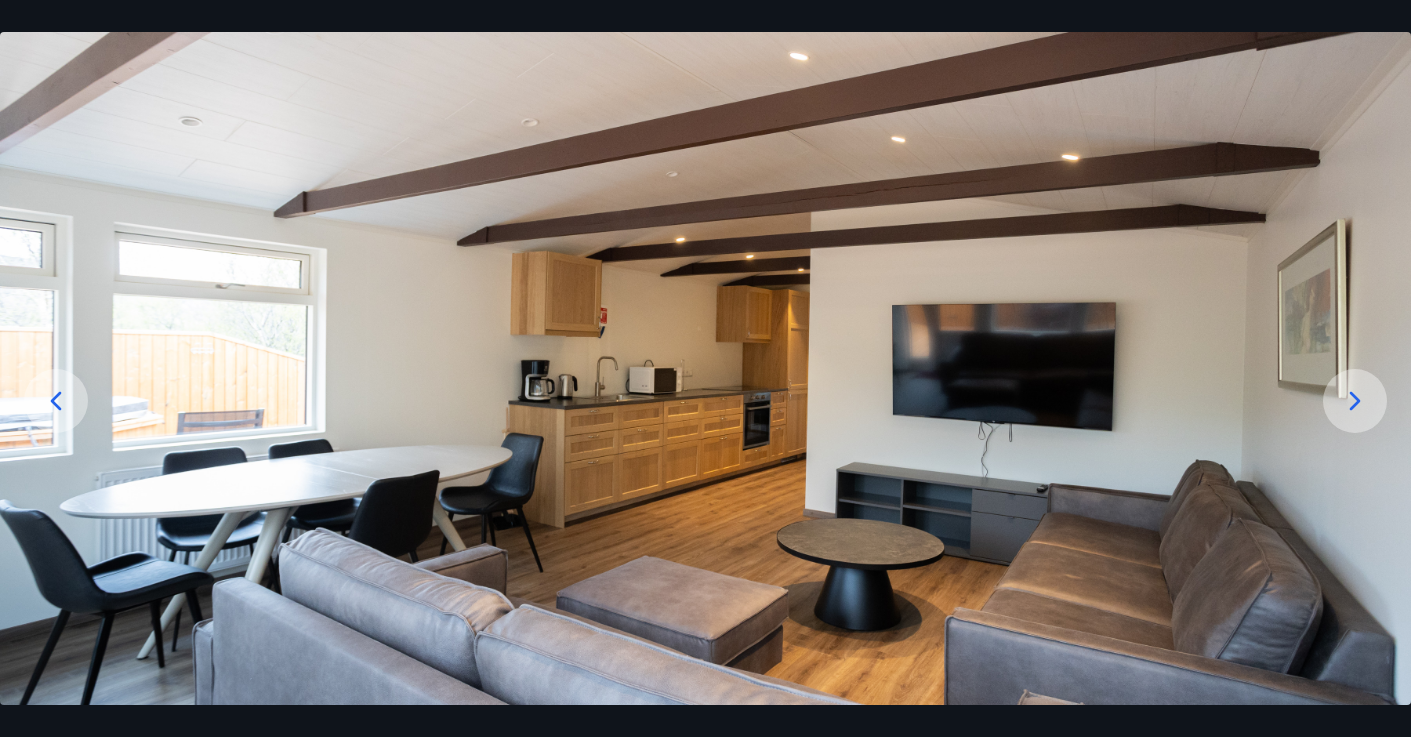 click at bounding box center [56, 401] 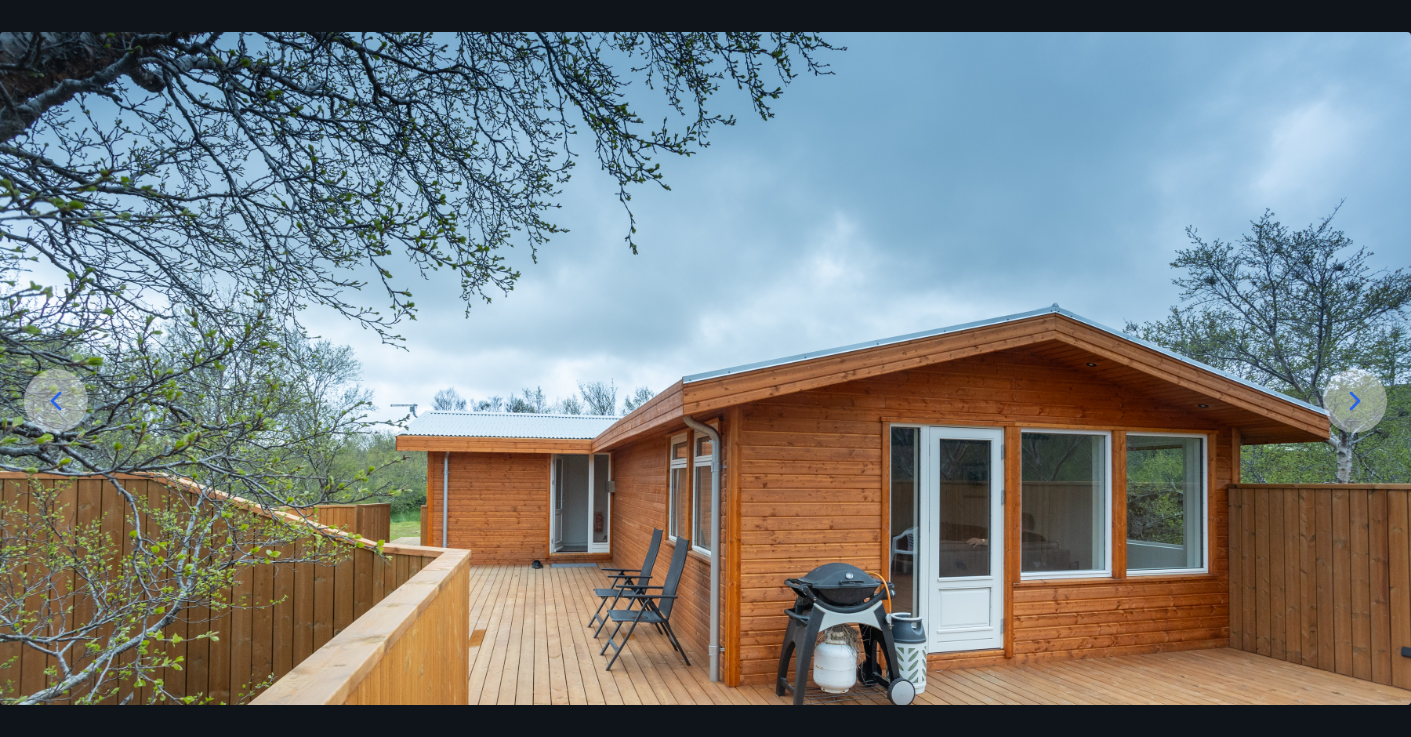 click at bounding box center [56, 401] 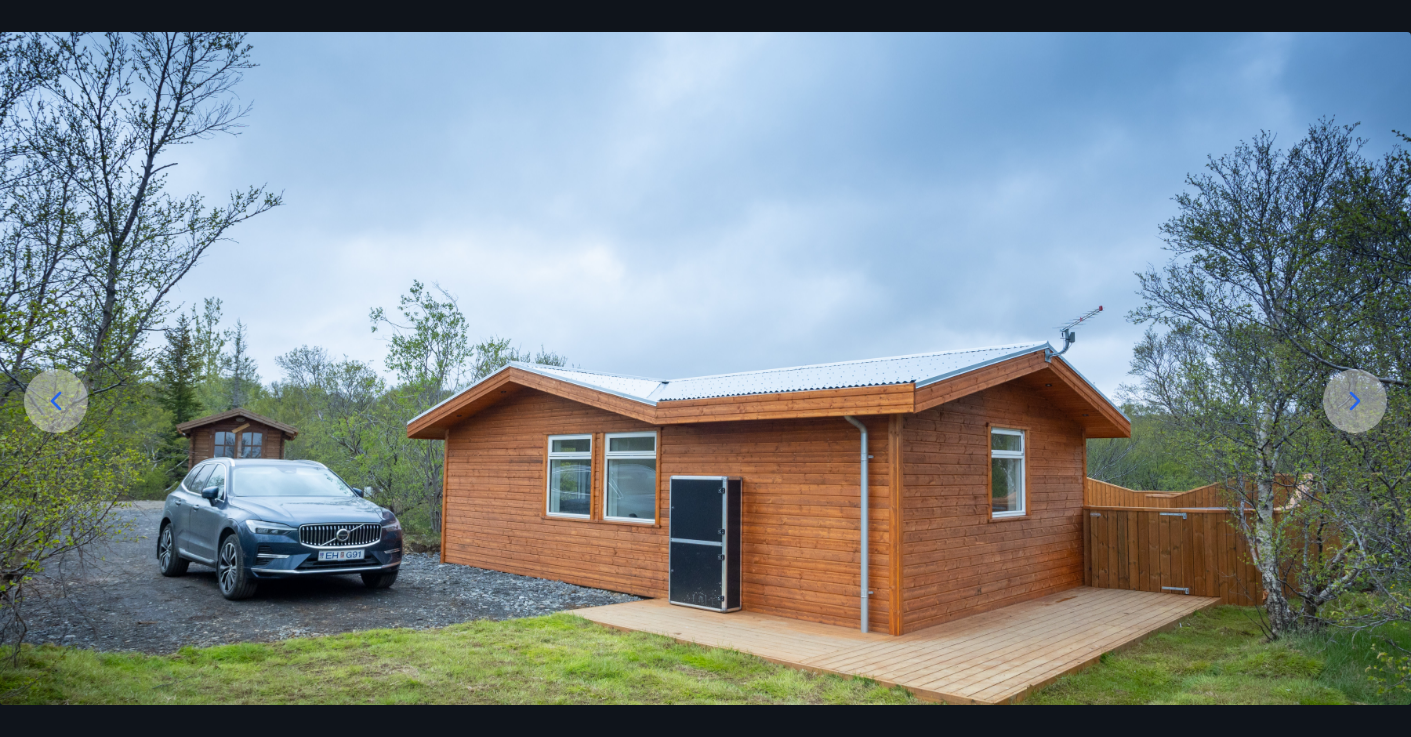 click at bounding box center [56, 401] 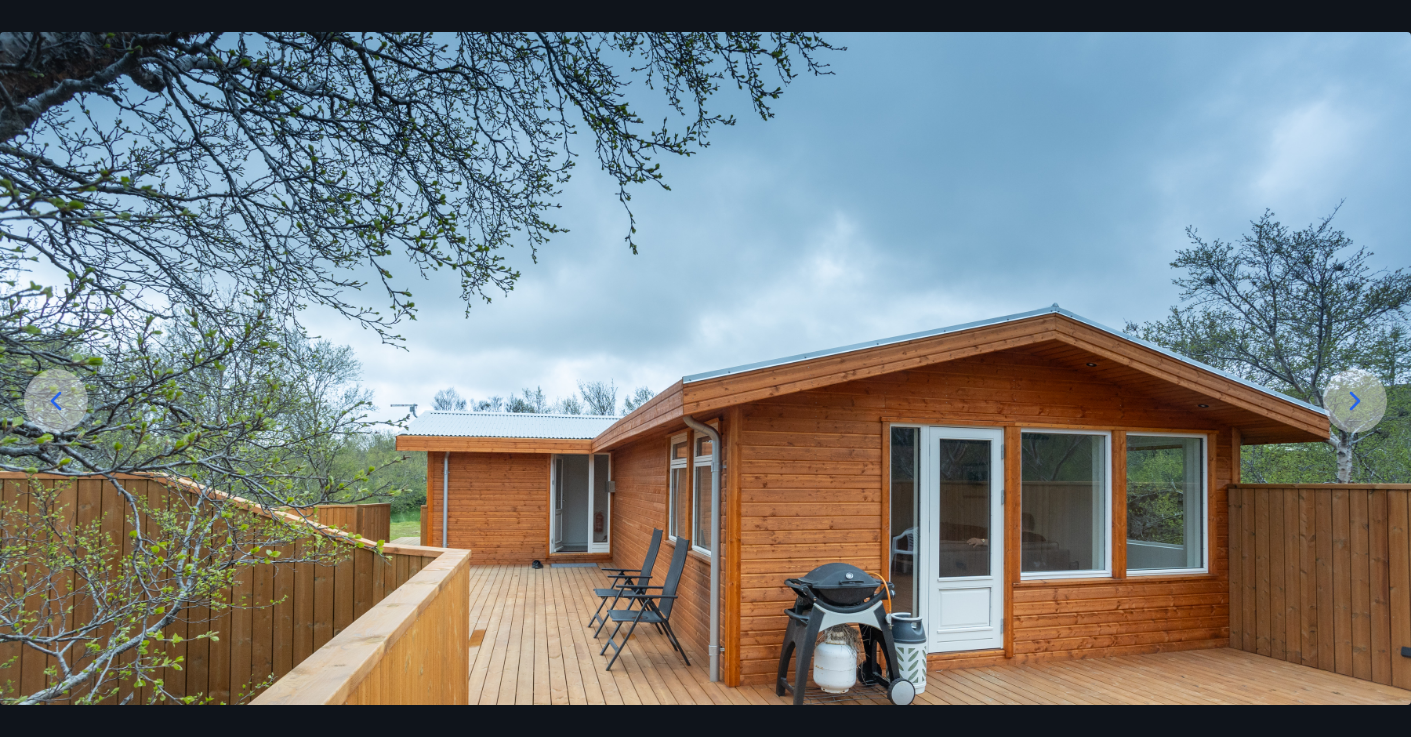 click at bounding box center [1355, 401] 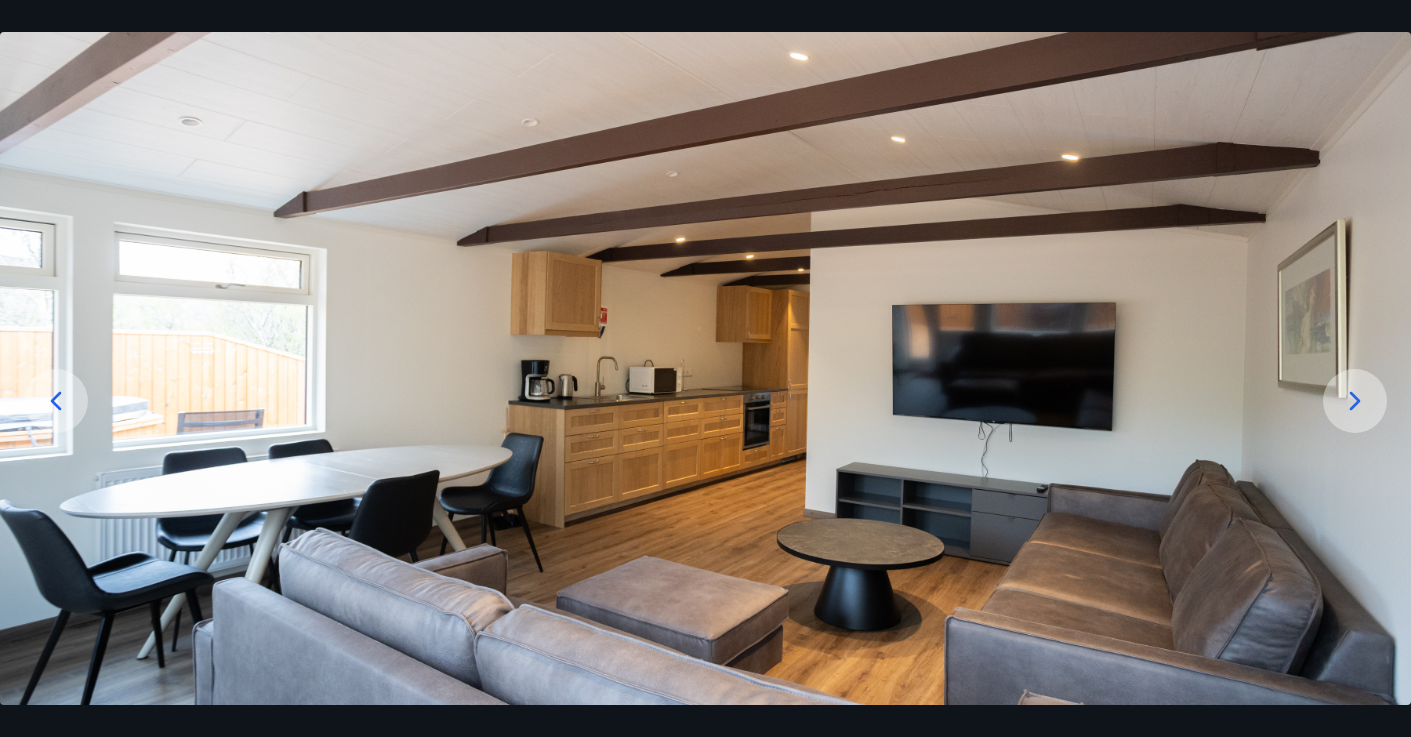 click at bounding box center [1355, 401] 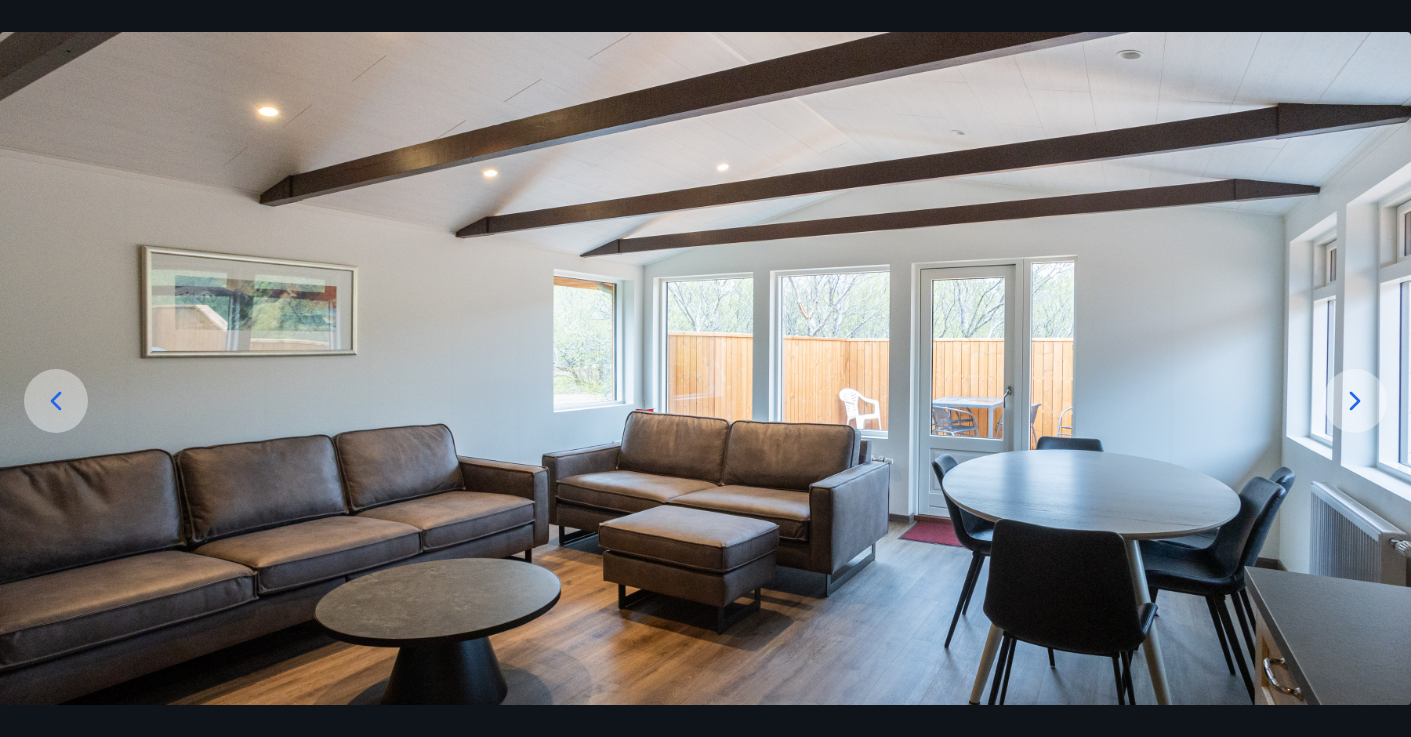 click at bounding box center [1355, 401] 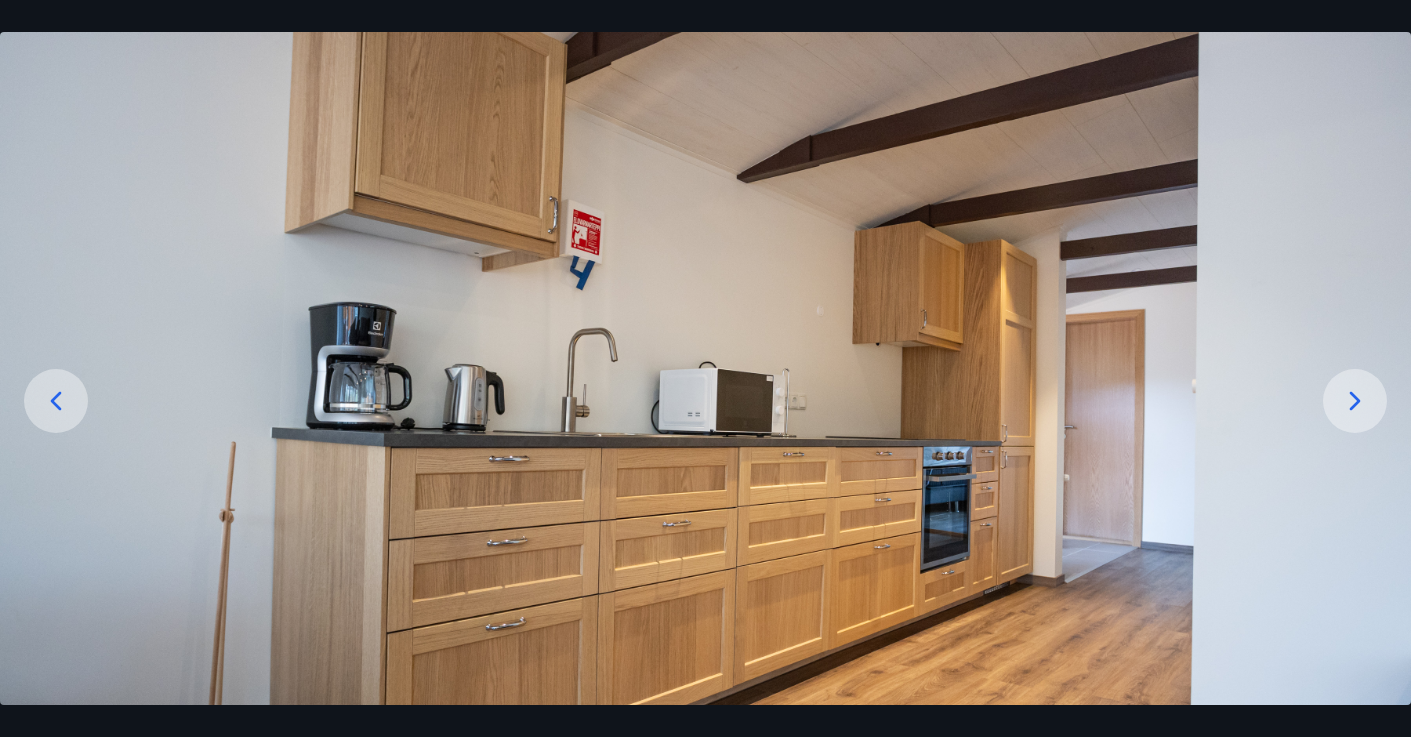 click at bounding box center [1355, 401] 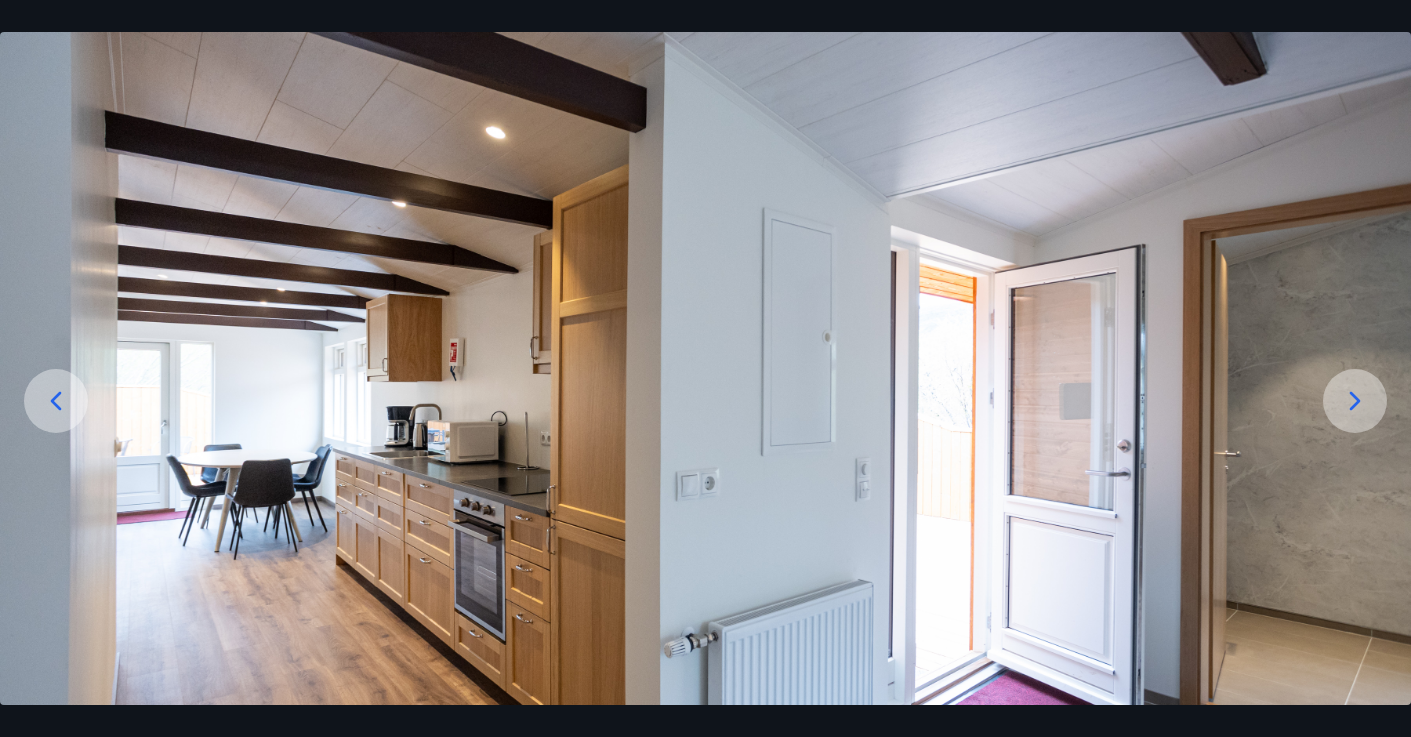 click at bounding box center [1355, 401] 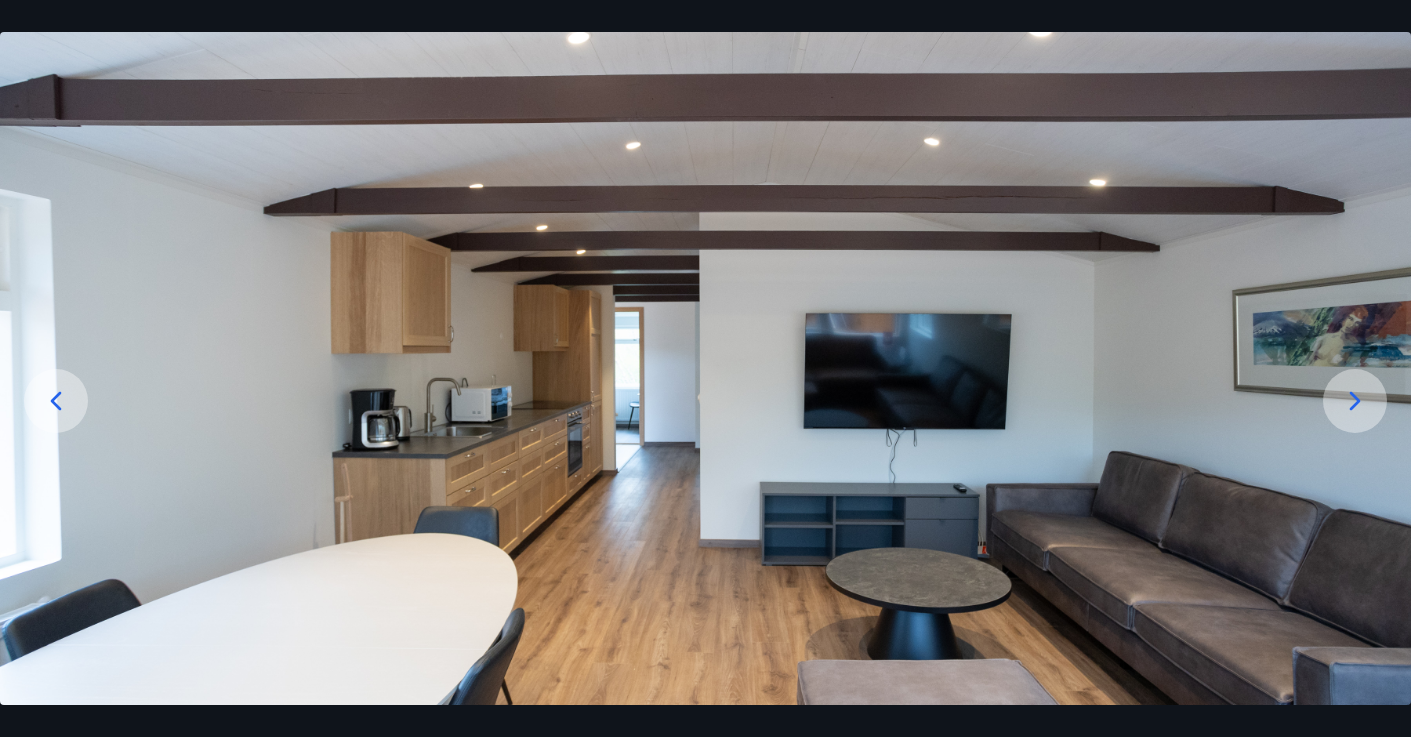 click at bounding box center (1355, 401) 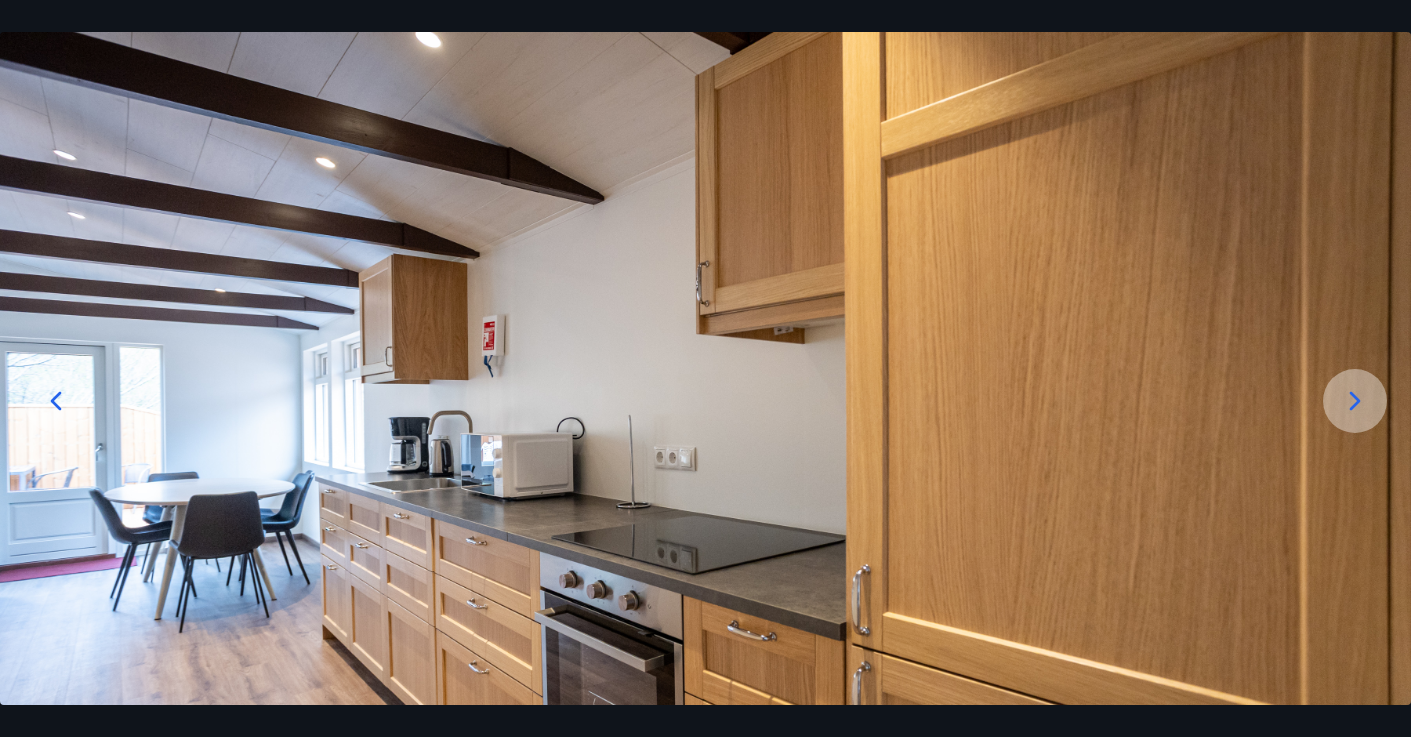 click at bounding box center (1355, 401) 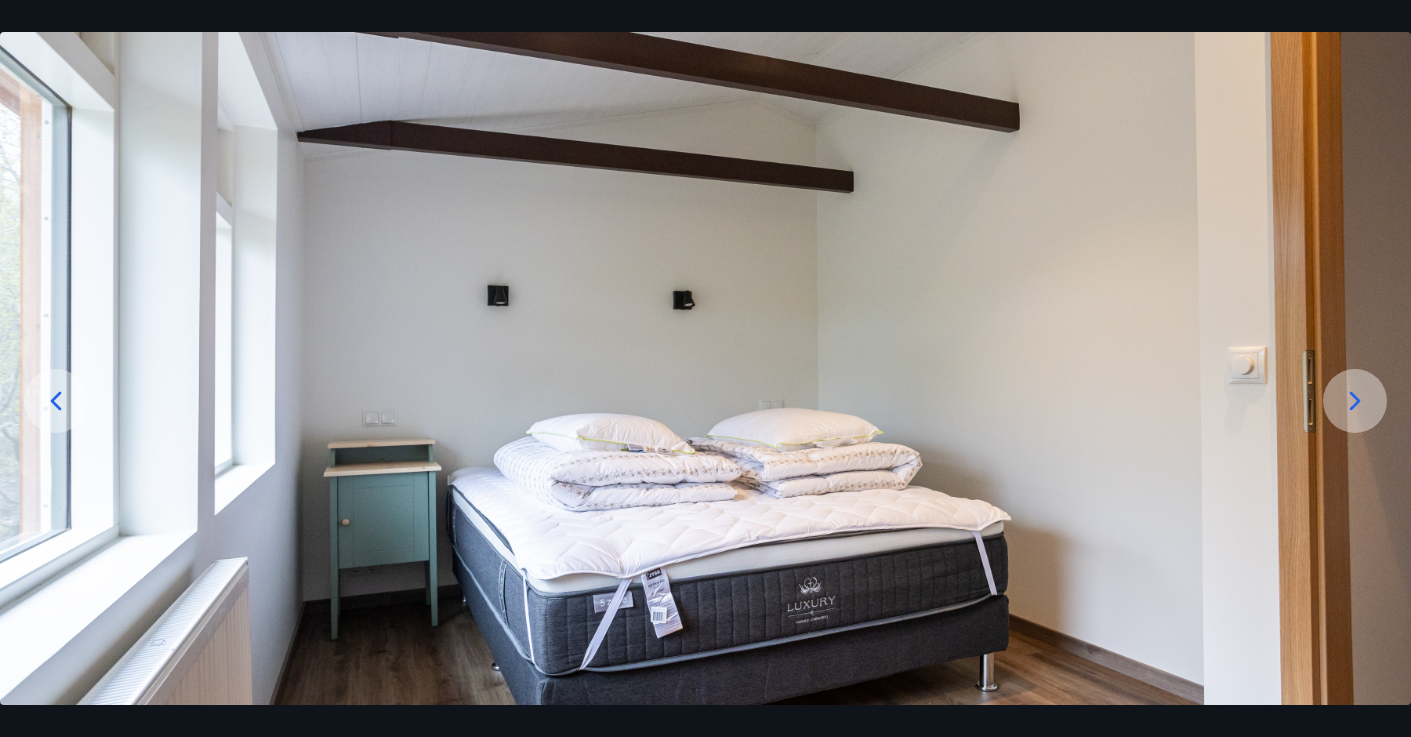 click at bounding box center [1355, 401] 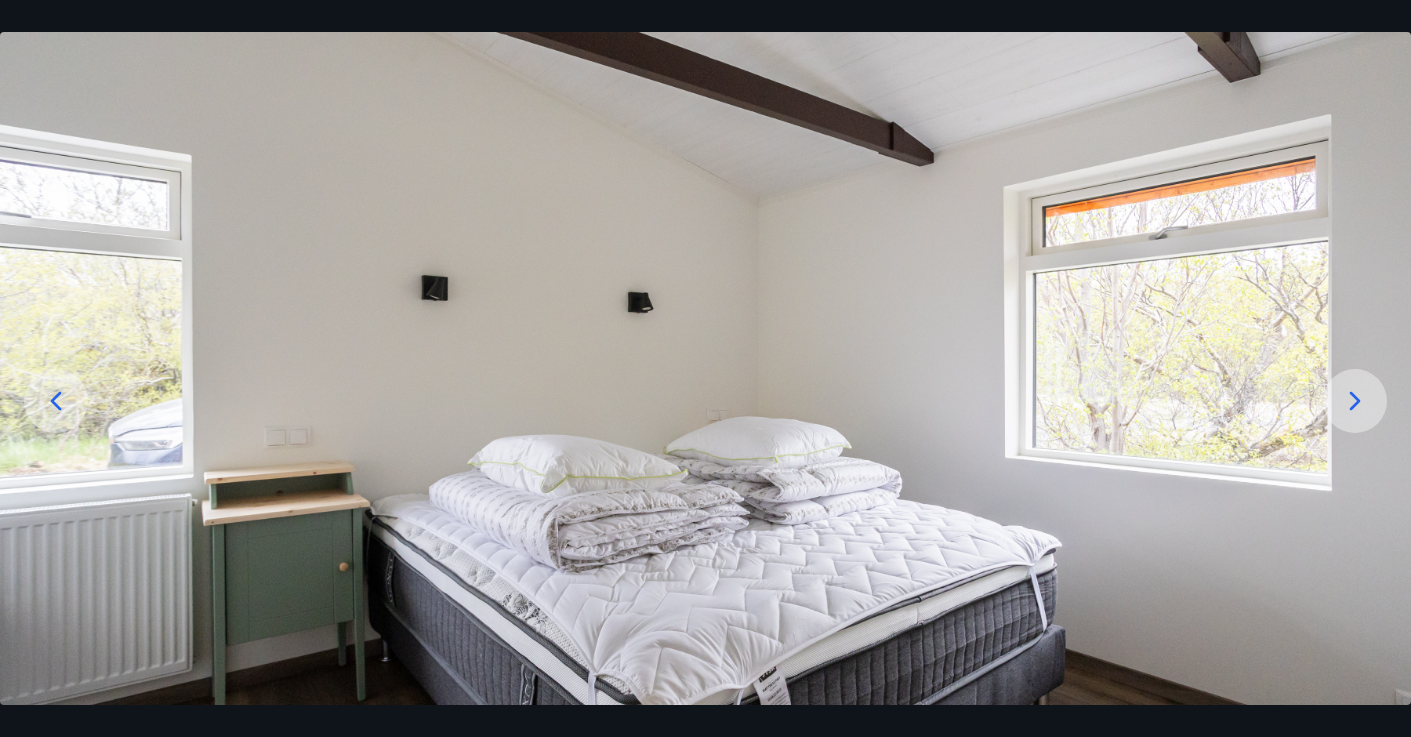 click at bounding box center [1355, 401] 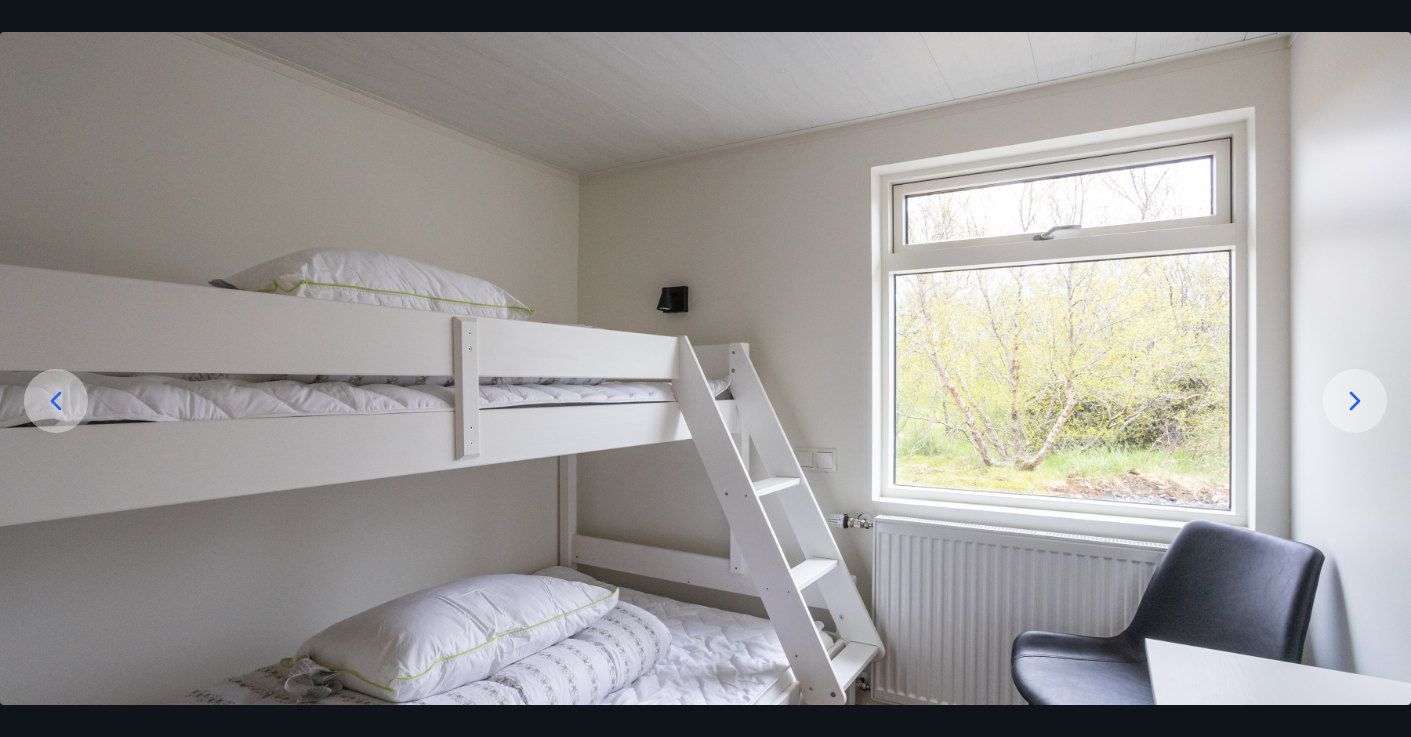 click at bounding box center [1355, 401] 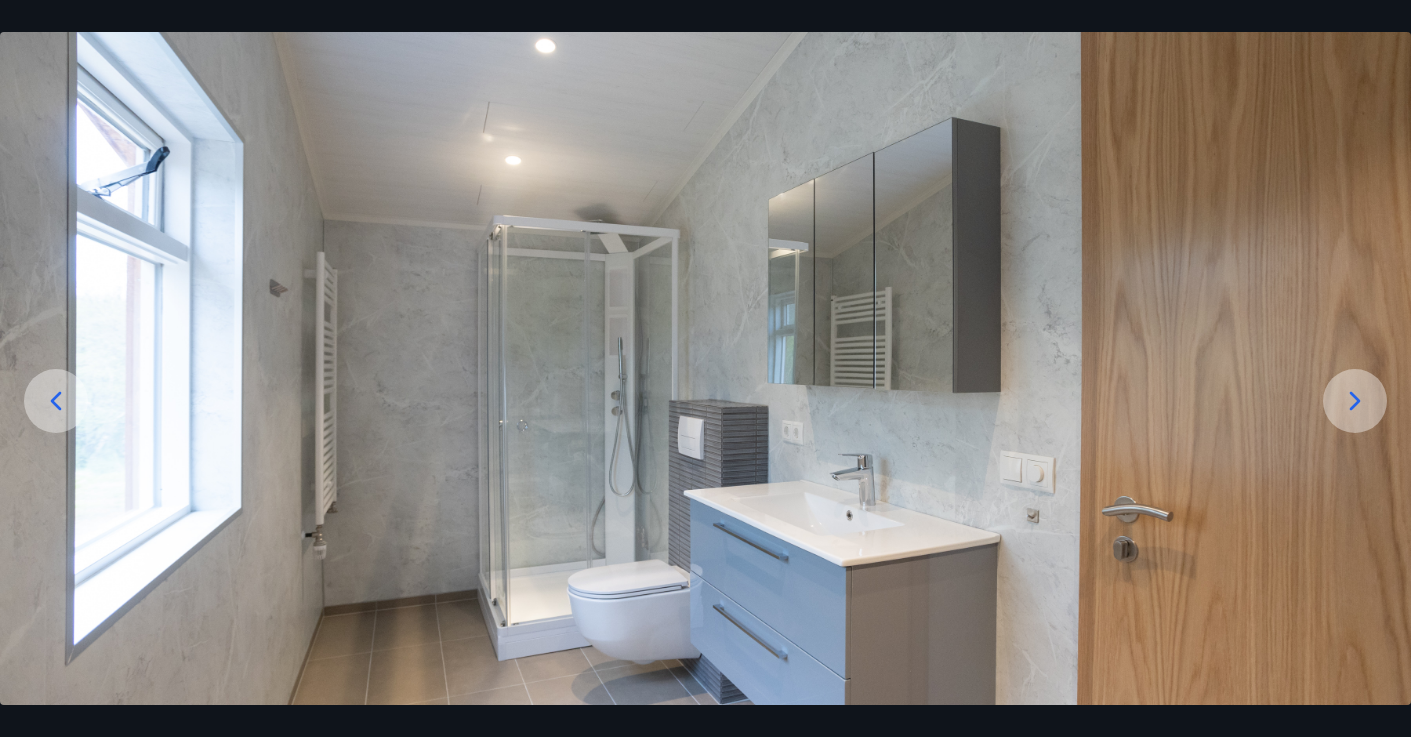 click at bounding box center [56, 401] 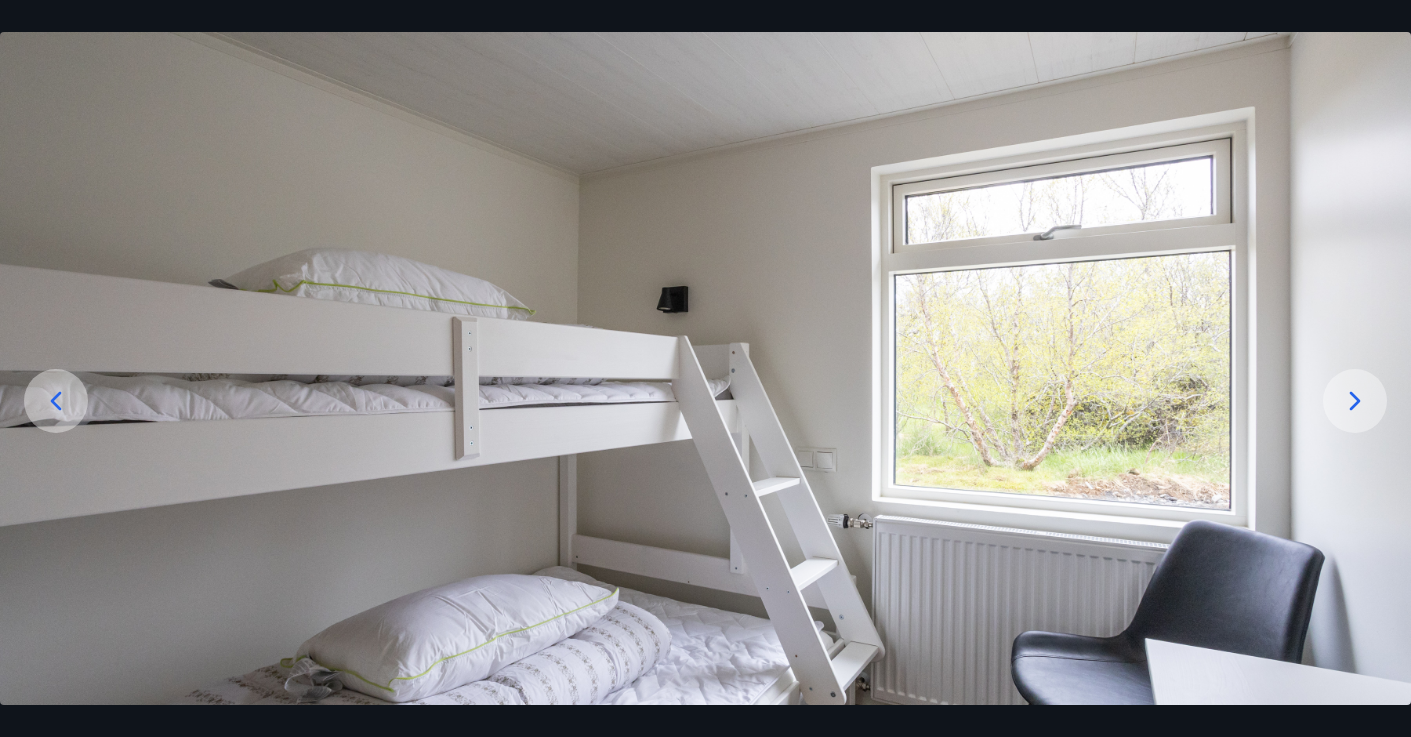 click at bounding box center [56, 401] 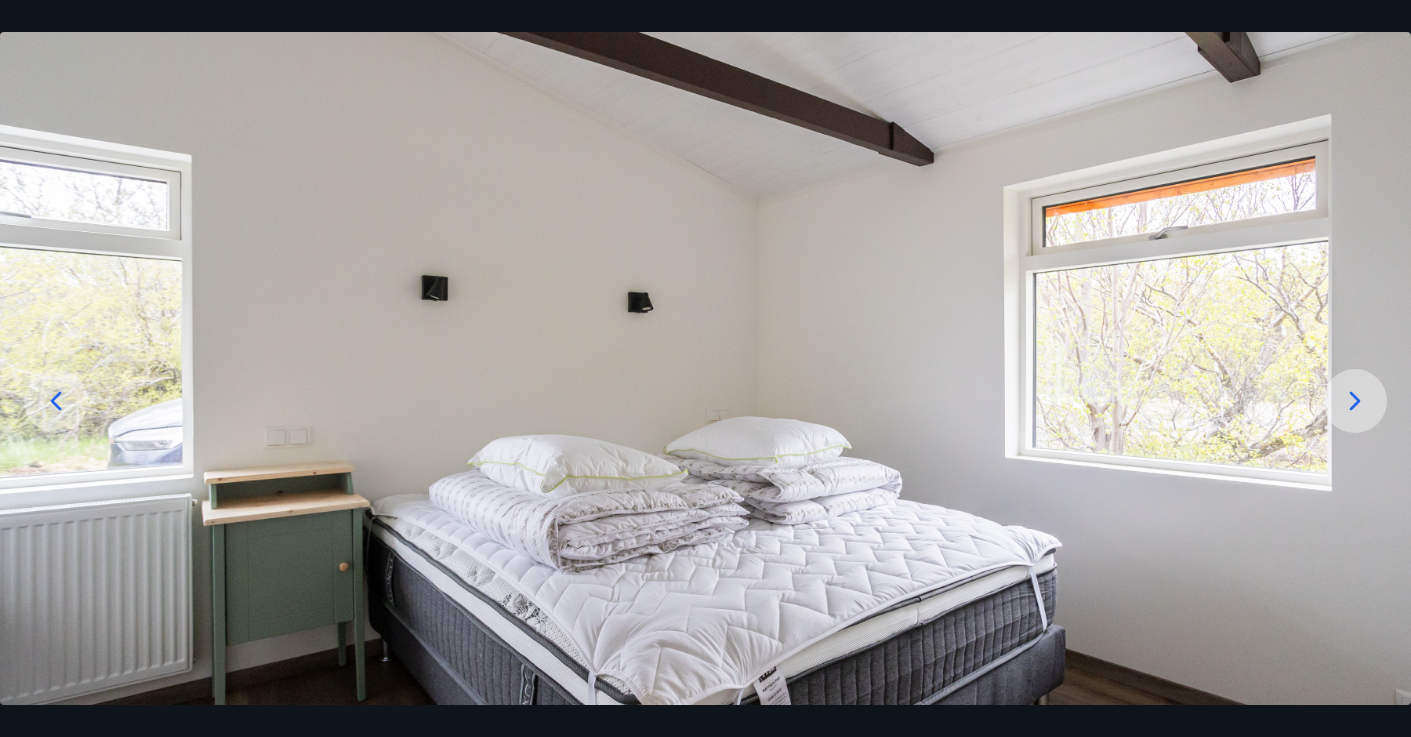 click at bounding box center [56, 401] 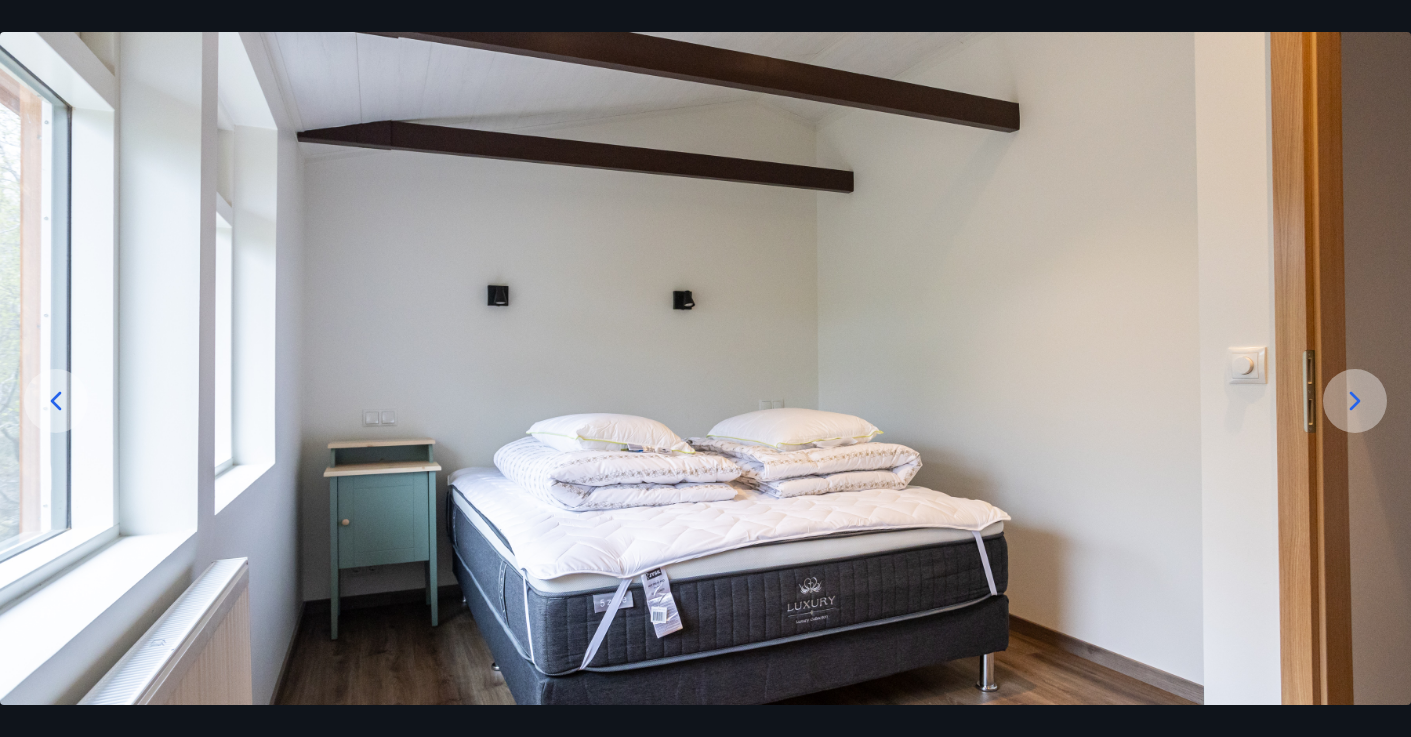 click at bounding box center [56, 401] 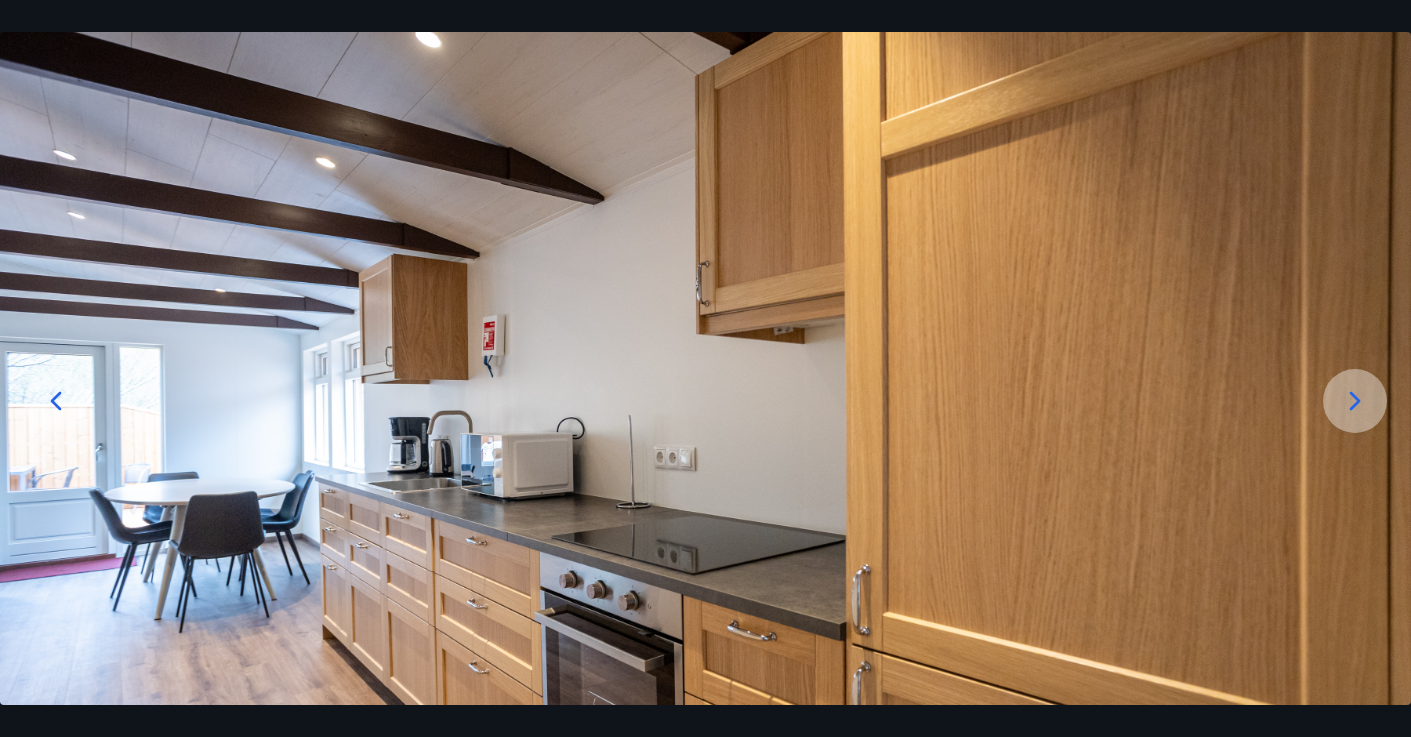 click at bounding box center (56, 401) 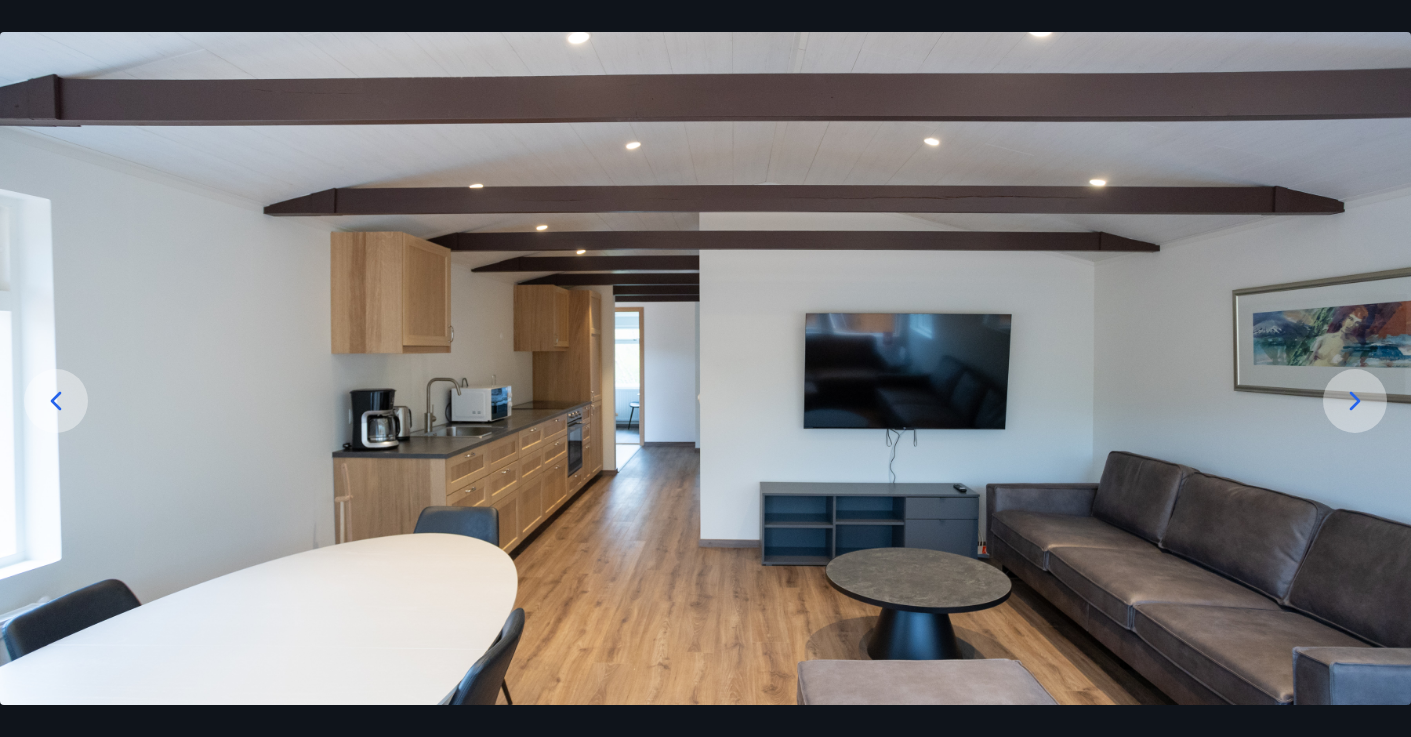 click 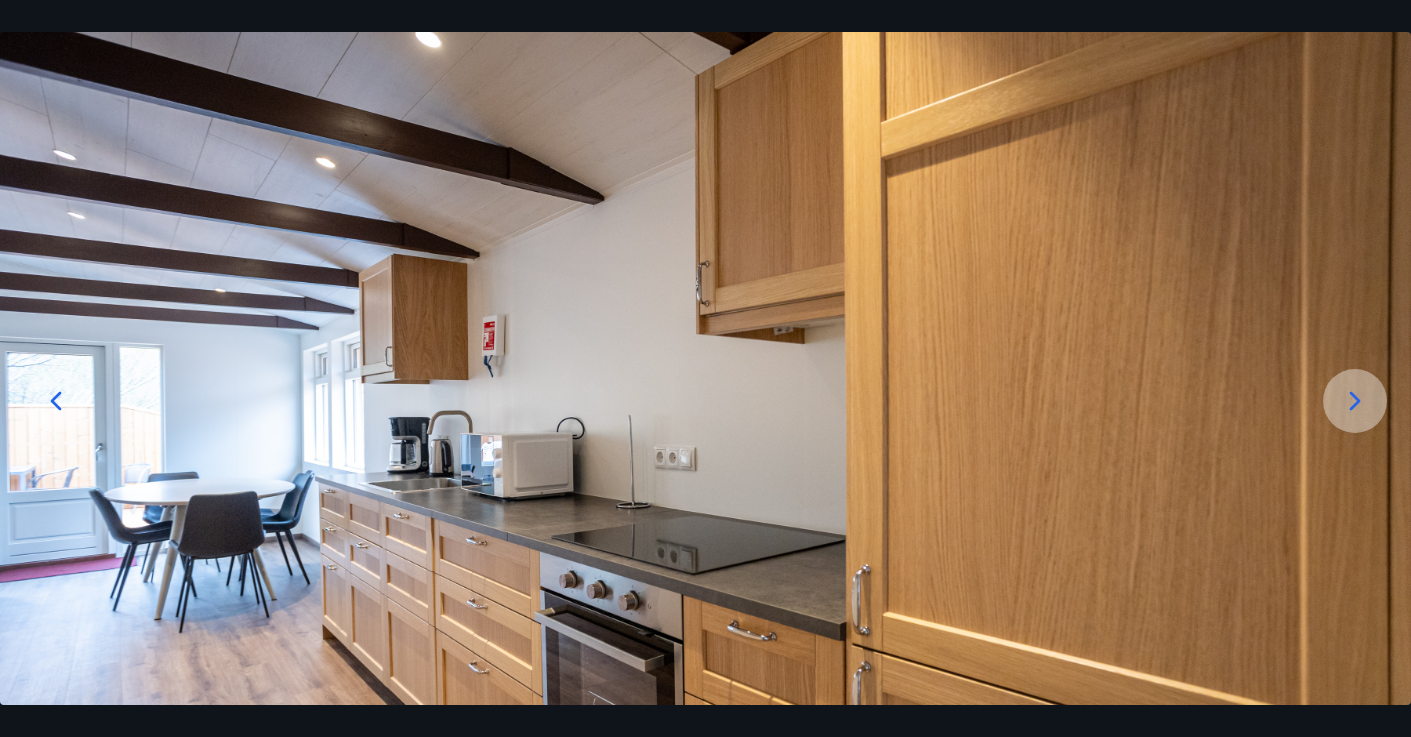 click 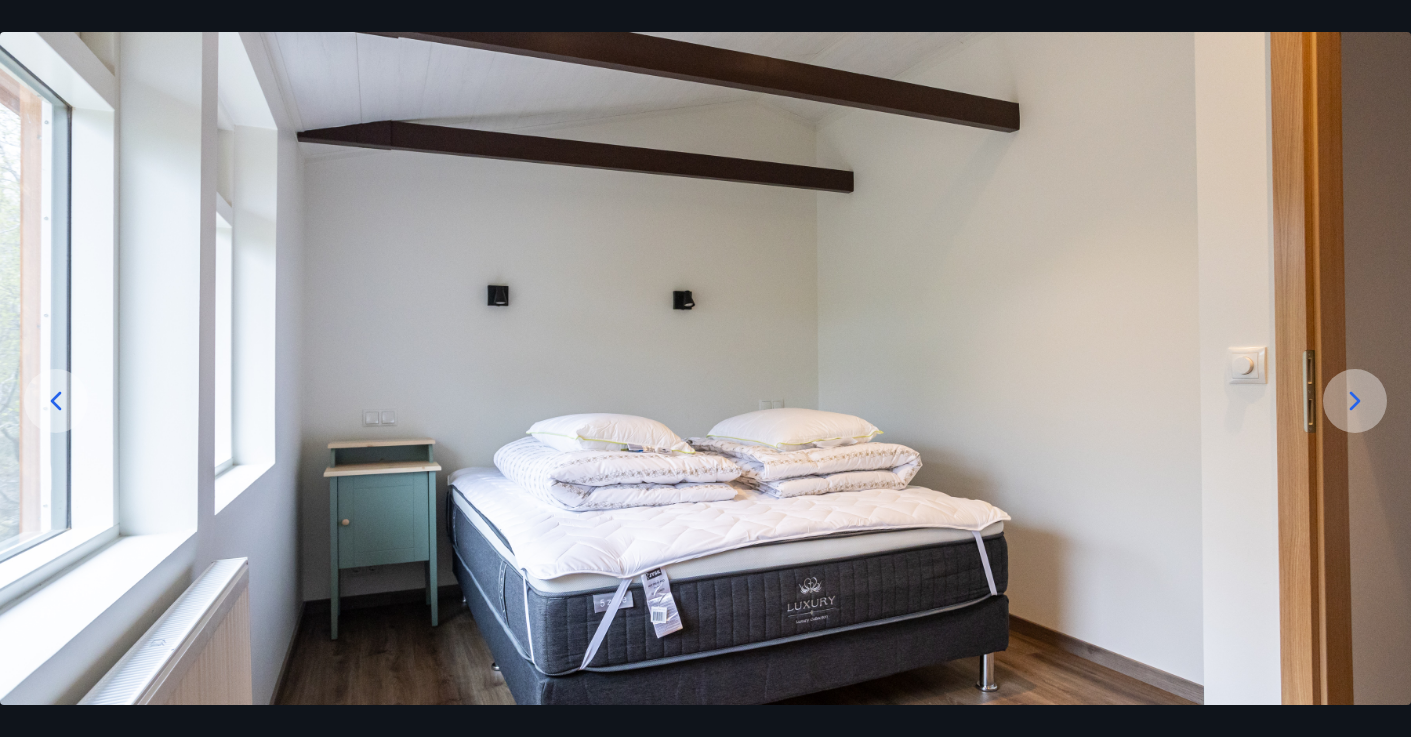 click 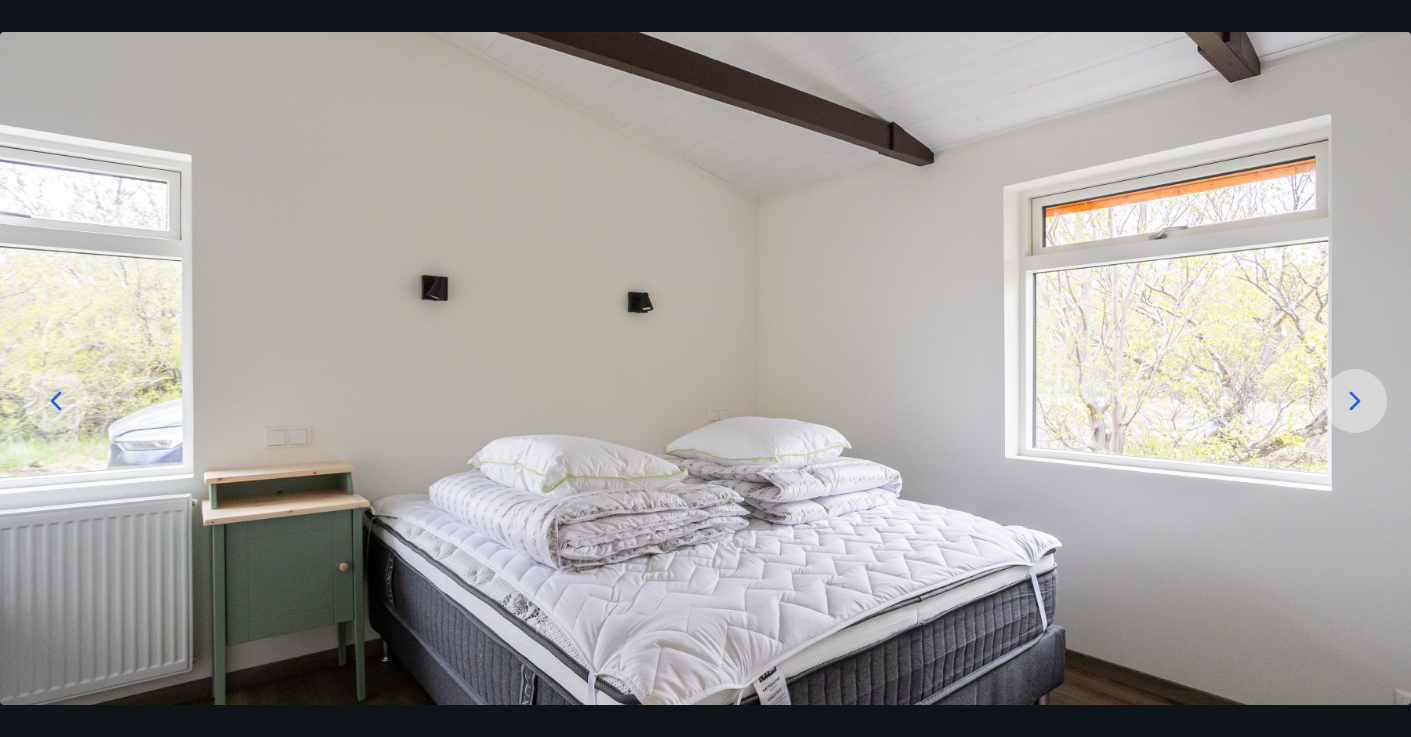 click 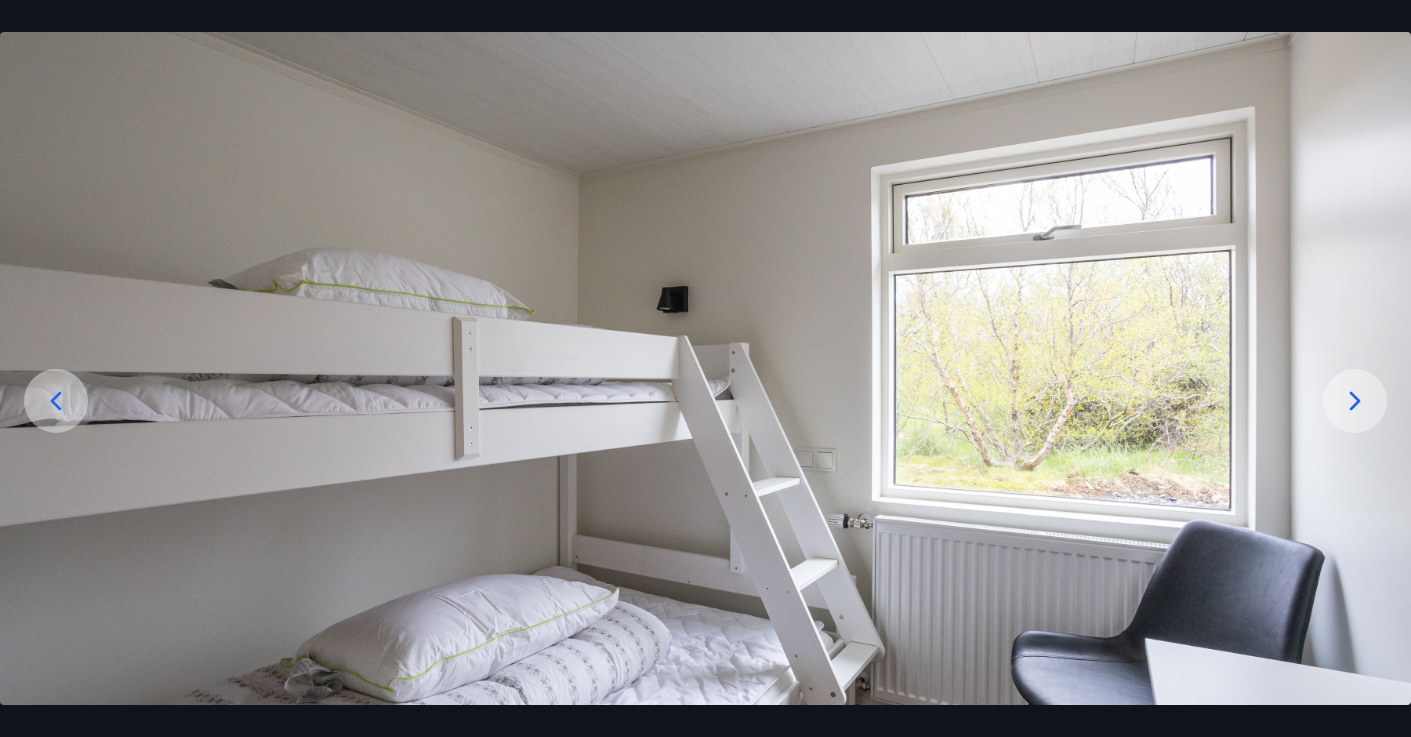 click 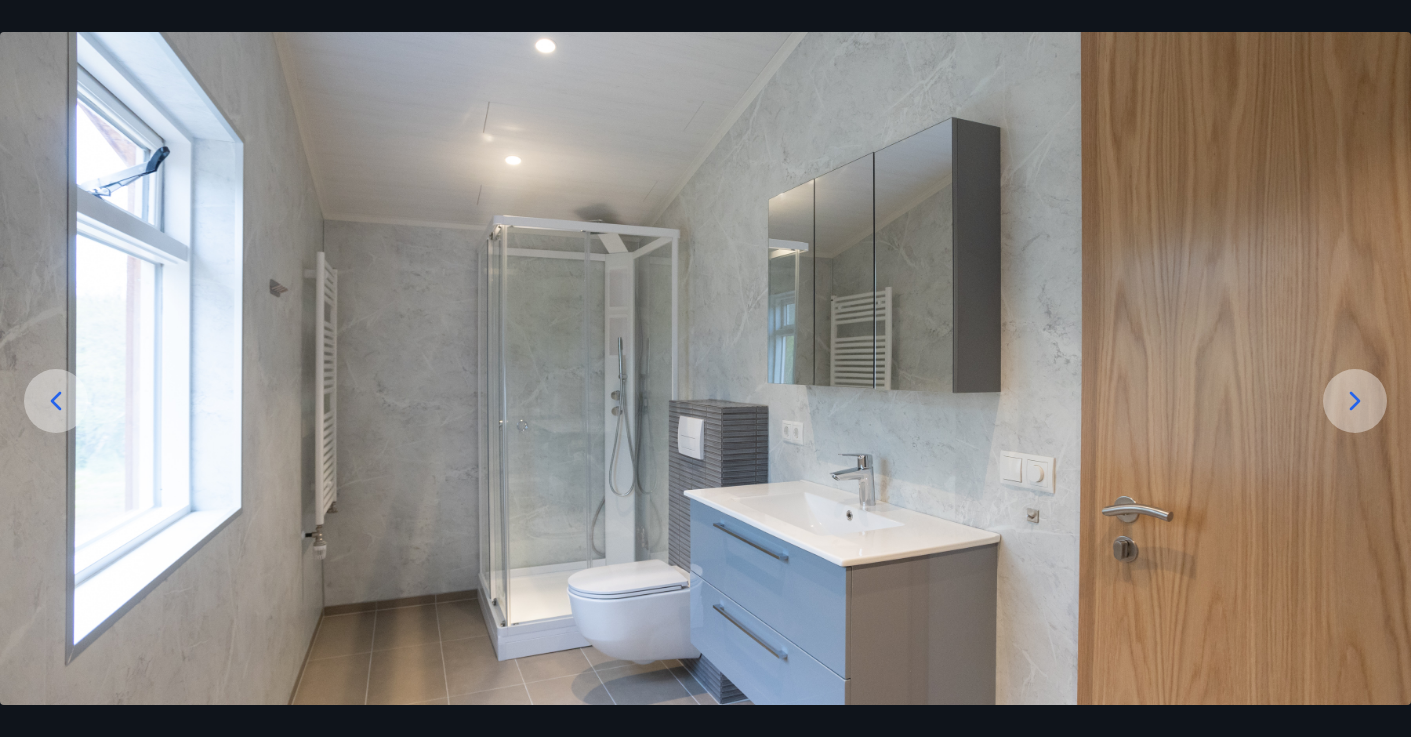 click 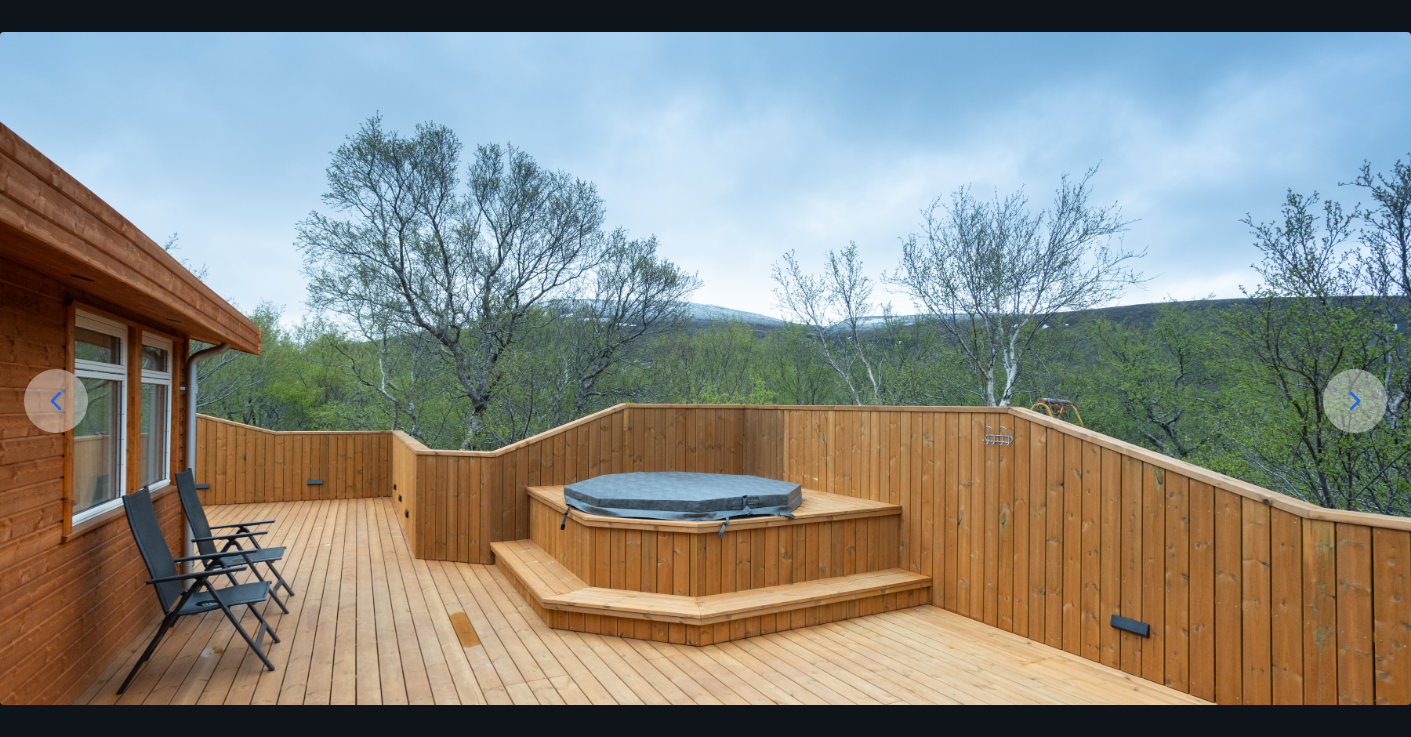 click 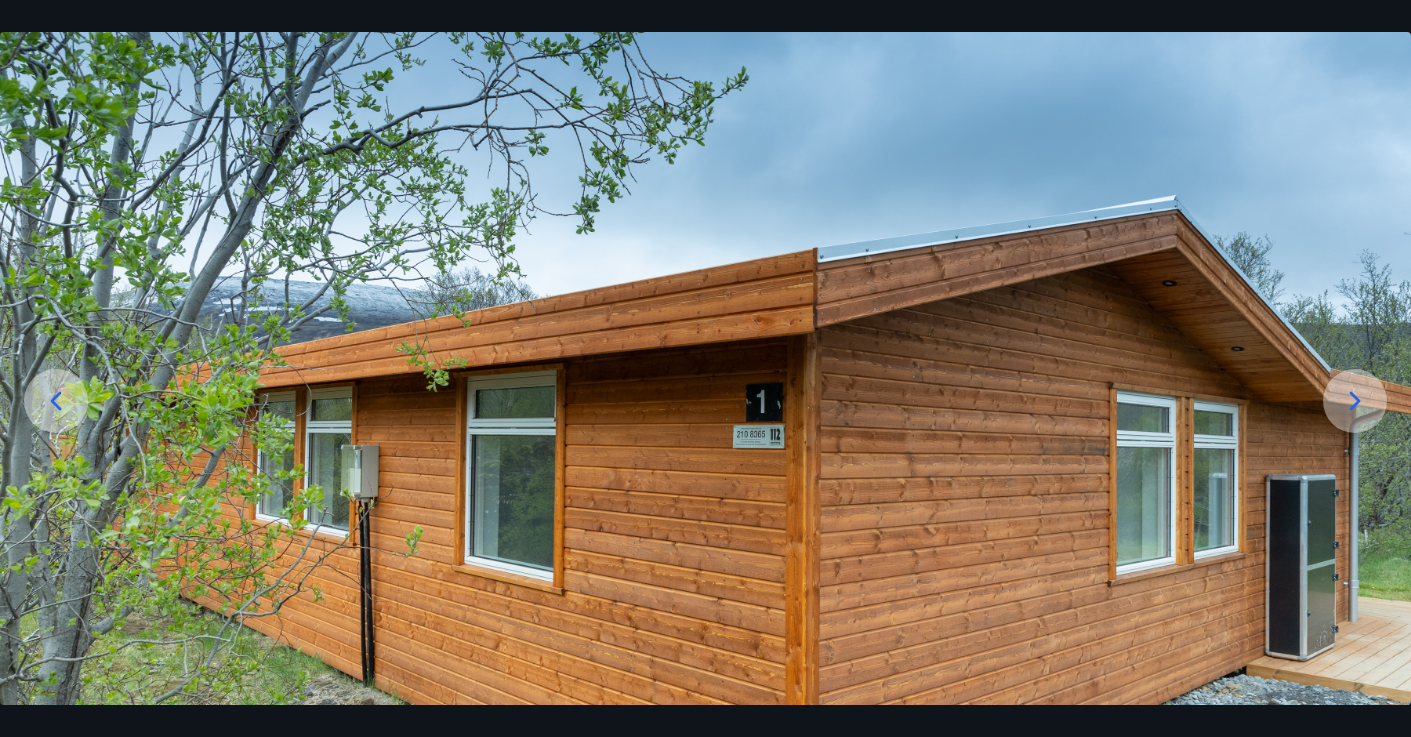 click 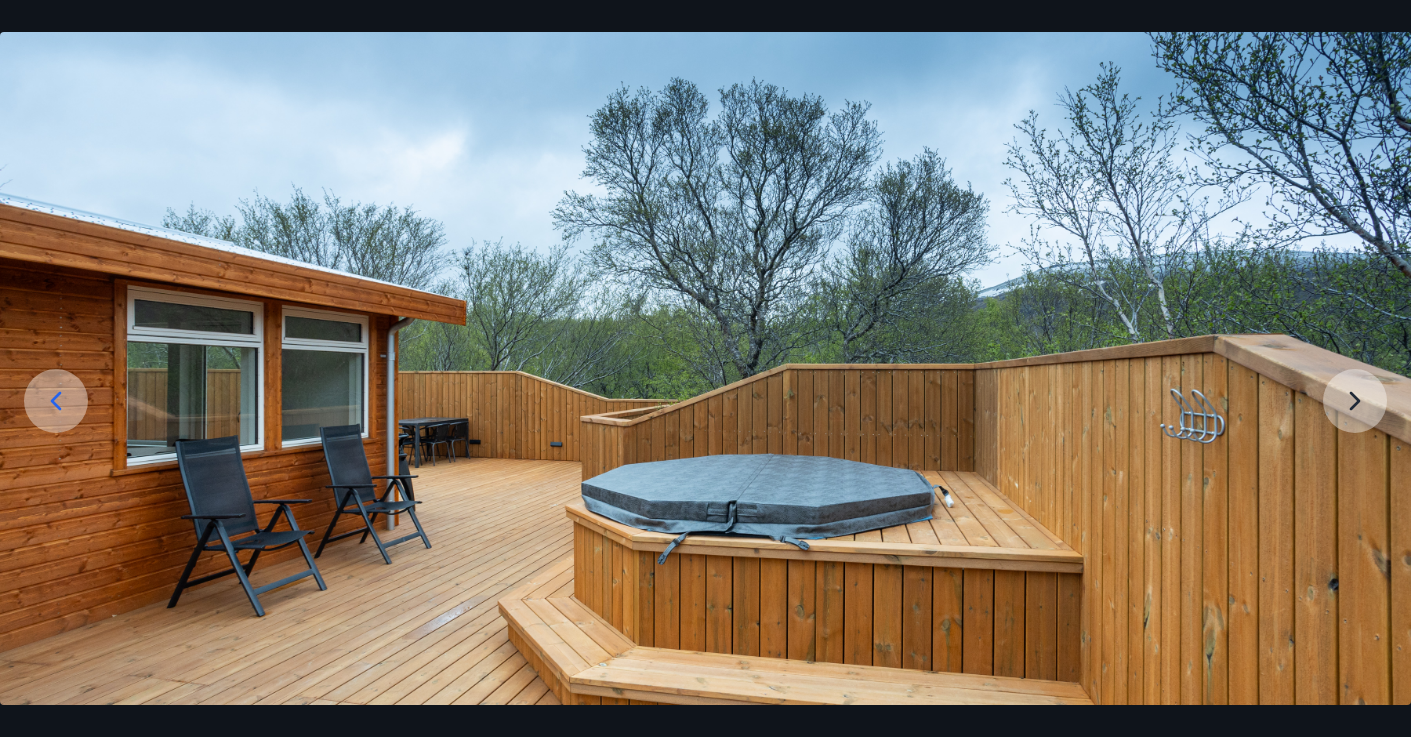 click at bounding box center (705, 424) 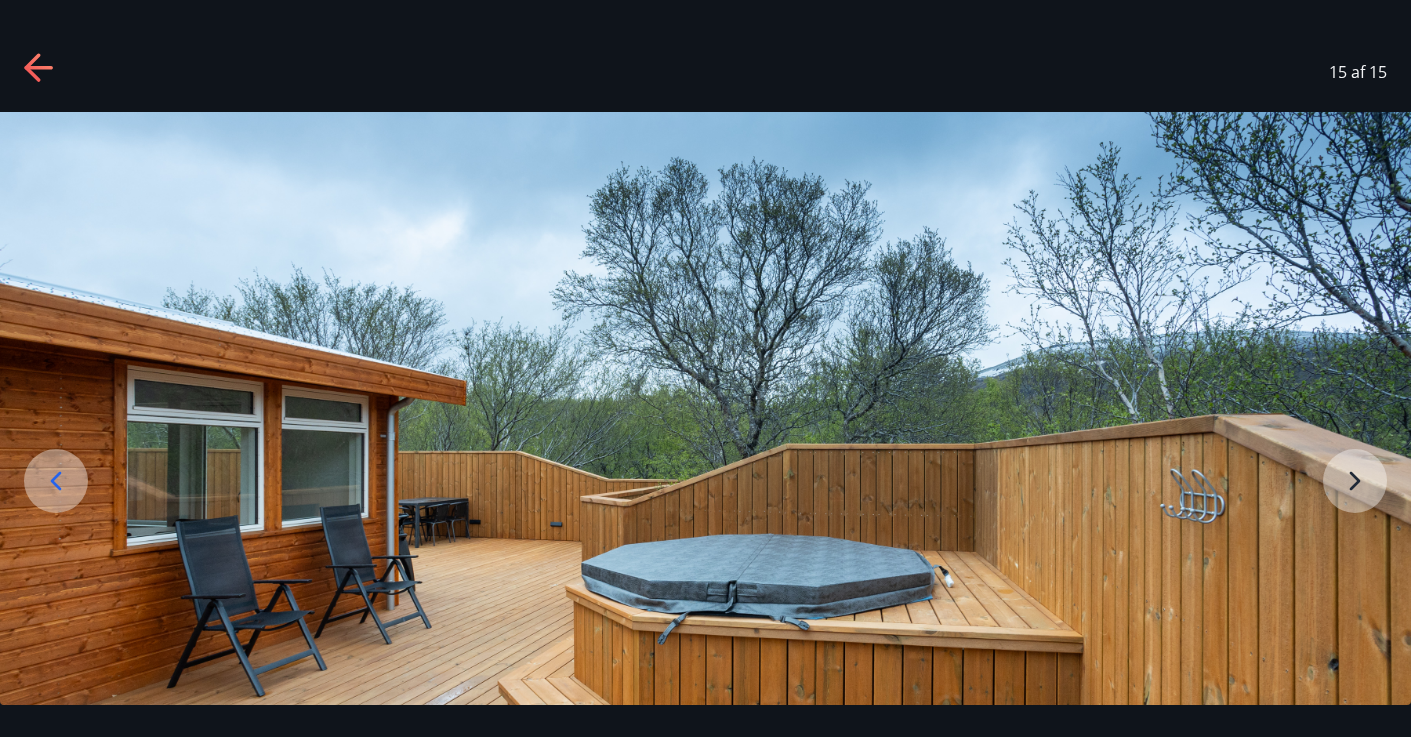 scroll, scrollTop: 0, scrollLeft: 0, axis: both 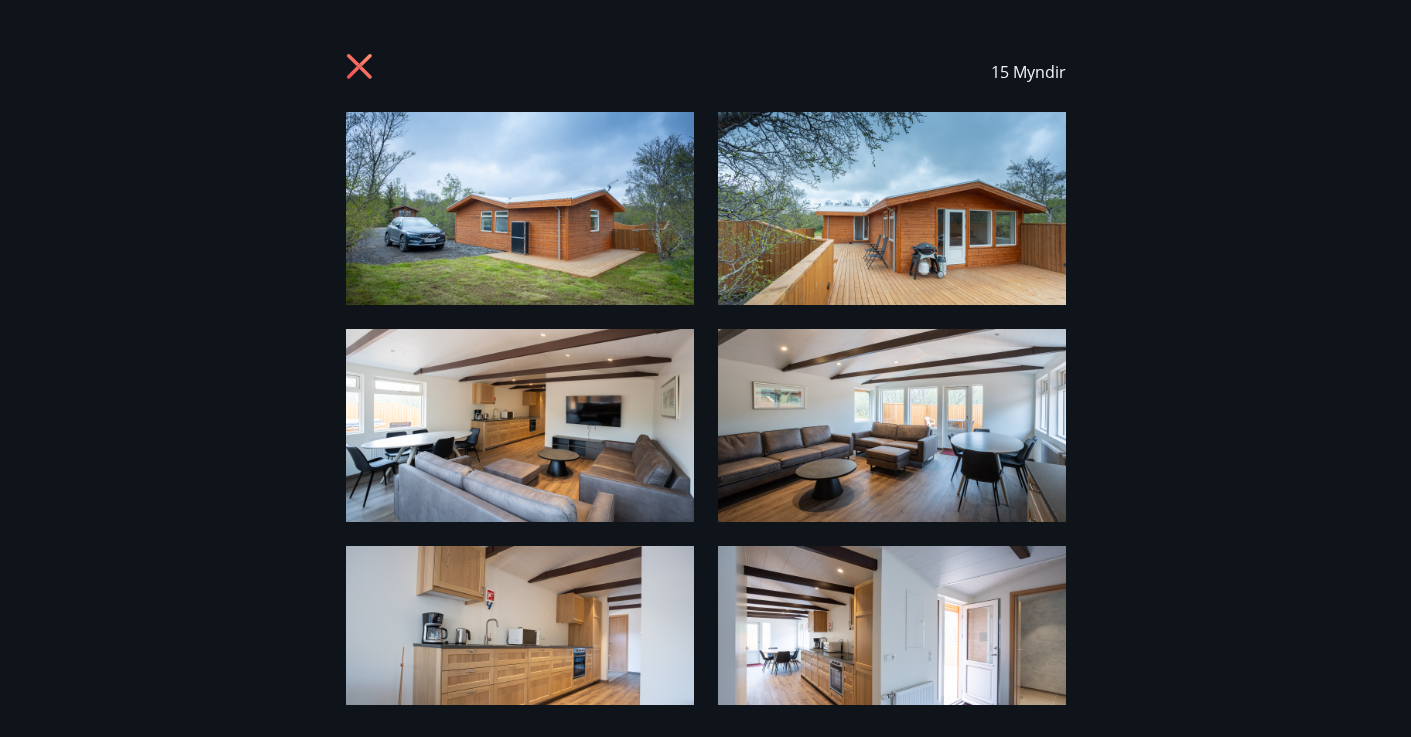 click 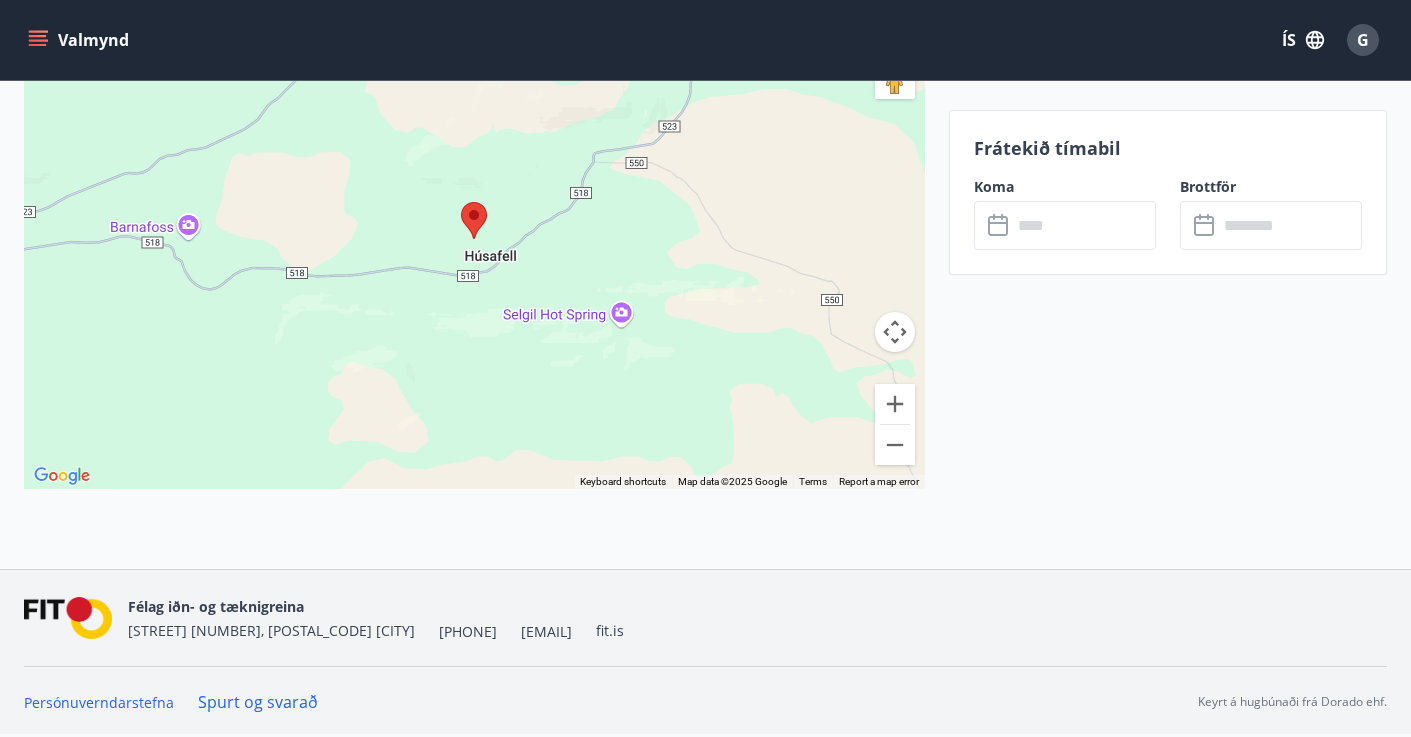 scroll, scrollTop: 2813, scrollLeft: 0, axis: vertical 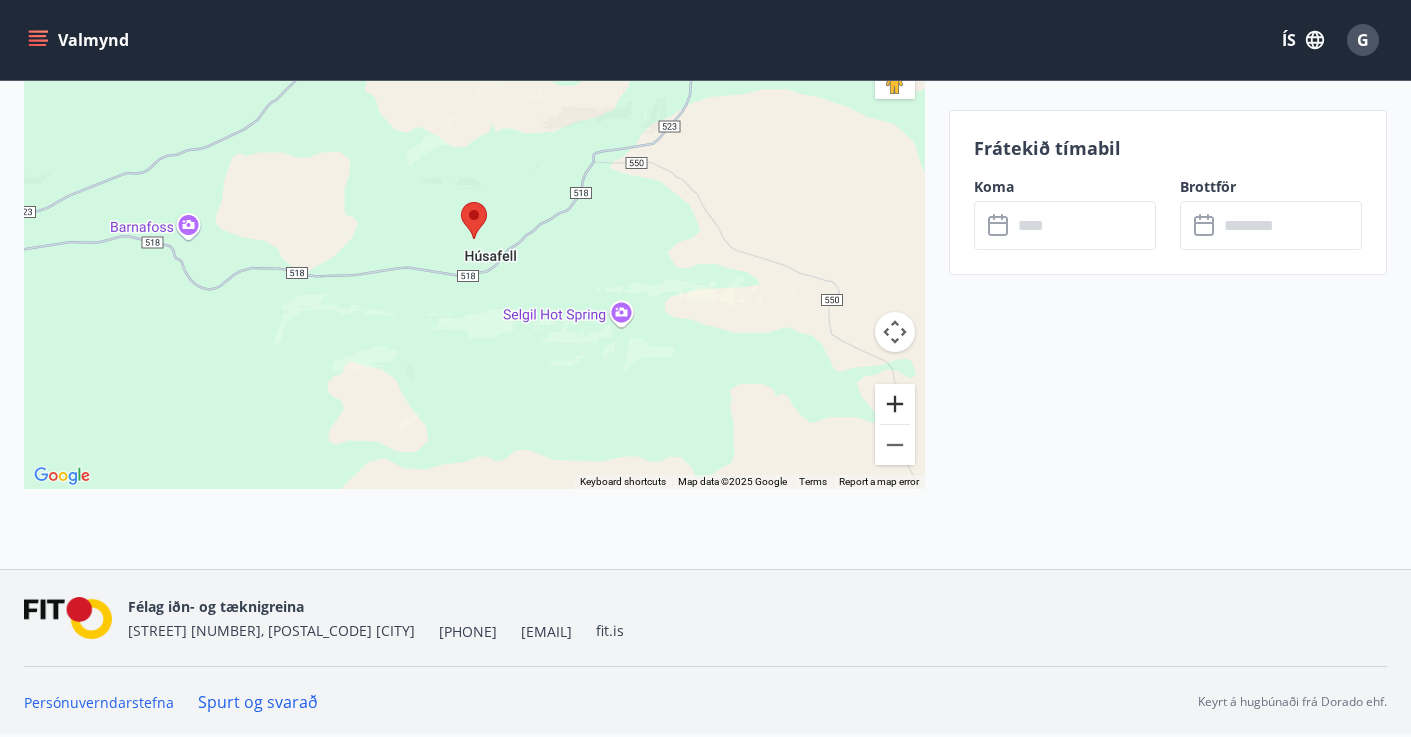 click at bounding box center (895, 404) 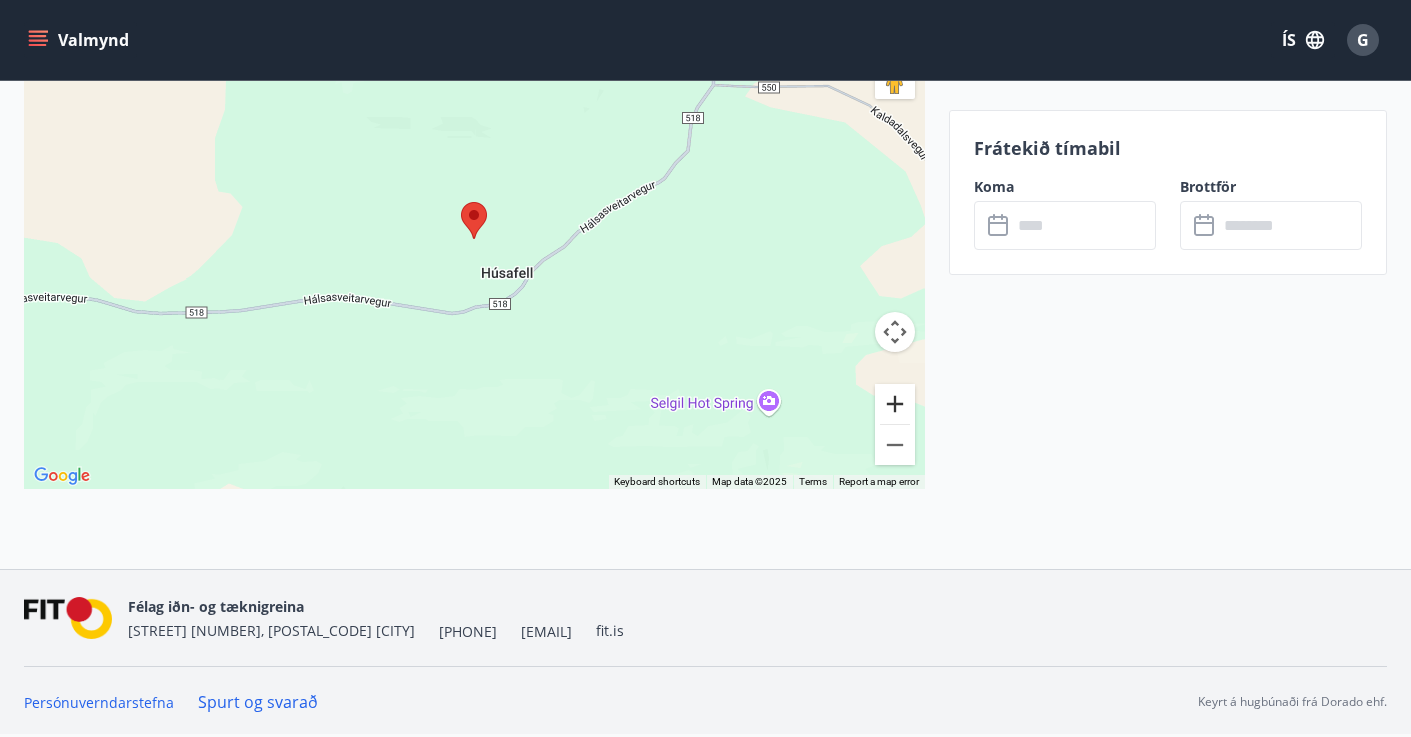 click at bounding box center [895, 404] 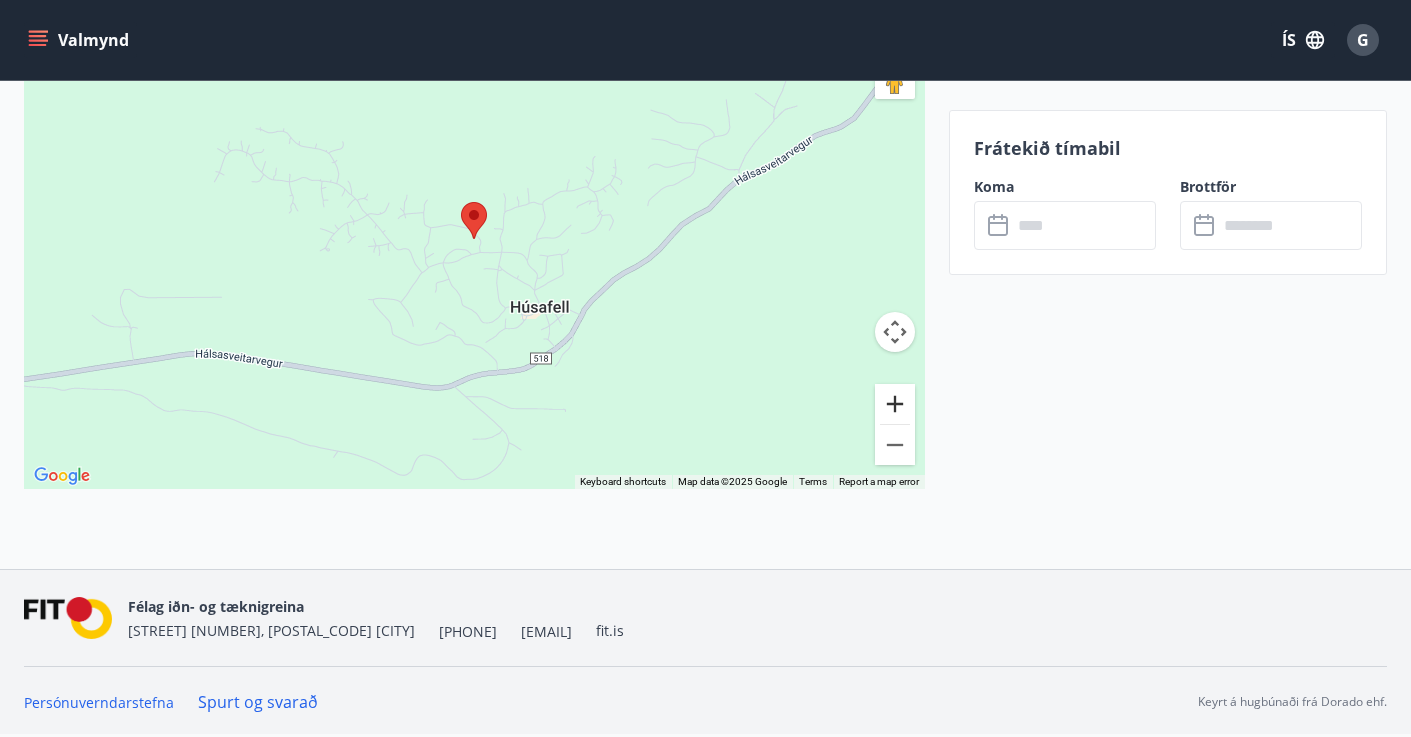 click at bounding box center [895, 404] 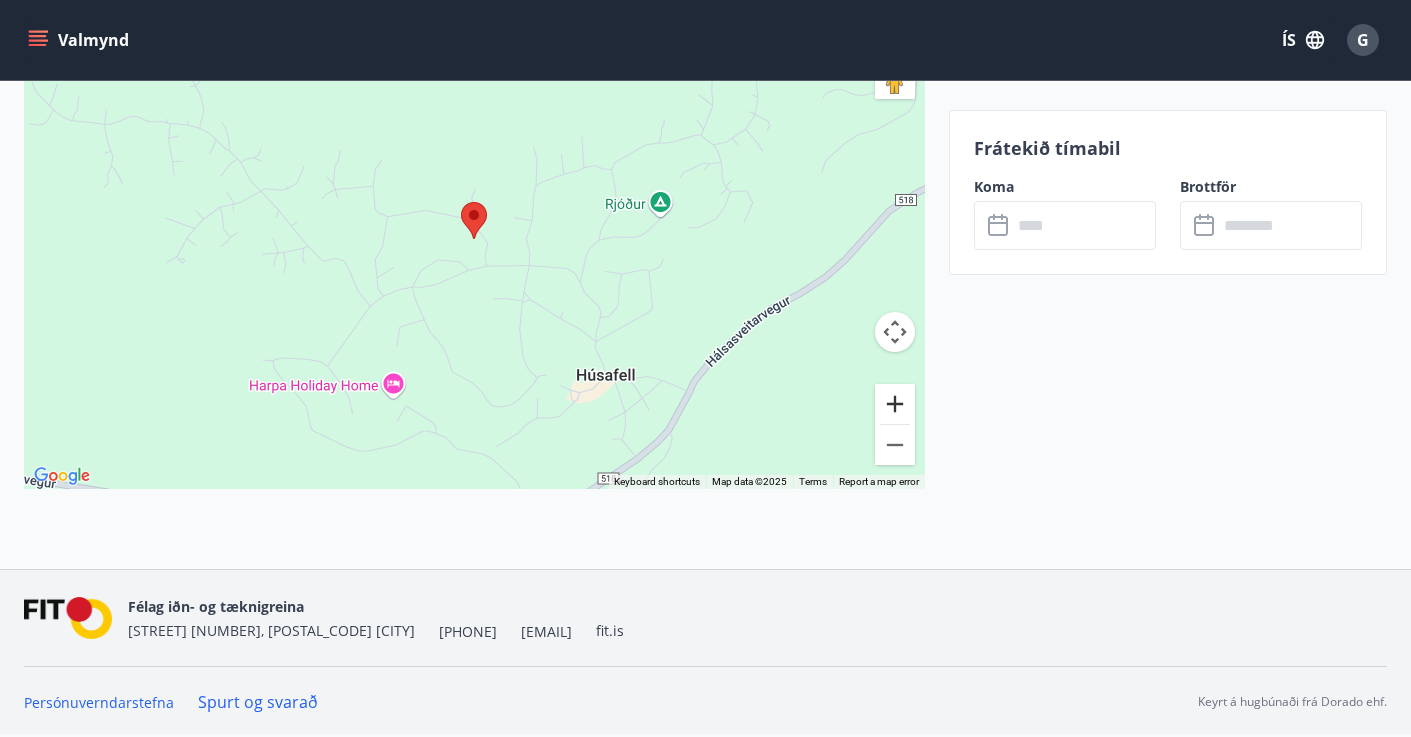 click at bounding box center [895, 404] 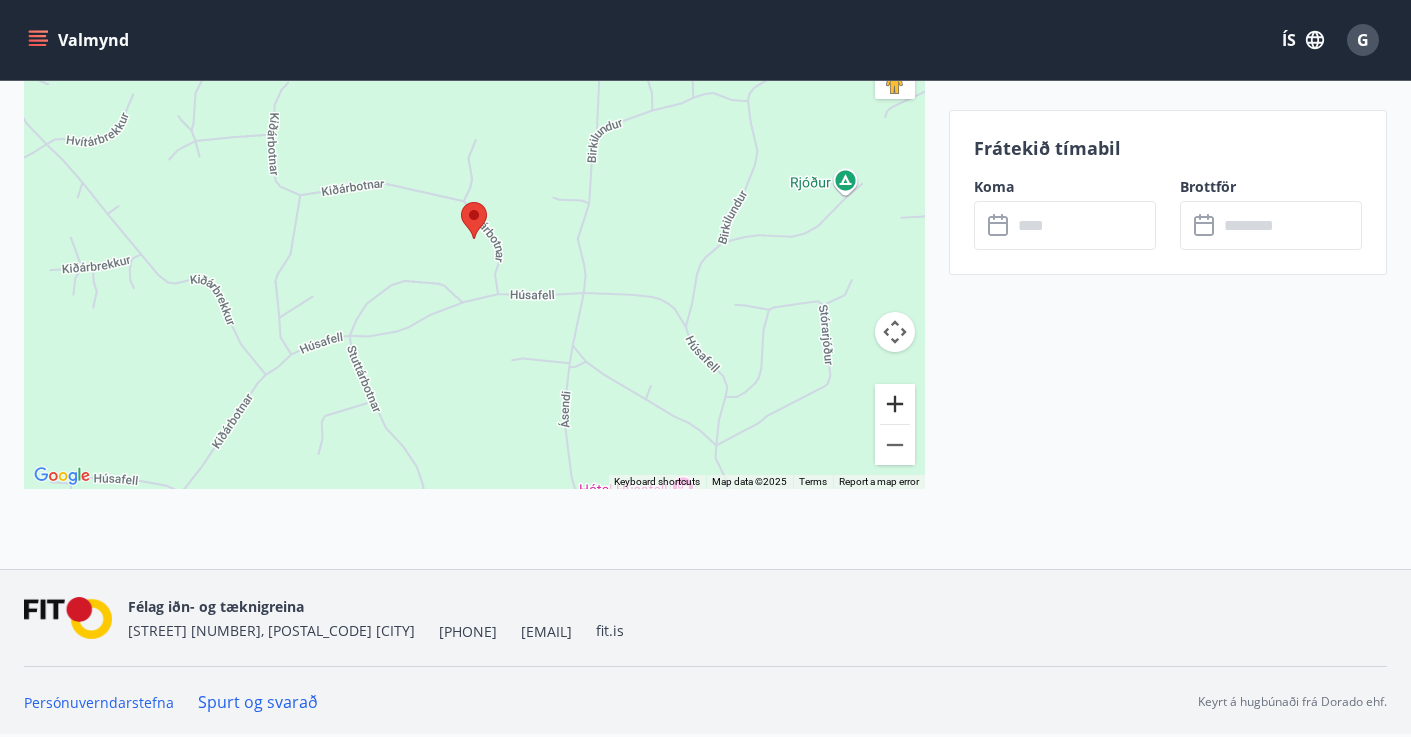 click at bounding box center (895, 404) 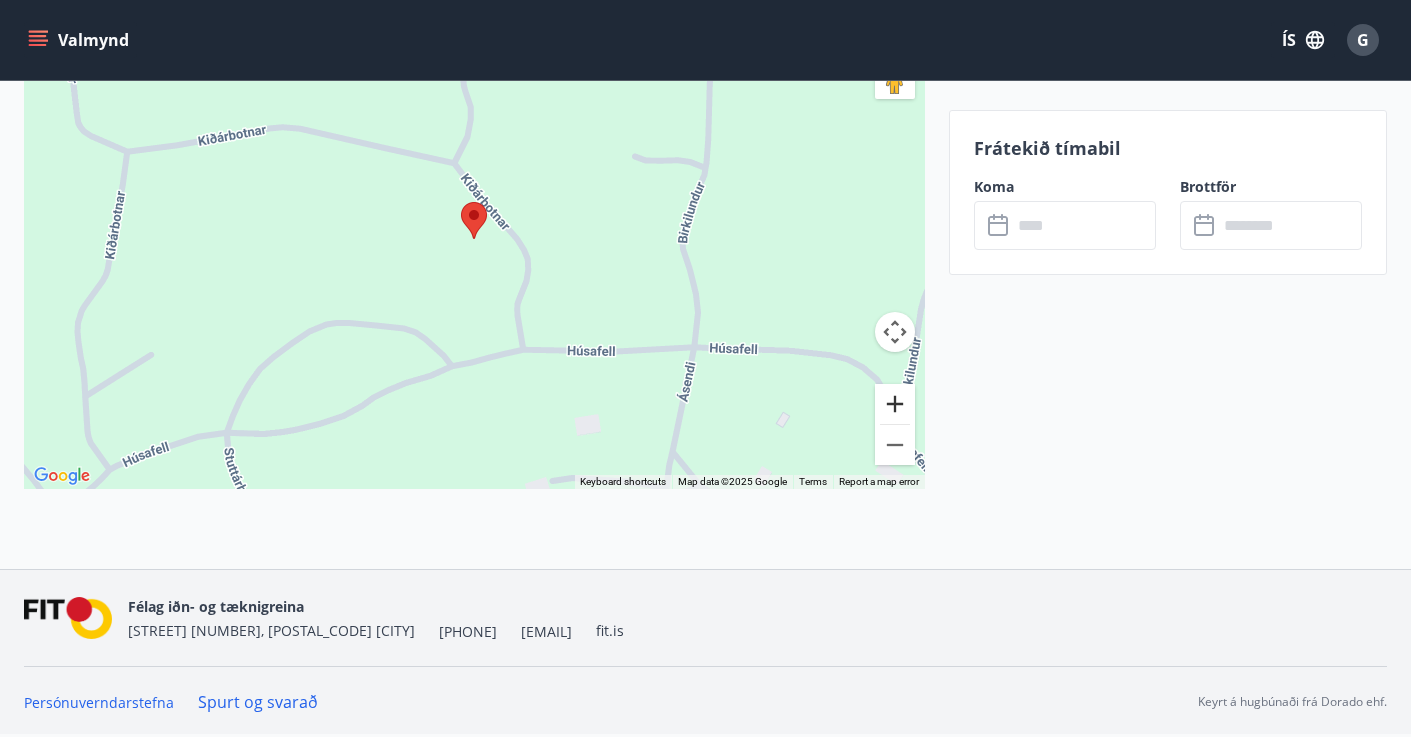 click at bounding box center [895, 404] 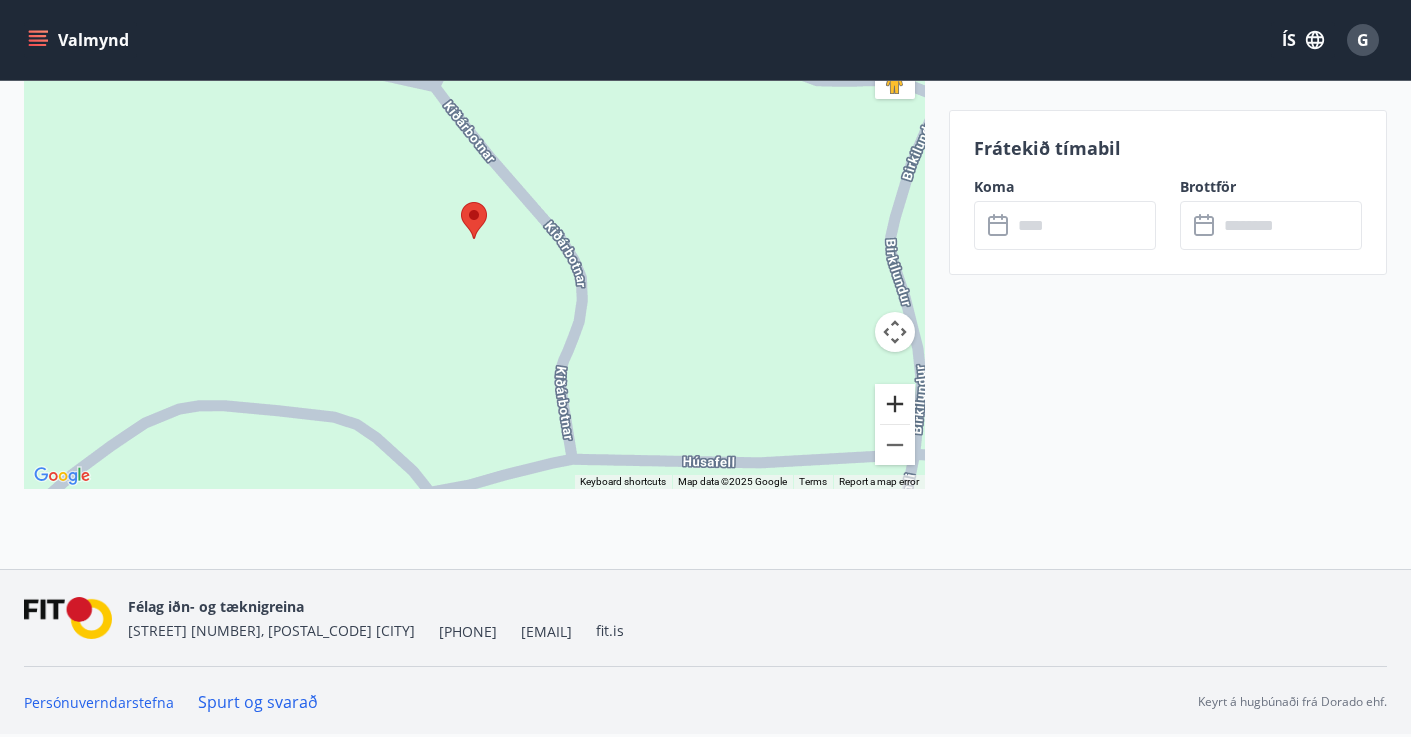 click at bounding box center (895, 404) 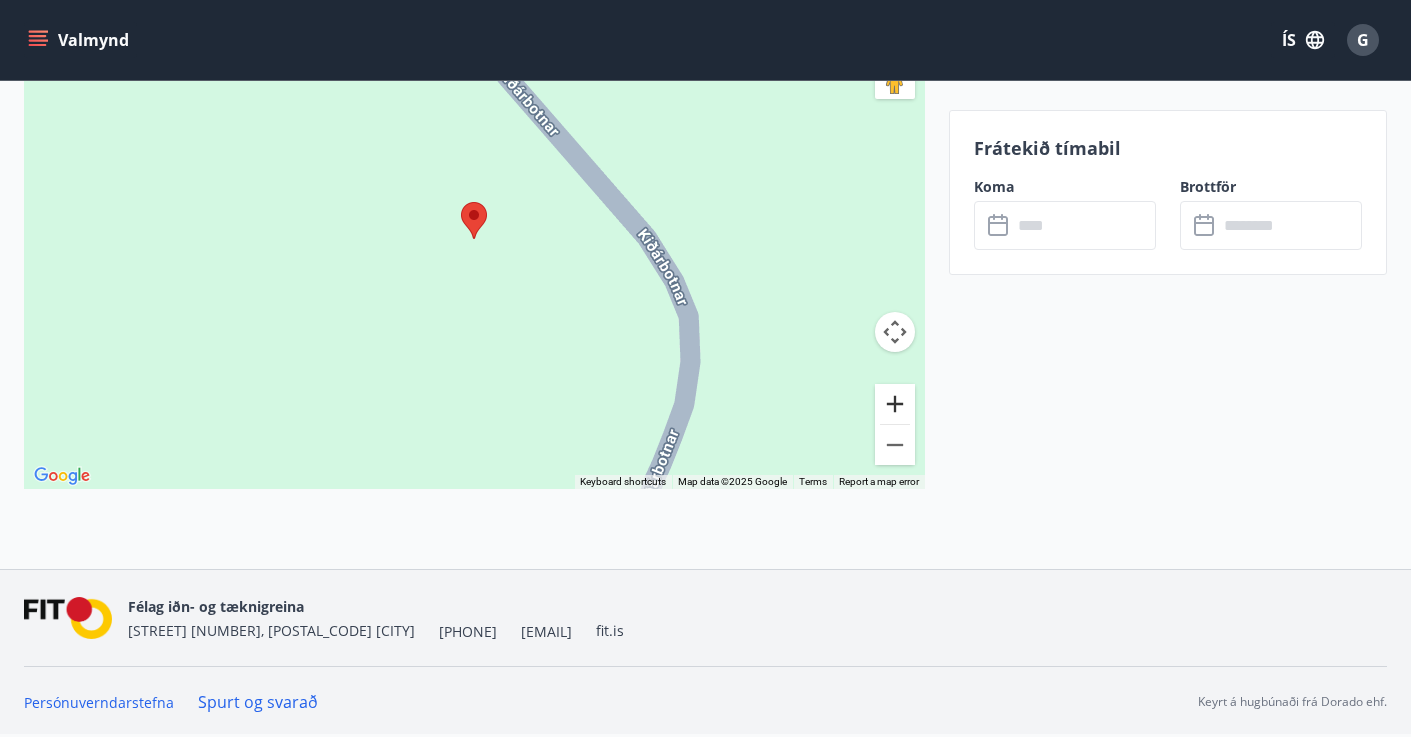 click at bounding box center (895, 404) 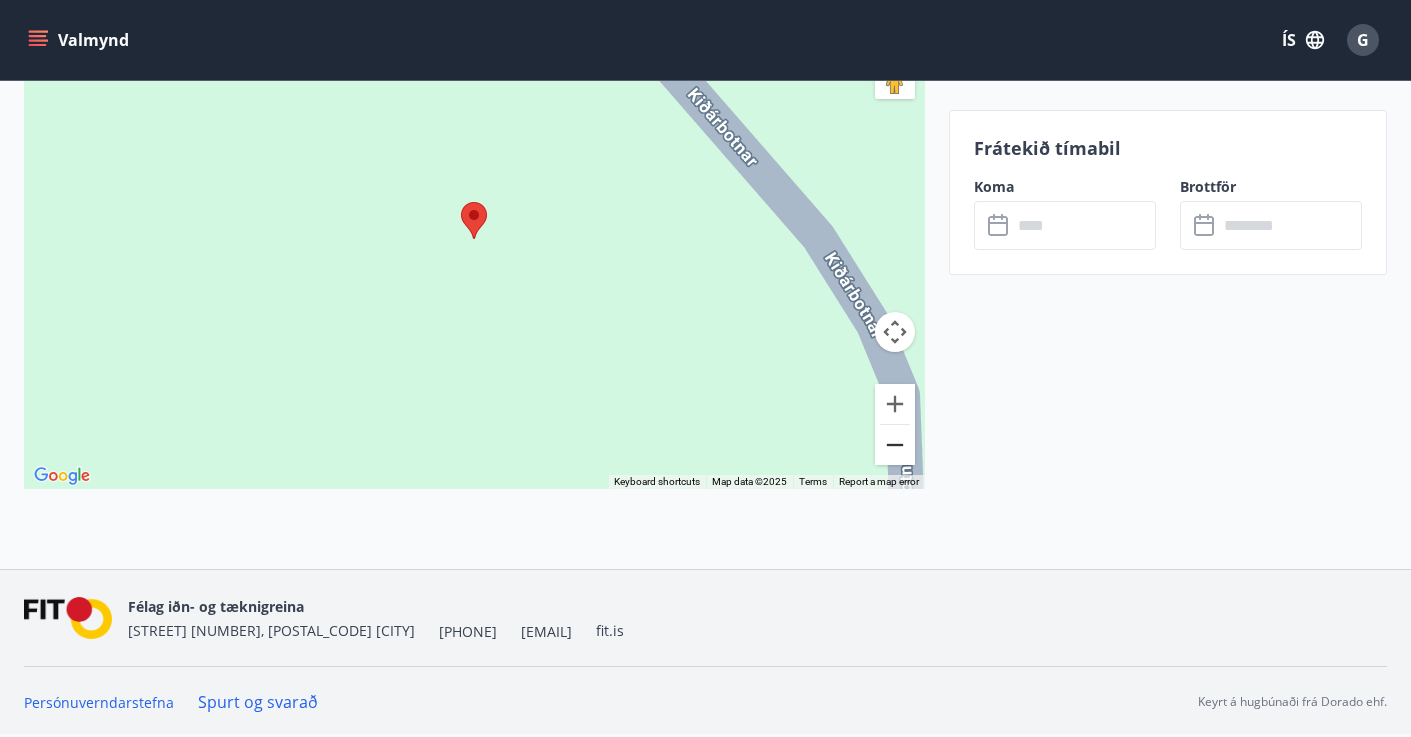 click at bounding box center [895, 445] 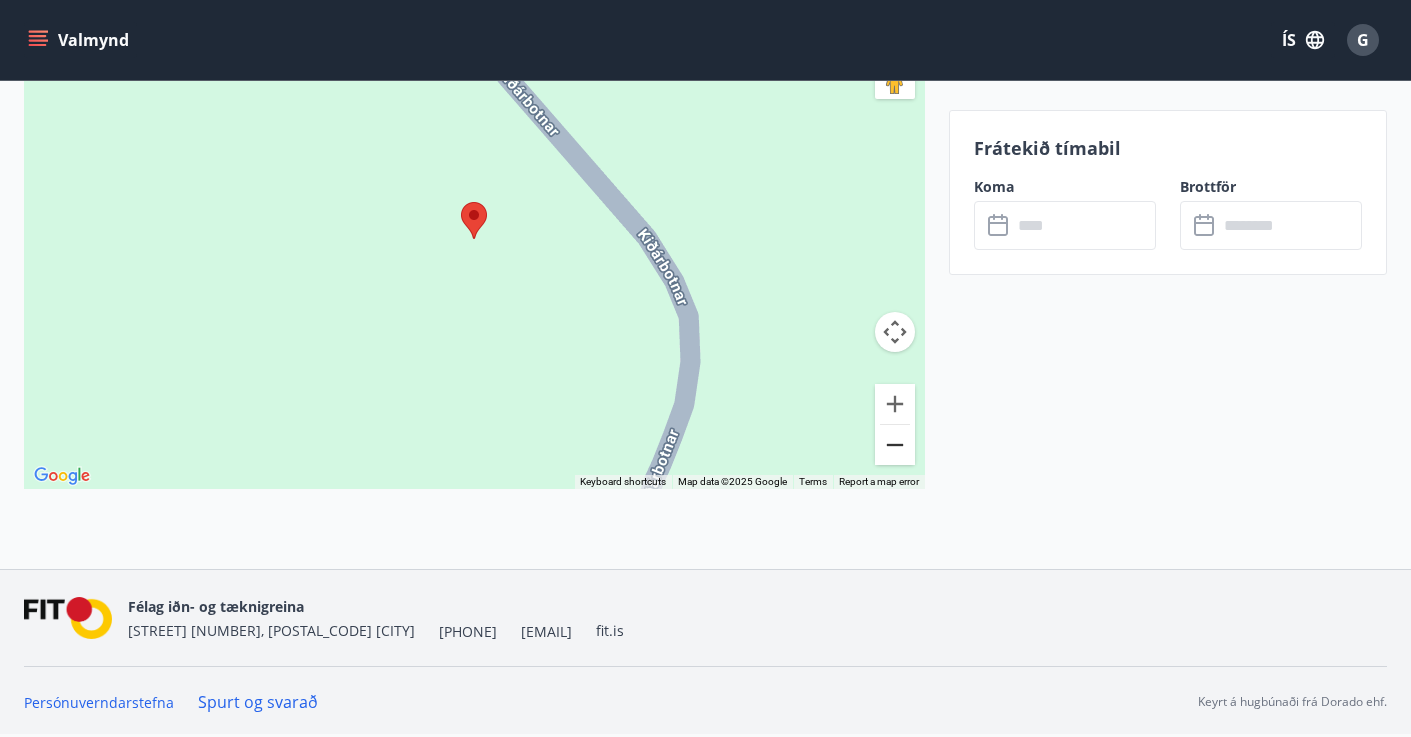 click at bounding box center [895, 445] 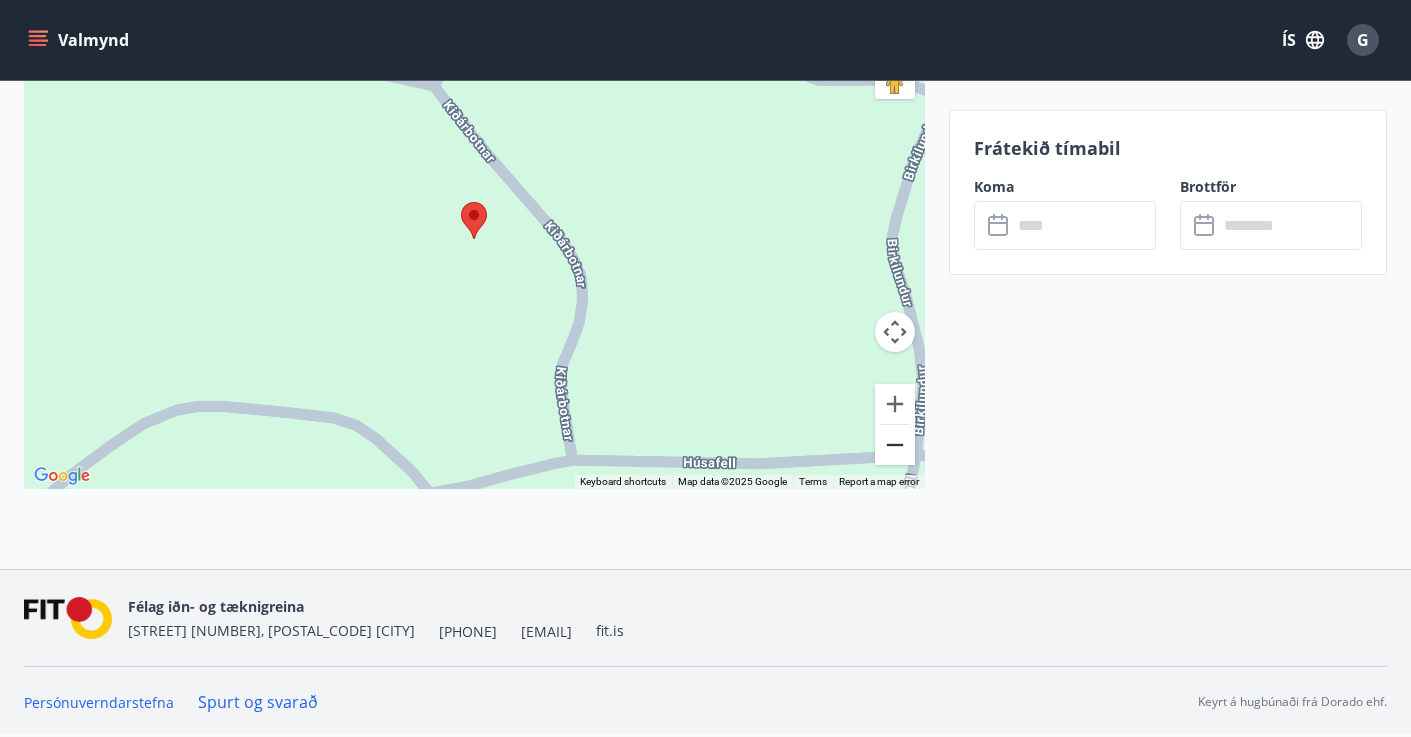 click at bounding box center [895, 445] 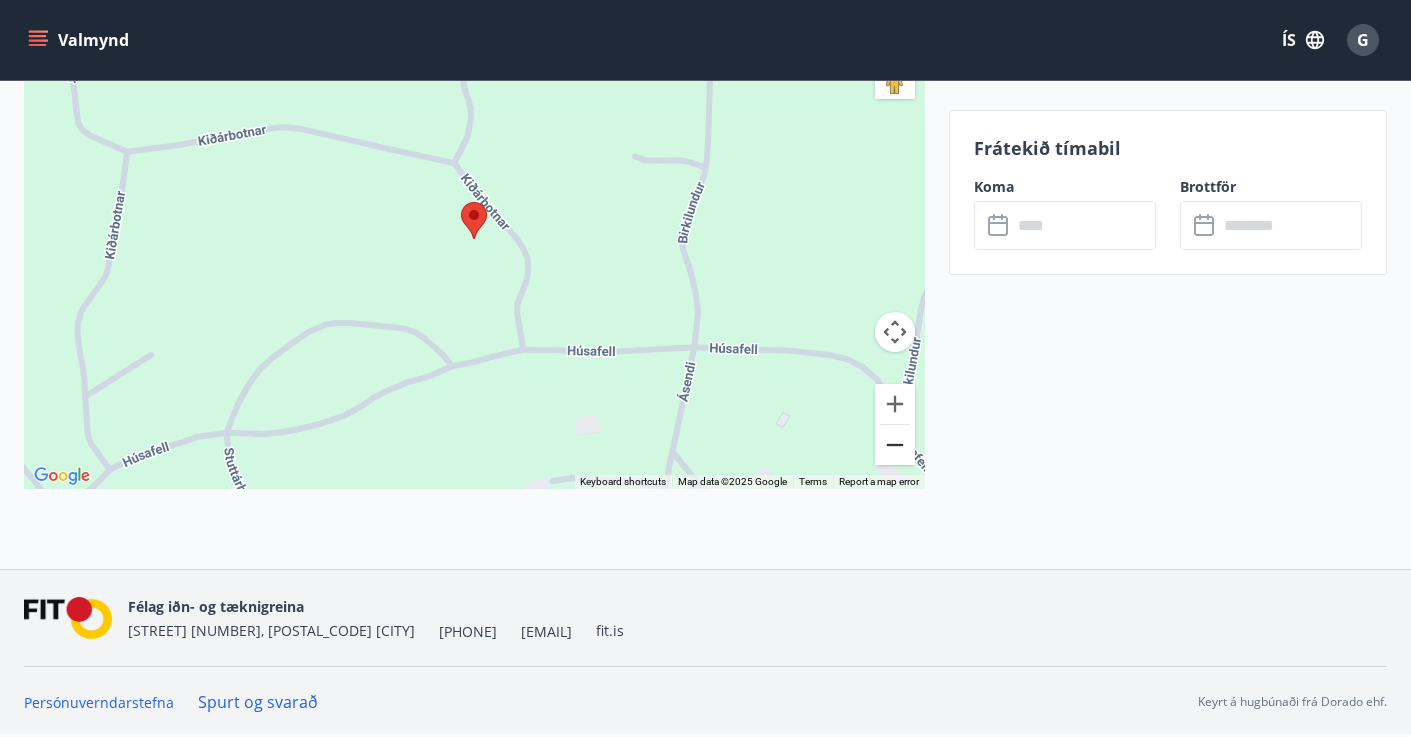 click at bounding box center (895, 445) 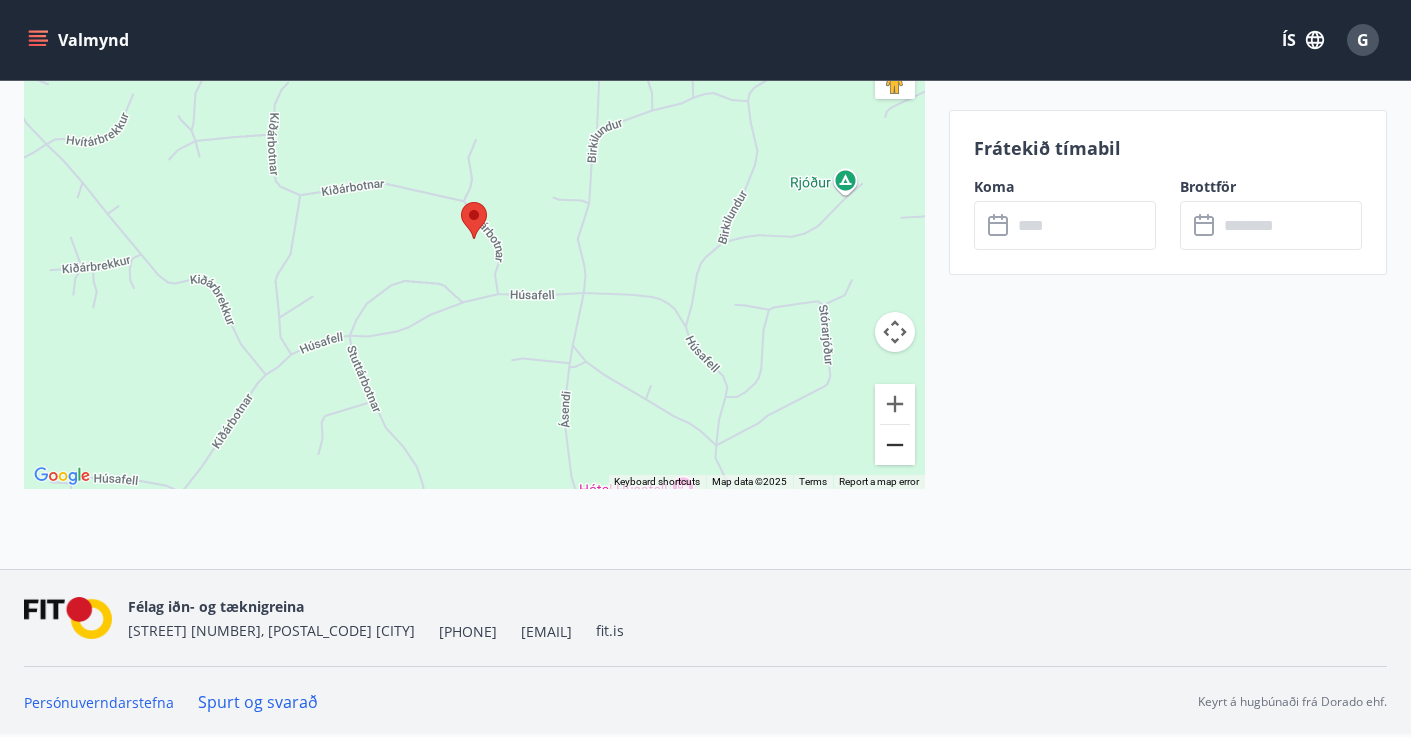 click at bounding box center (895, 445) 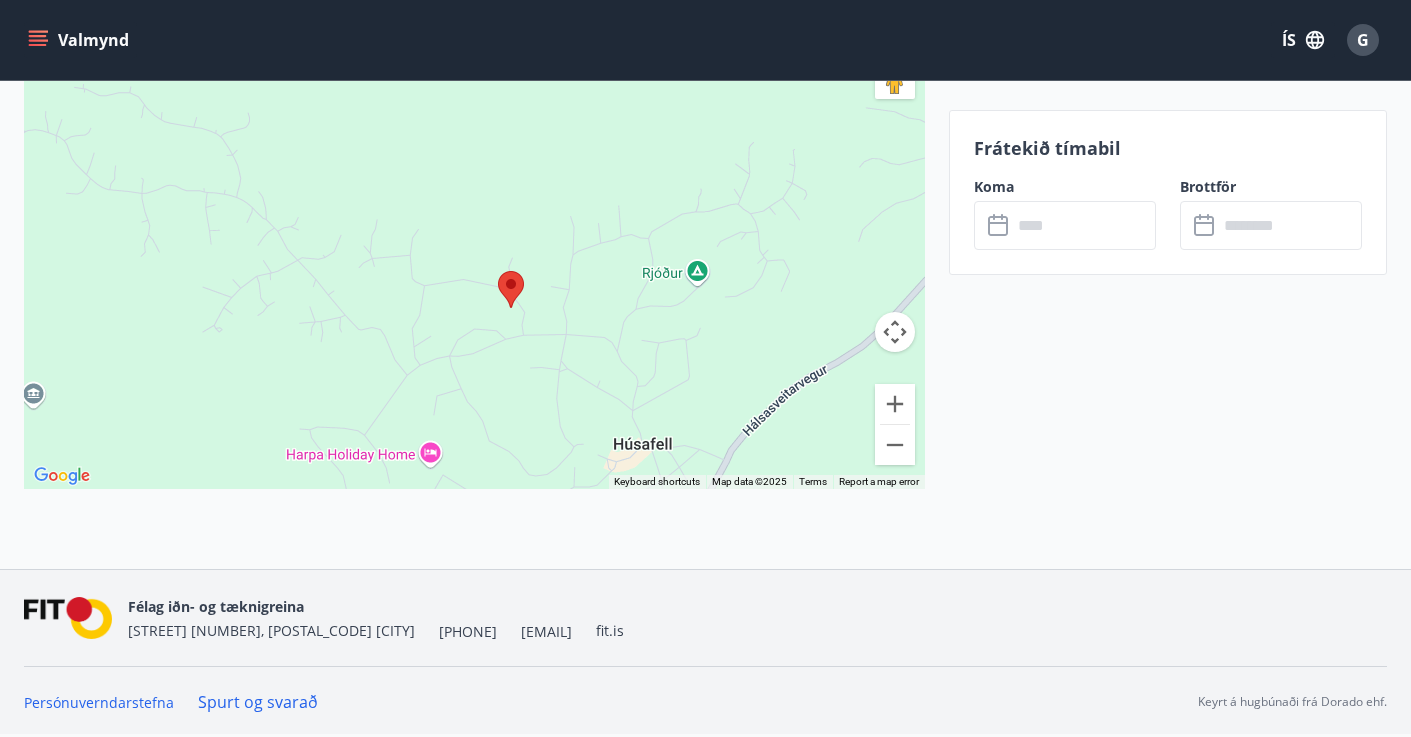 drag, startPoint x: 811, startPoint y: 377, endPoint x: 850, endPoint y: 447, distance: 80.13114 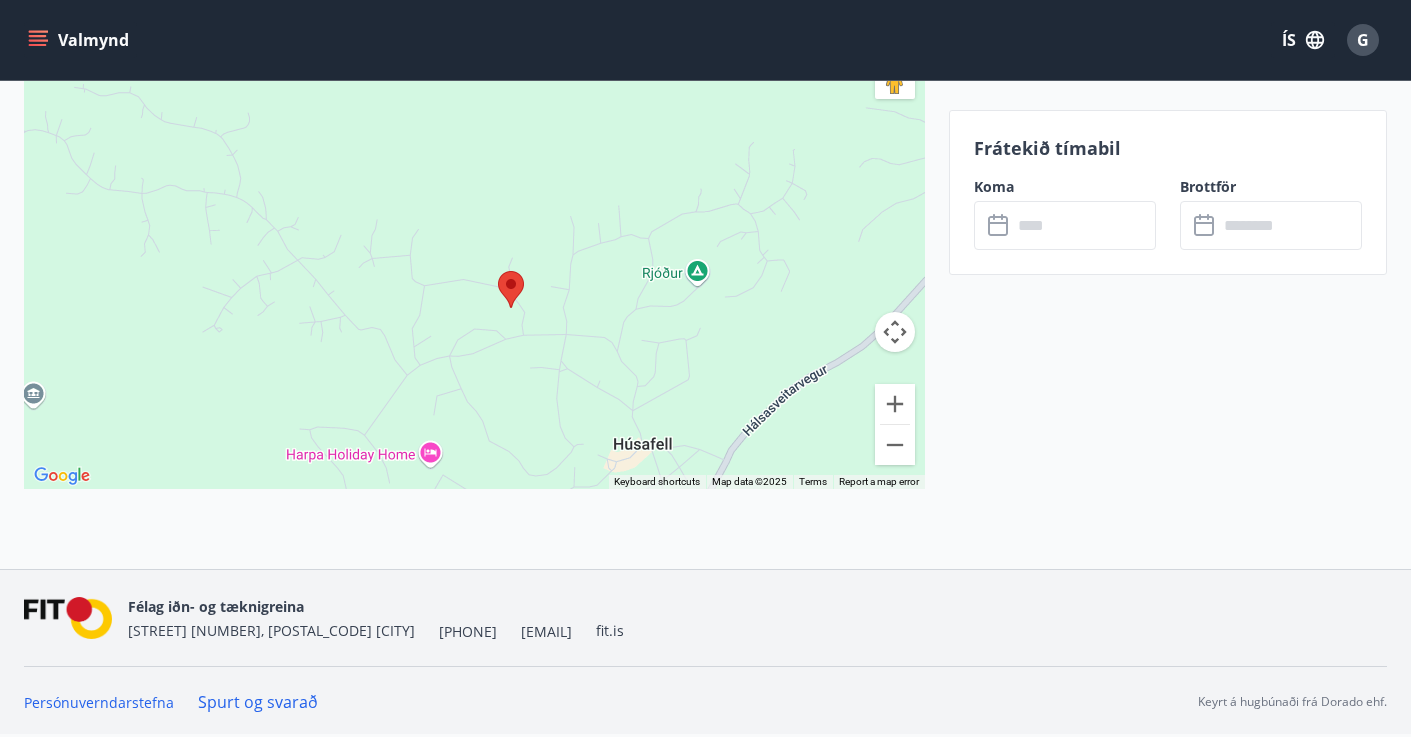 click at bounding box center [474, 239] 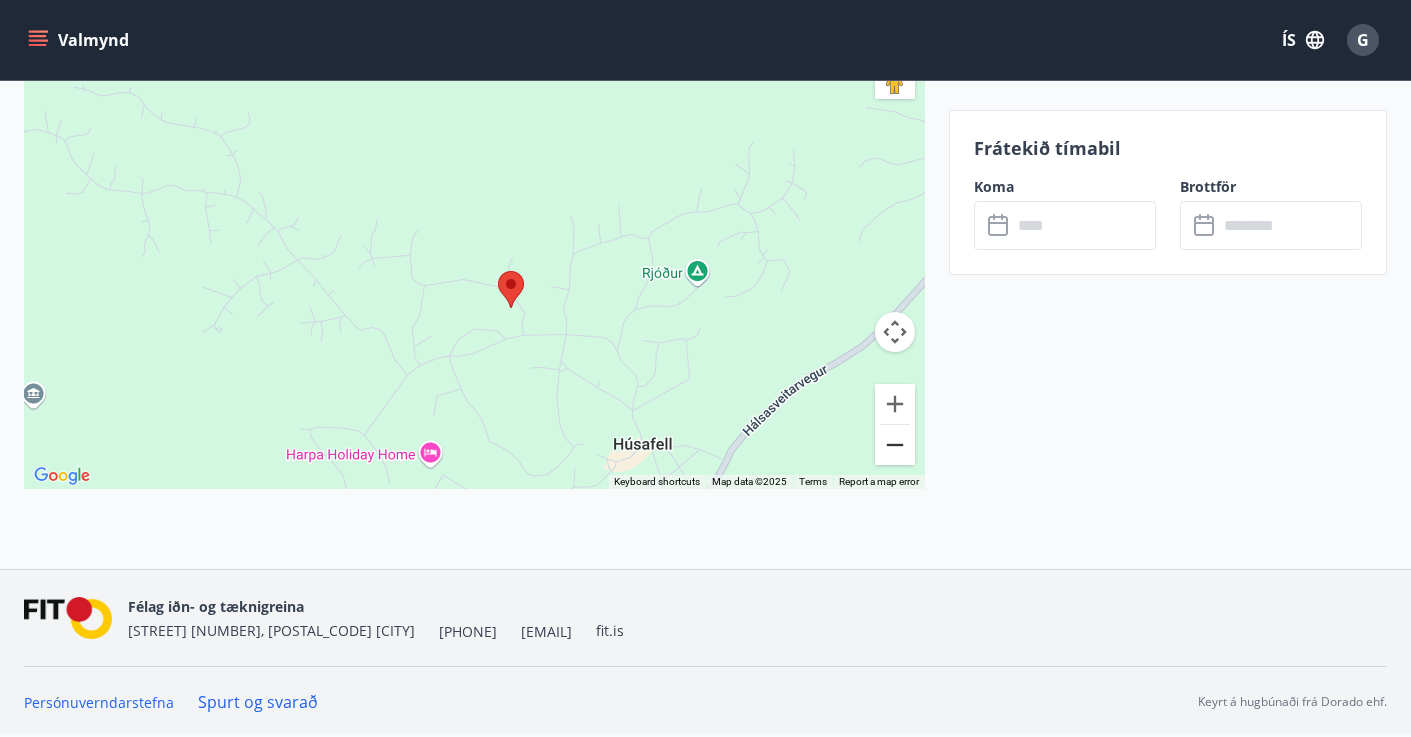 click at bounding box center [895, 445] 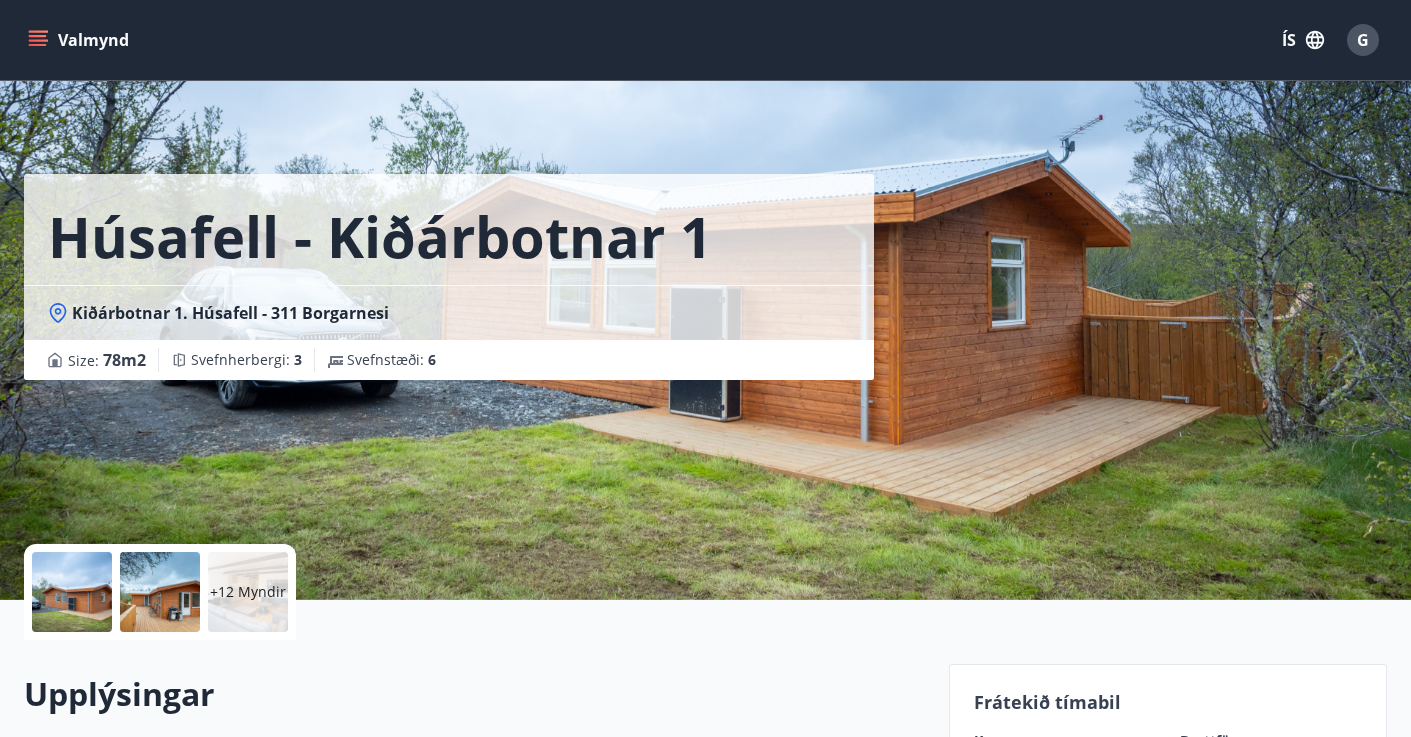 scroll, scrollTop: 0, scrollLeft: 0, axis: both 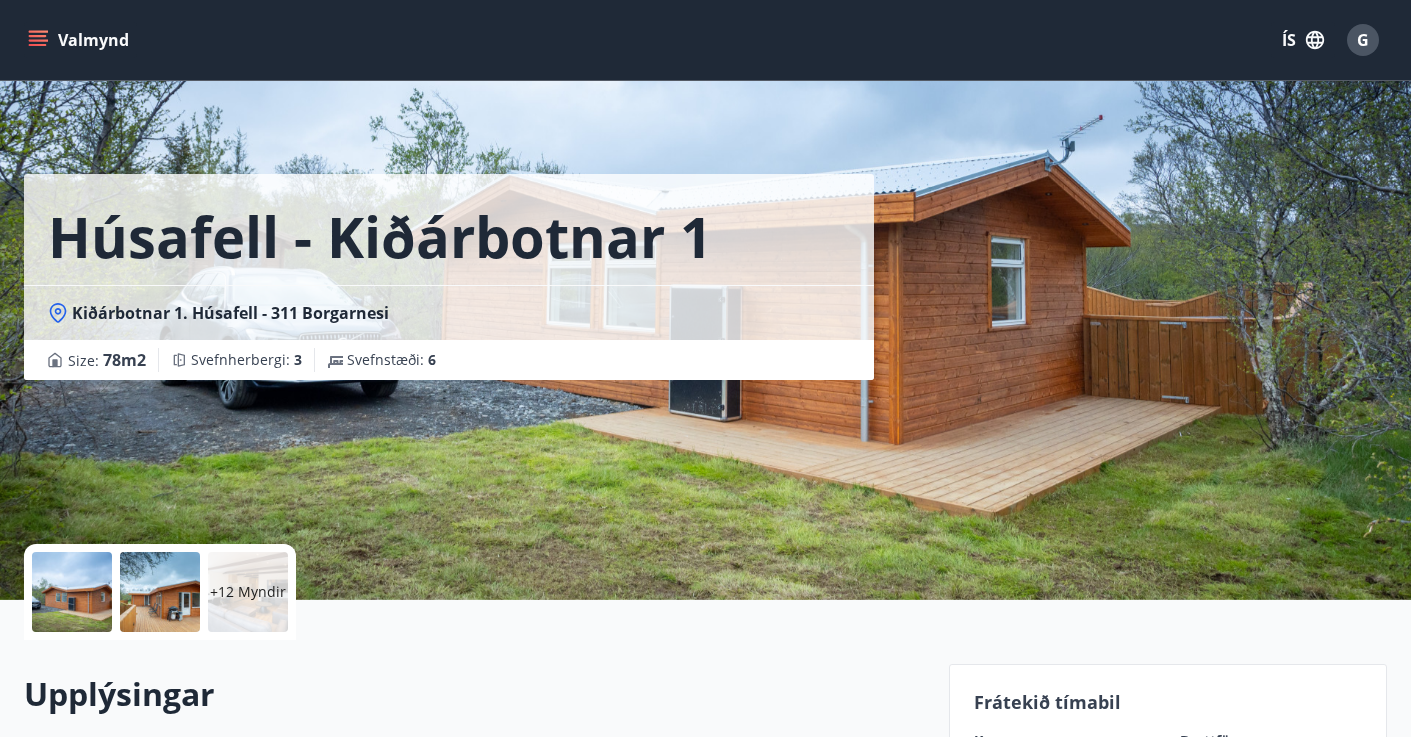 click on "+12 Myndir" at bounding box center (248, 592) 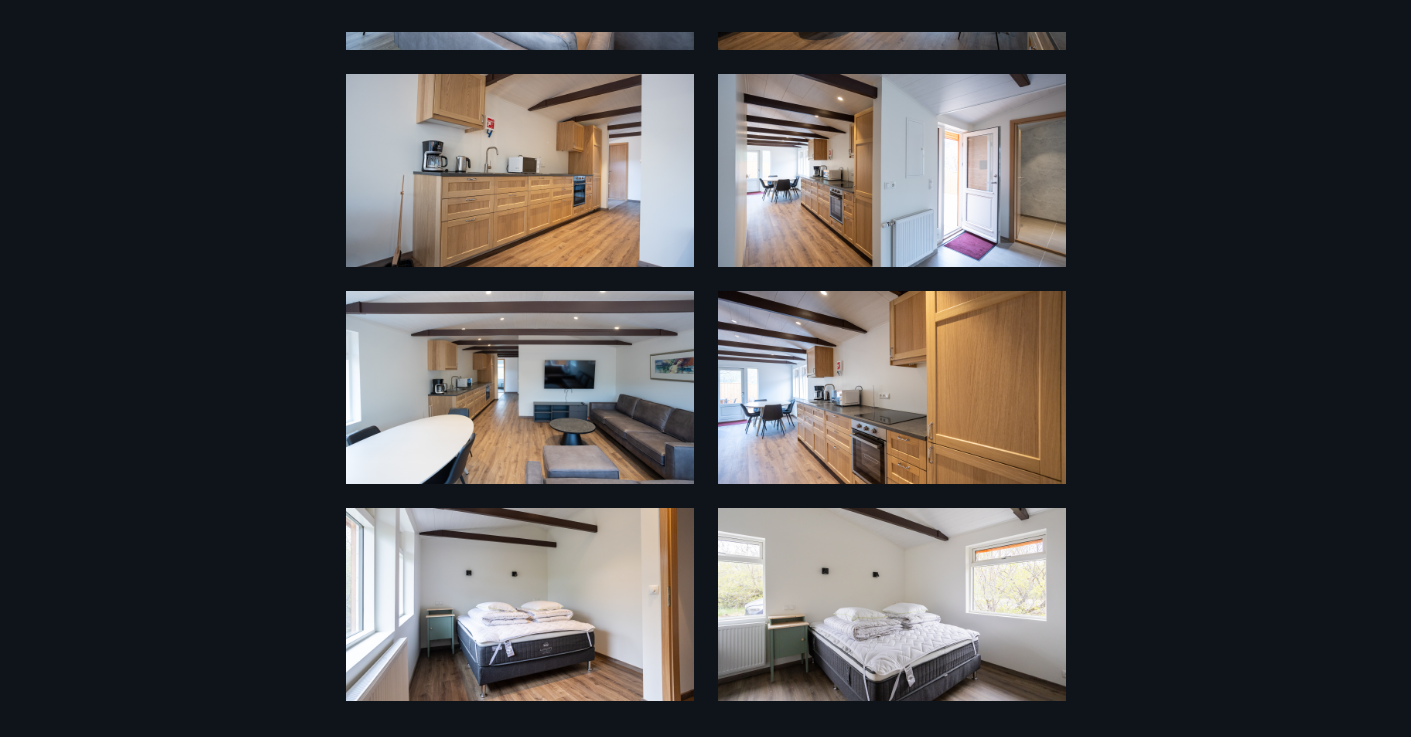 scroll, scrollTop: 0, scrollLeft: 0, axis: both 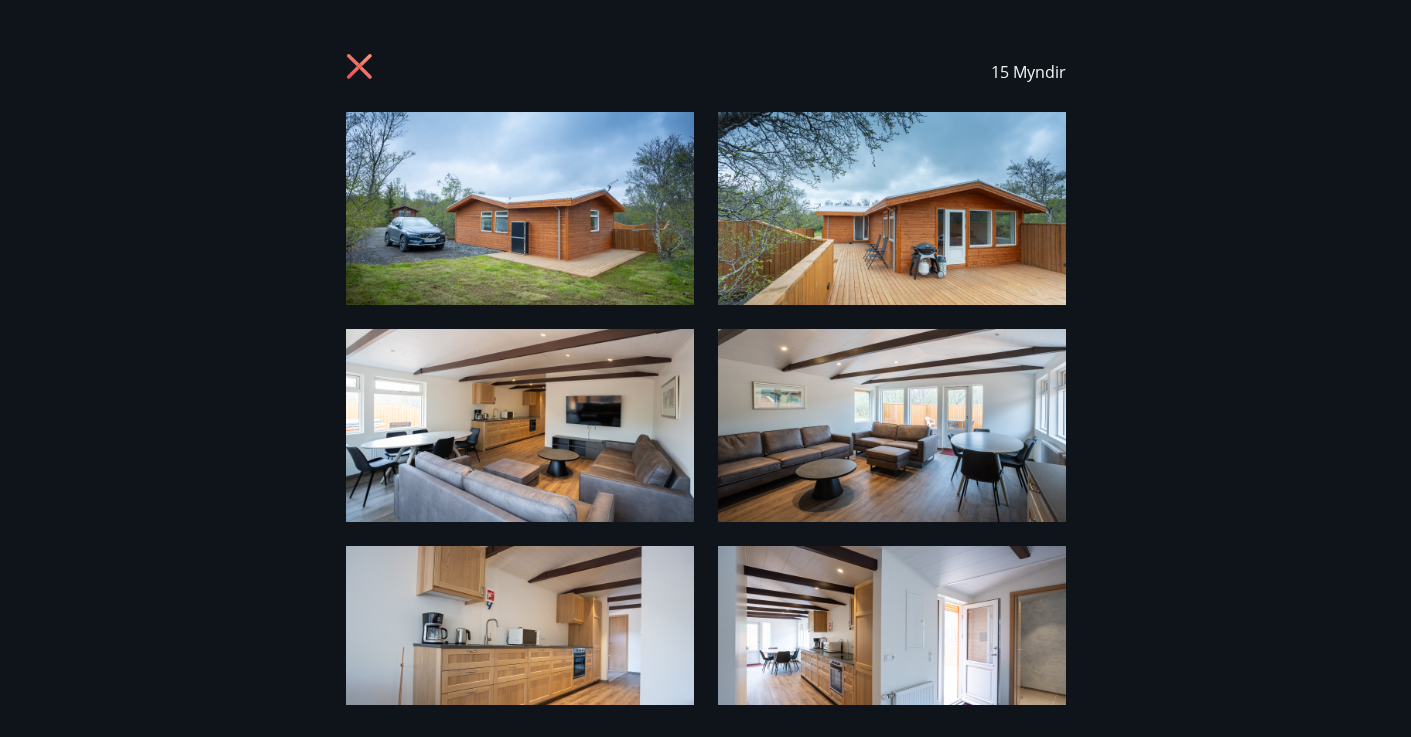 click 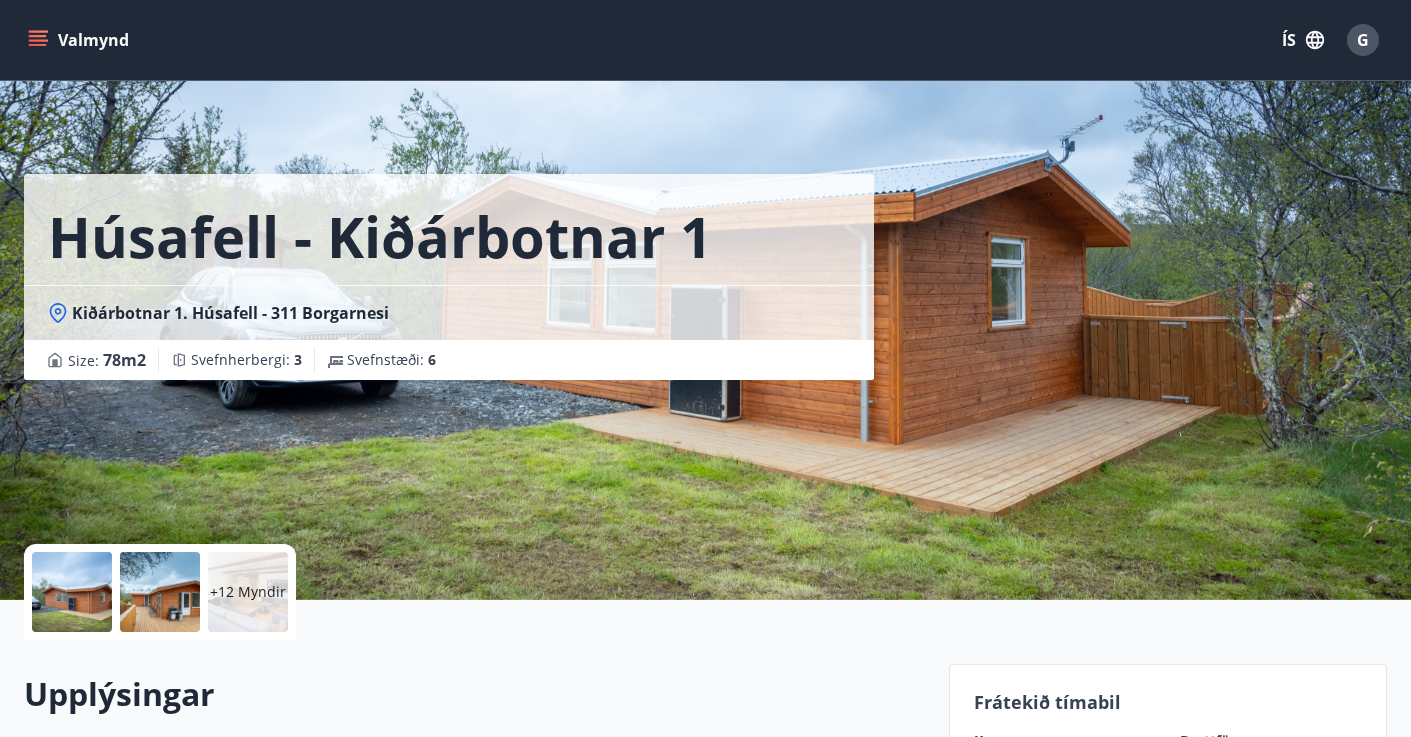 scroll, scrollTop: 0, scrollLeft: 0, axis: both 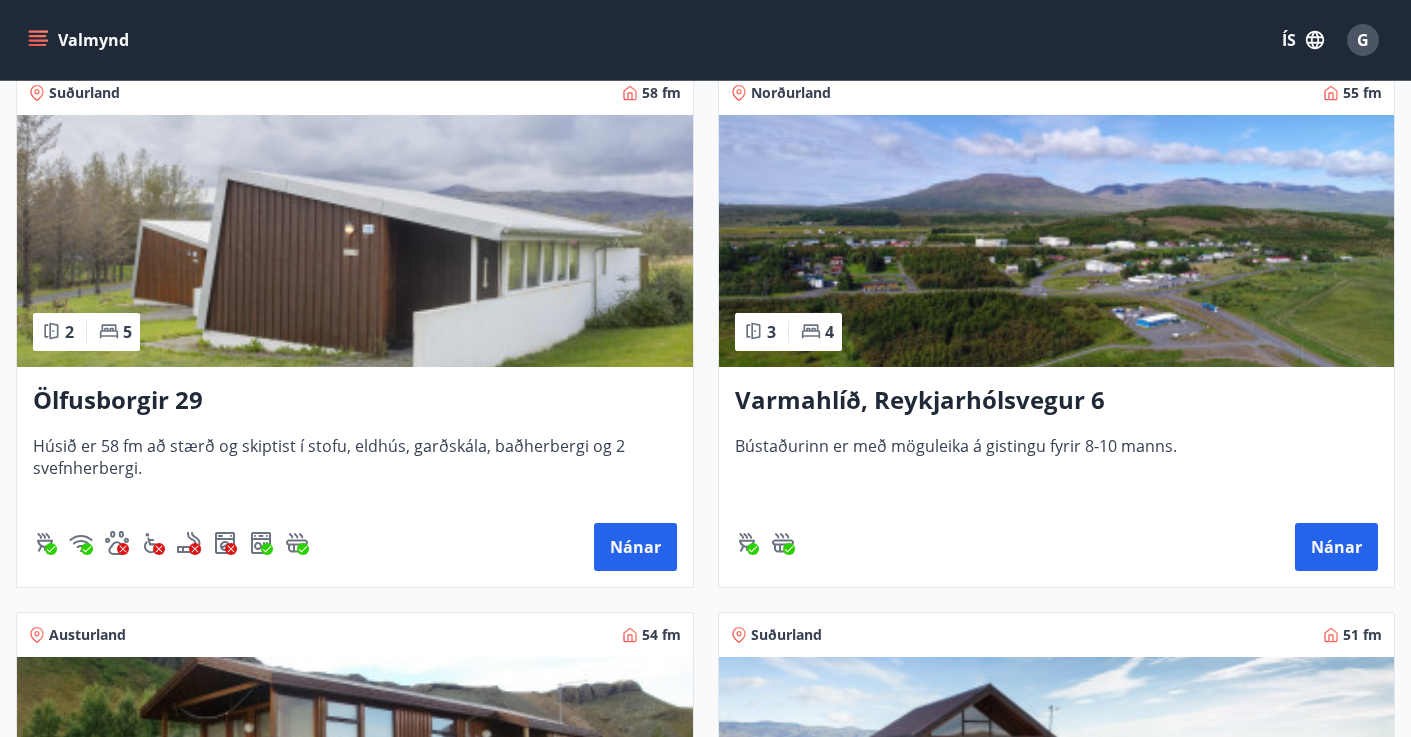 click at bounding box center (1057, 241) 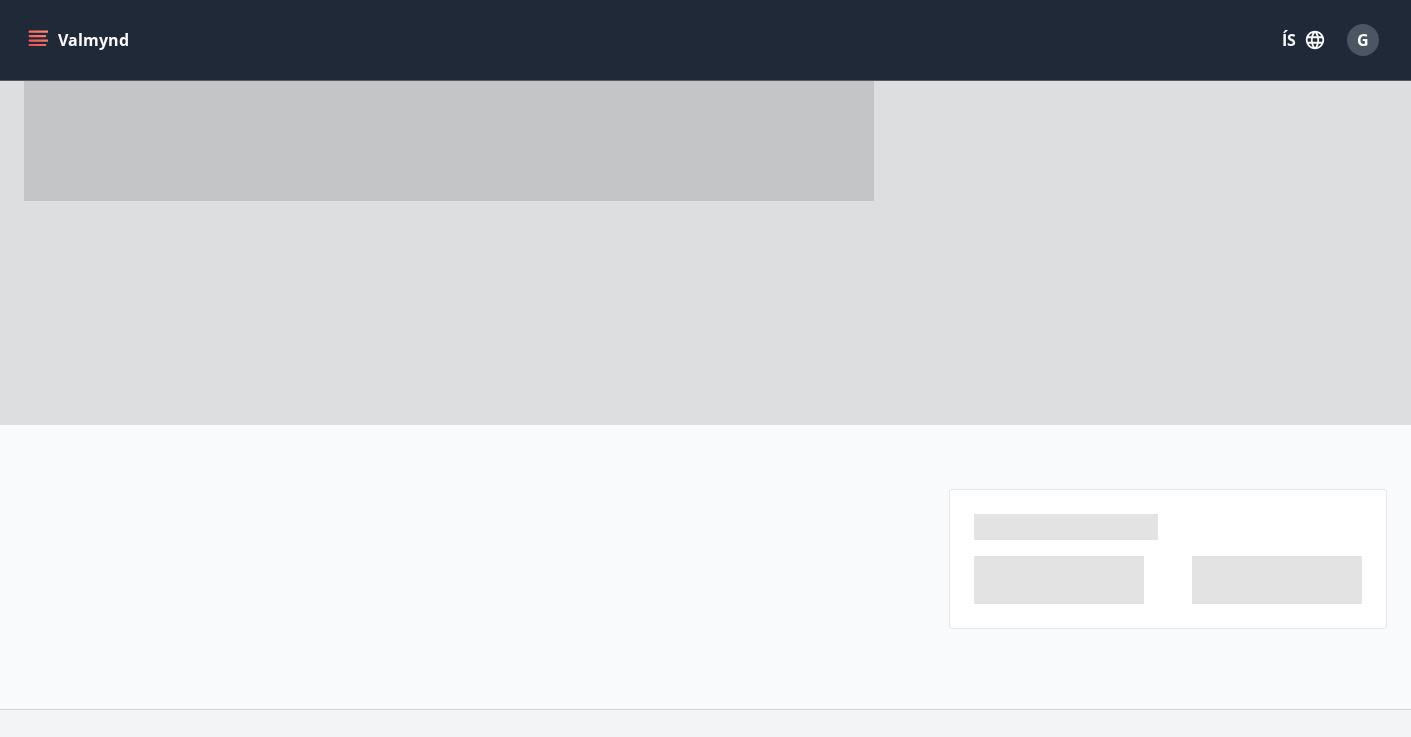 scroll, scrollTop: 0, scrollLeft: 0, axis: both 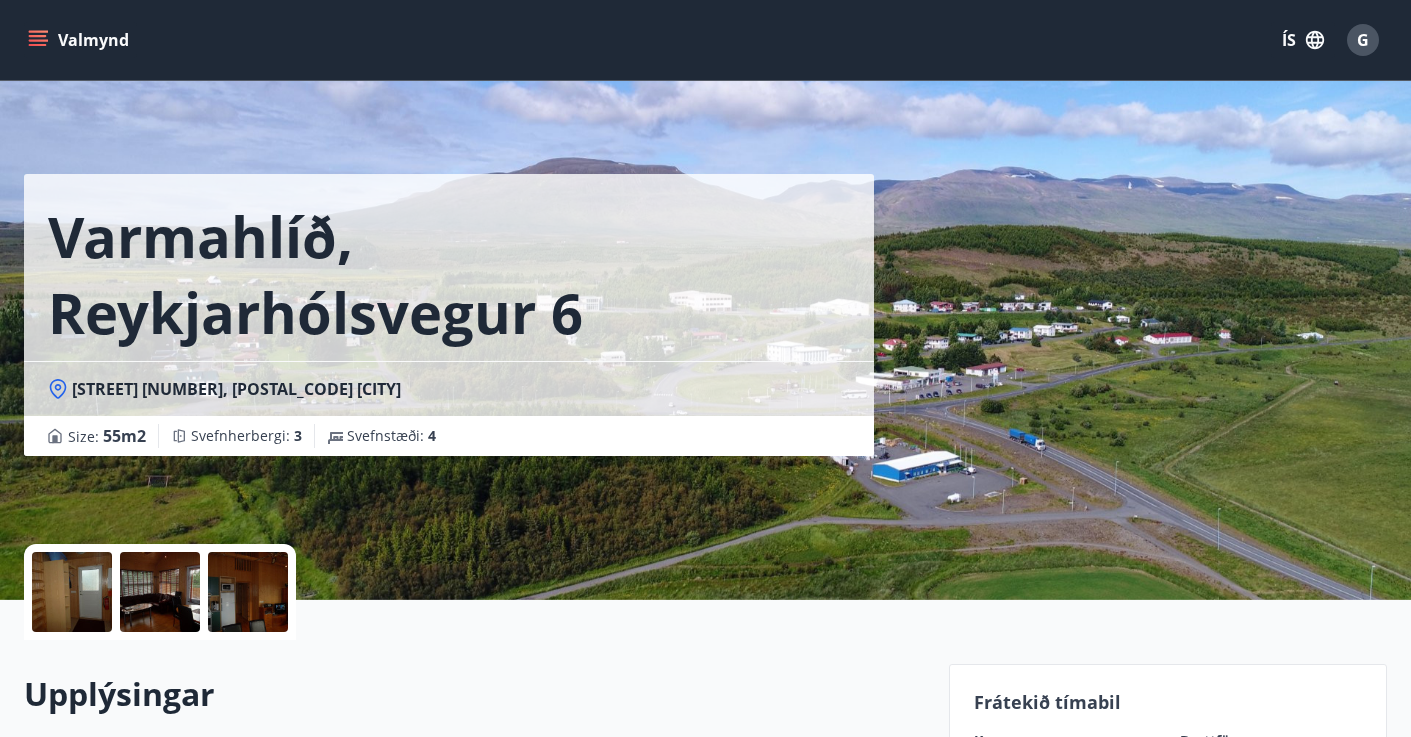 click at bounding box center [72, 592] 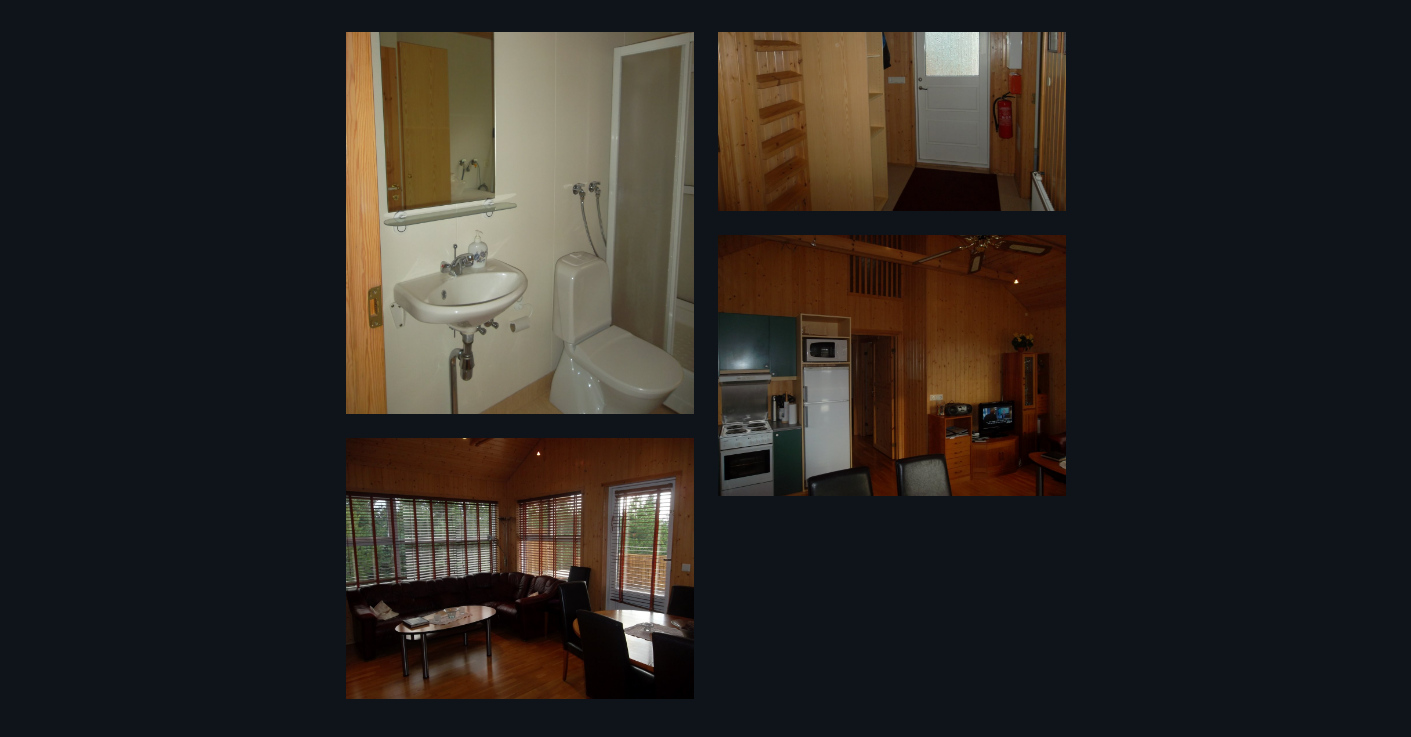 scroll, scrollTop: 447, scrollLeft: 0, axis: vertical 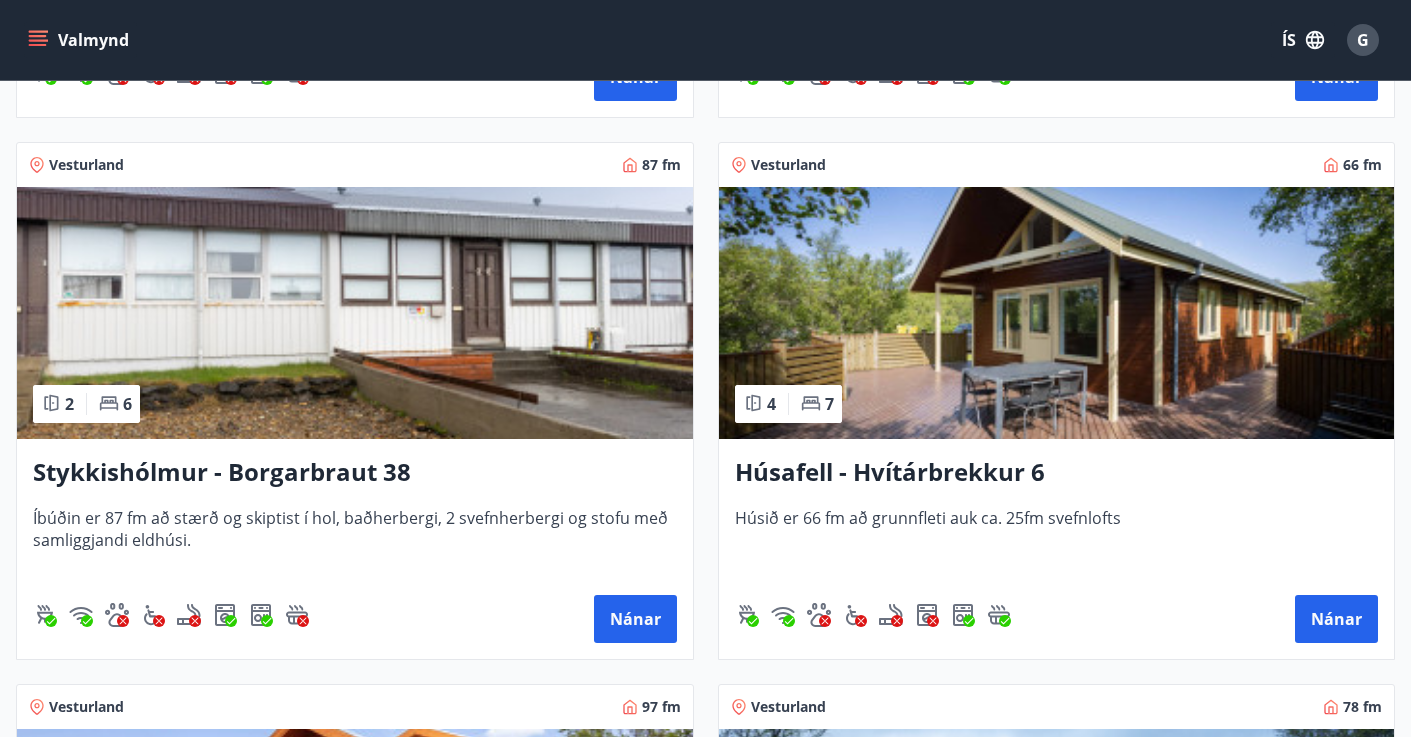 click at bounding box center (1057, 313) 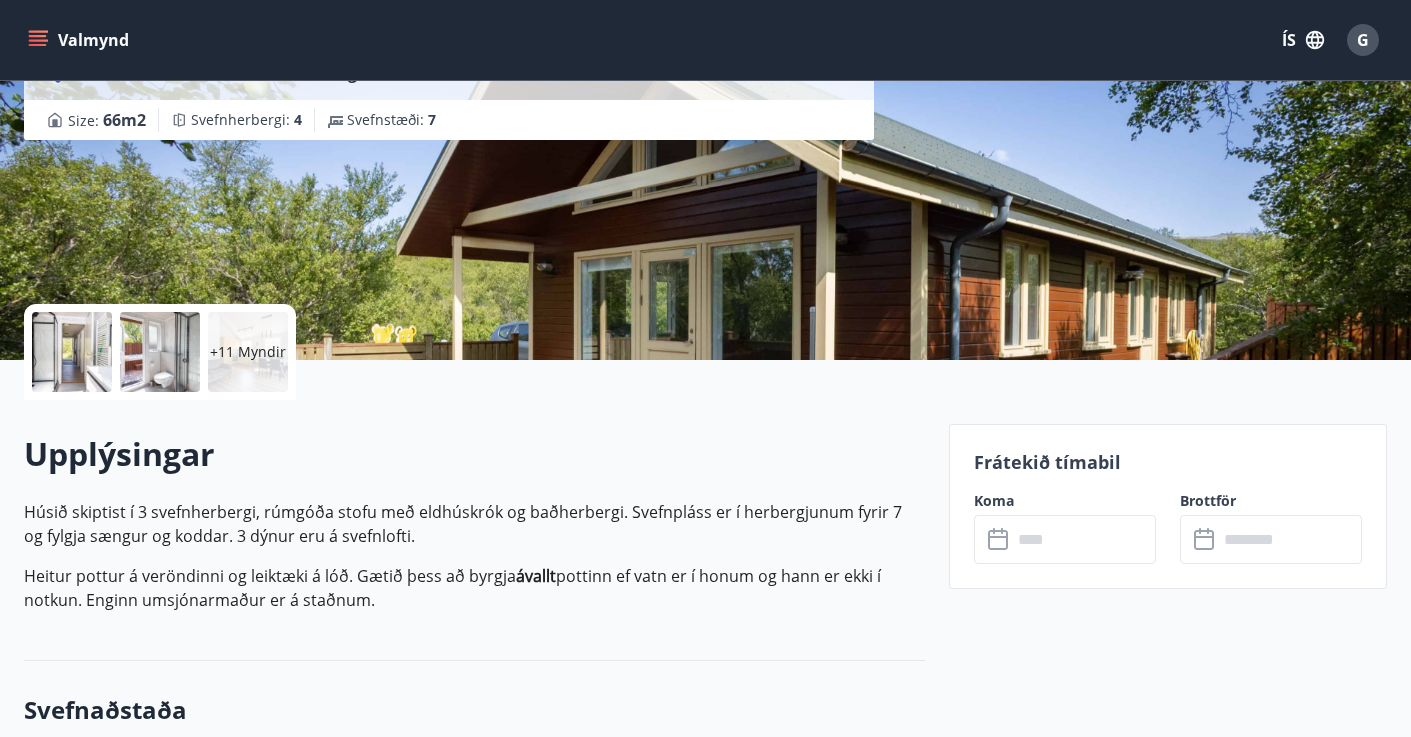 scroll, scrollTop: 252, scrollLeft: 0, axis: vertical 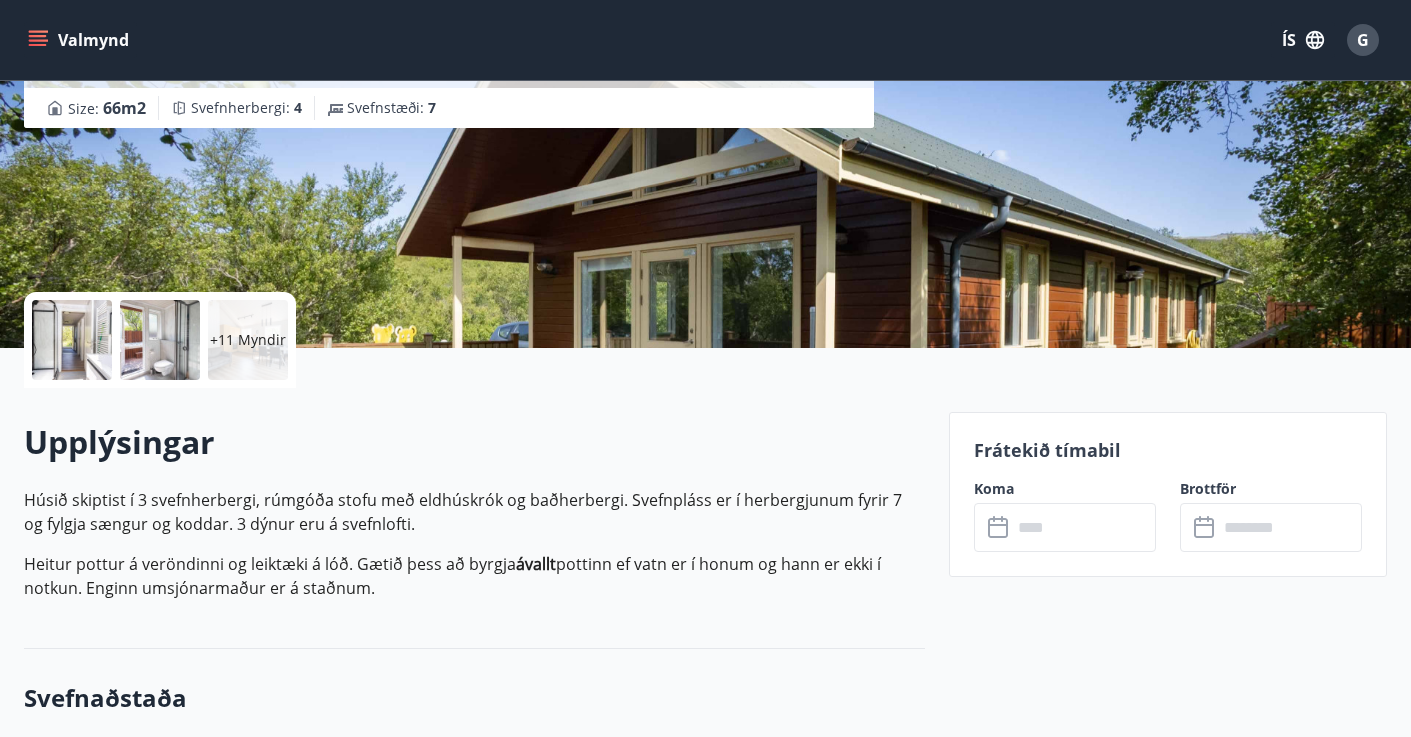 click on "+11 Myndir" at bounding box center (248, 340) 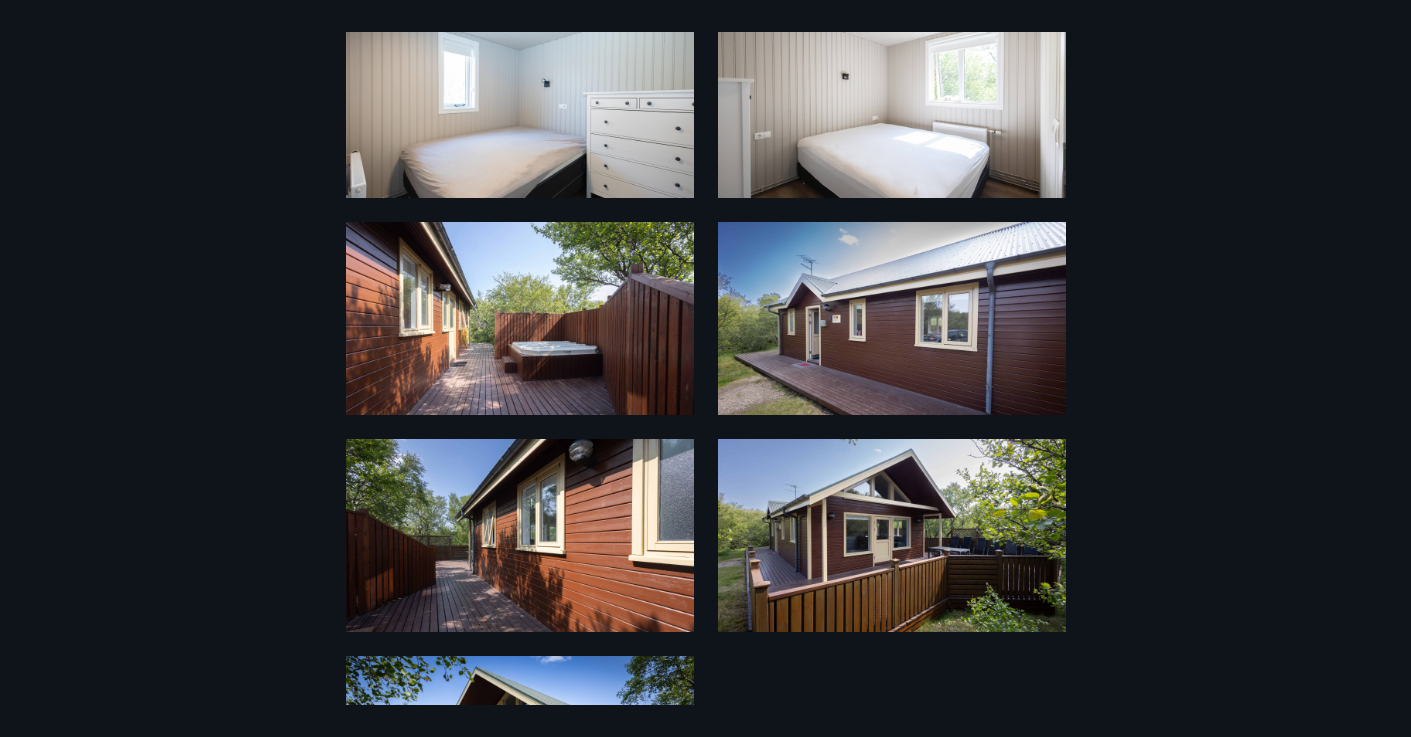 scroll, scrollTop: 1290, scrollLeft: 0, axis: vertical 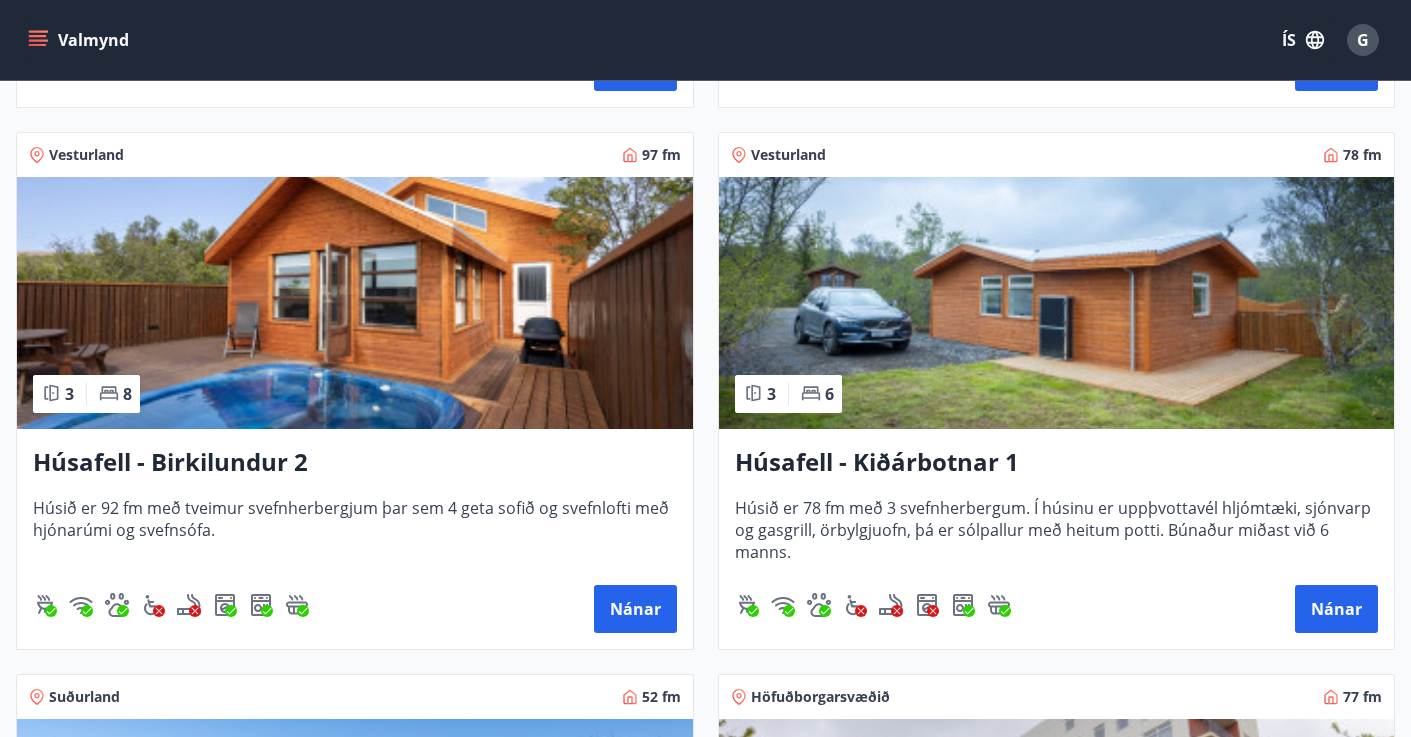 click at bounding box center (355, 303) 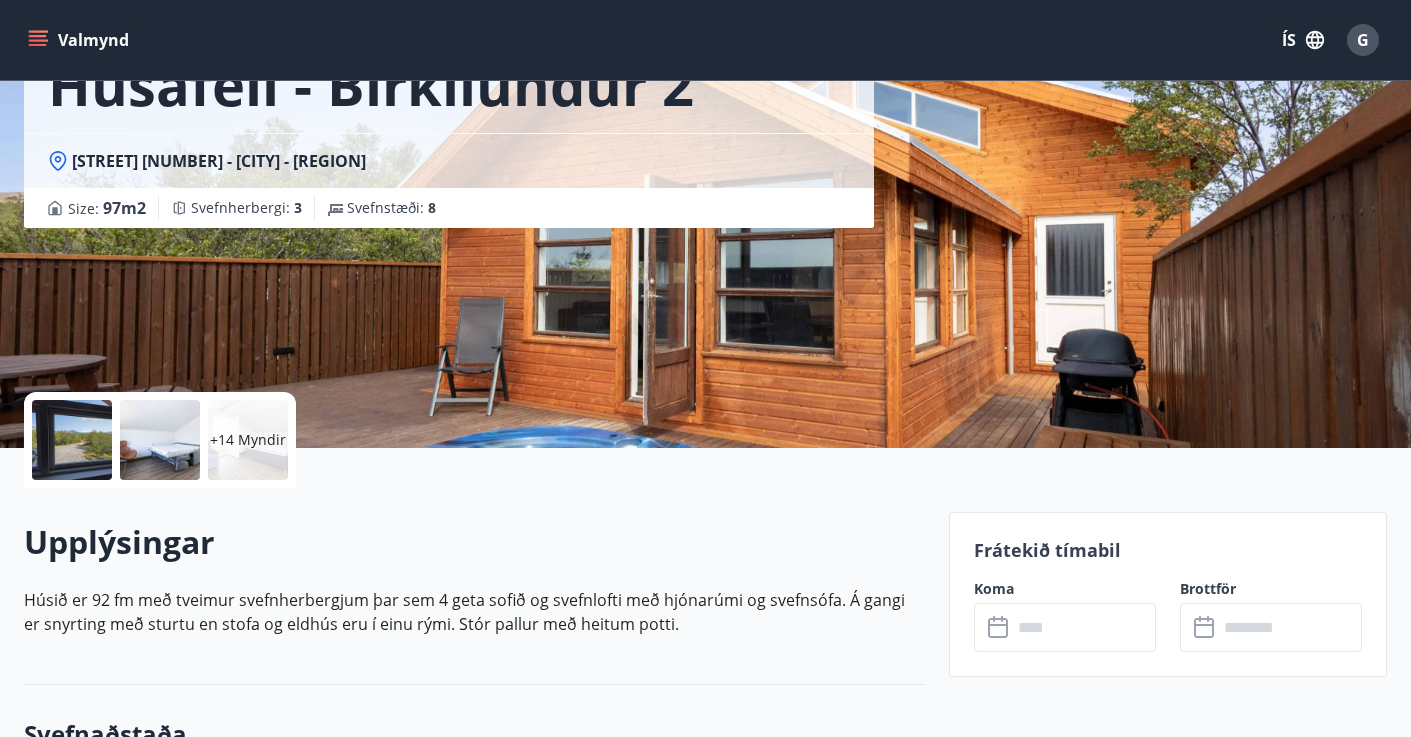 scroll, scrollTop: 132, scrollLeft: 0, axis: vertical 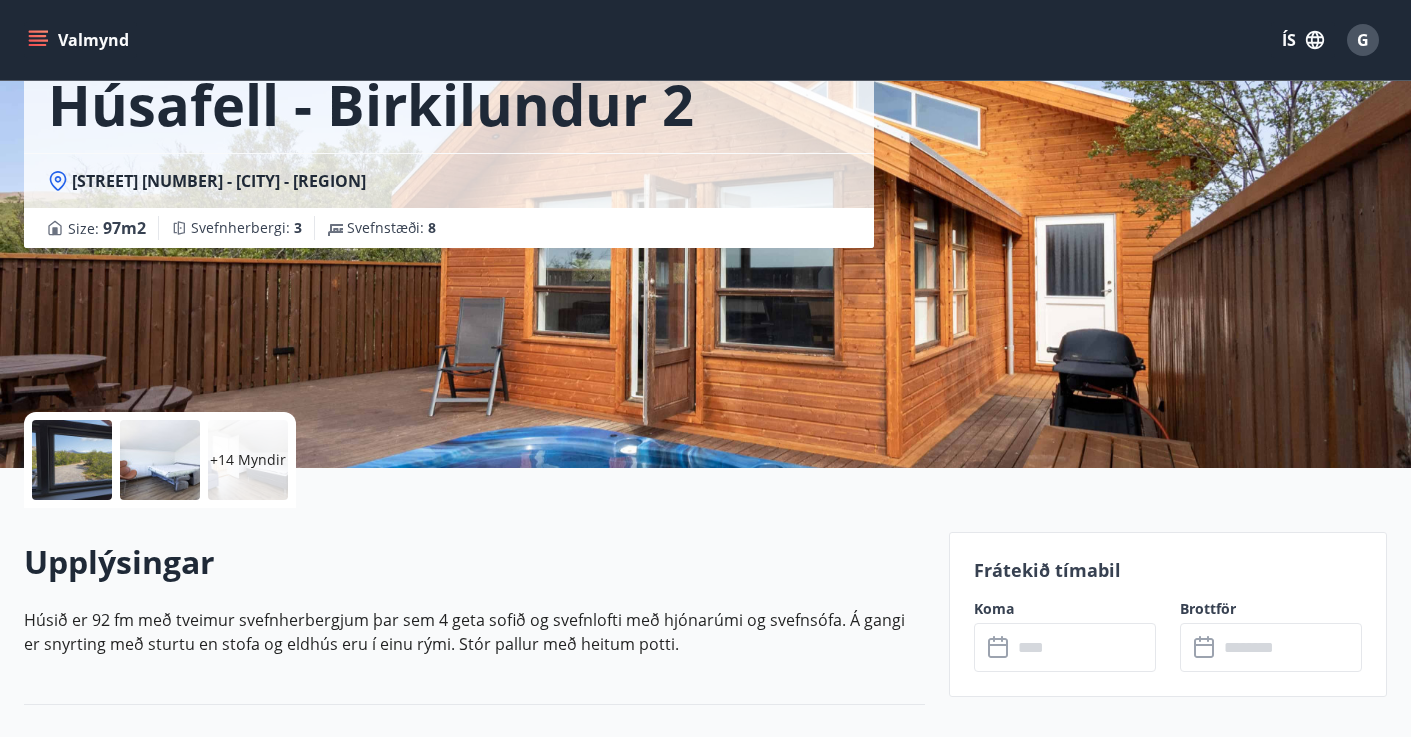 click on "+14 Myndir" at bounding box center (248, 460) 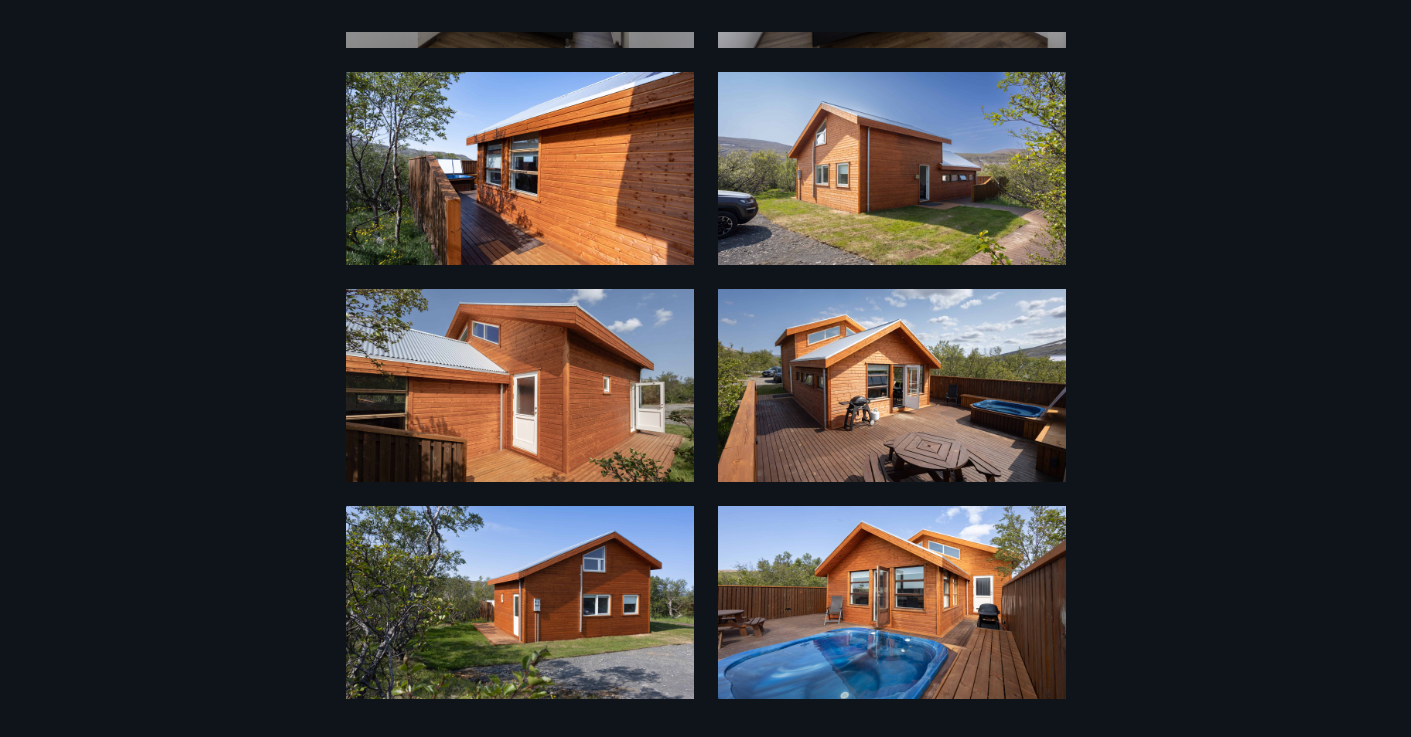 scroll, scrollTop: 1558, scrollLeft: 0, axis: vertical 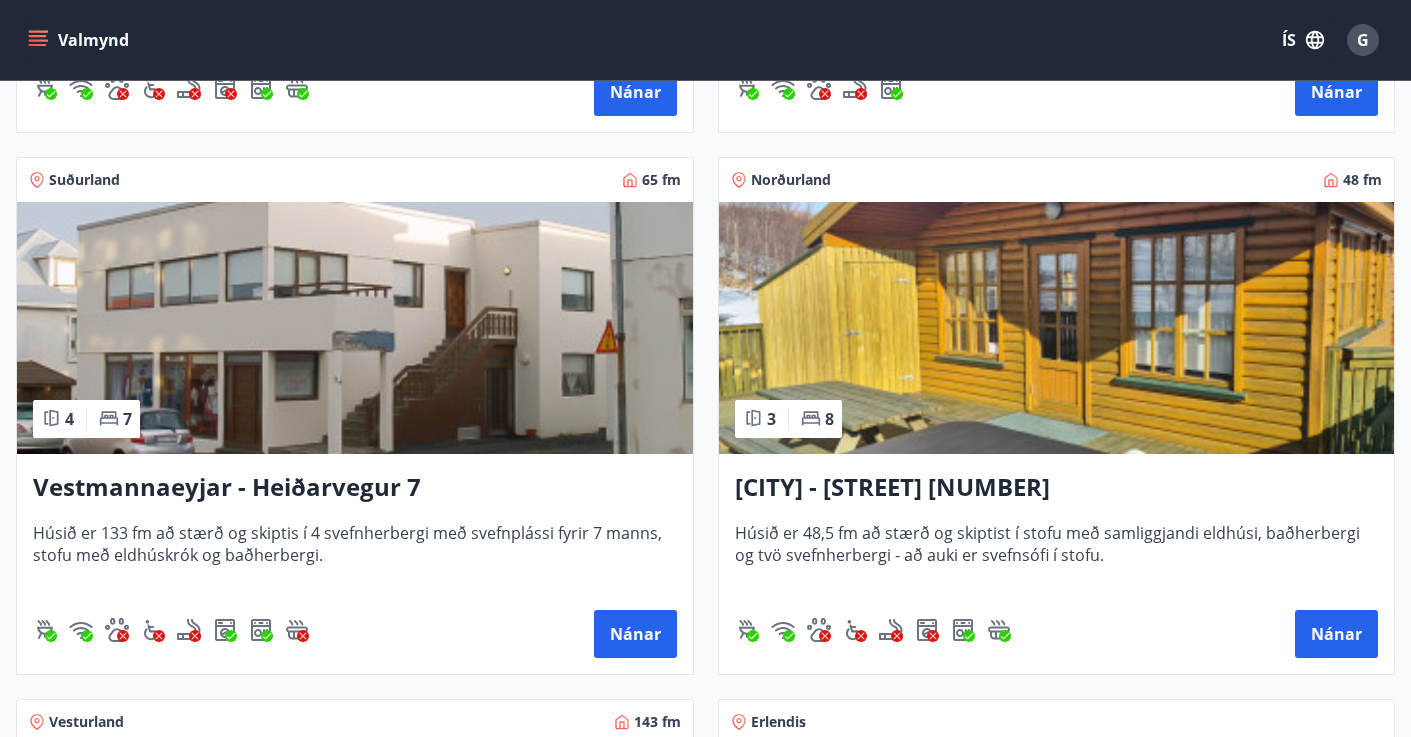 click at bounding box center [355, 328] 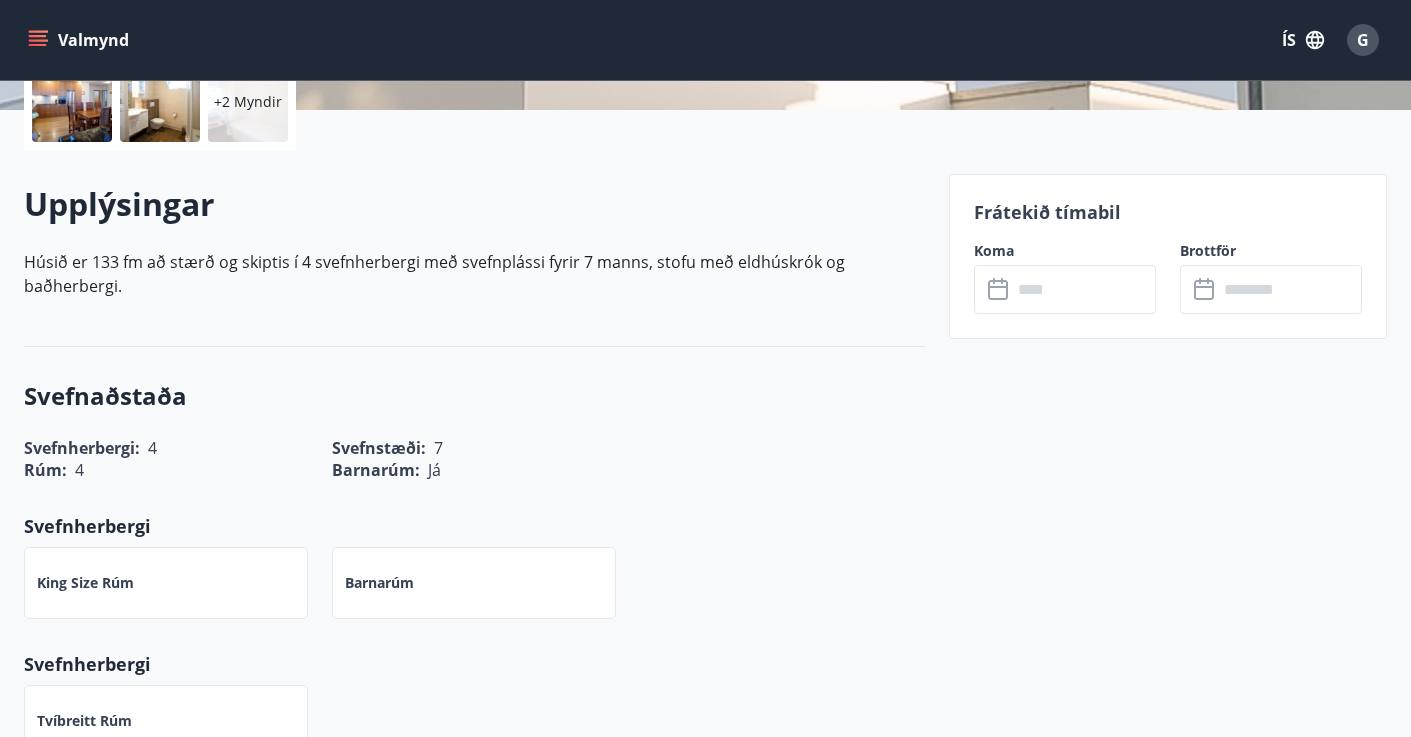 scroll, scrollTop: 567, scrollLeft: 0, axis: vertical 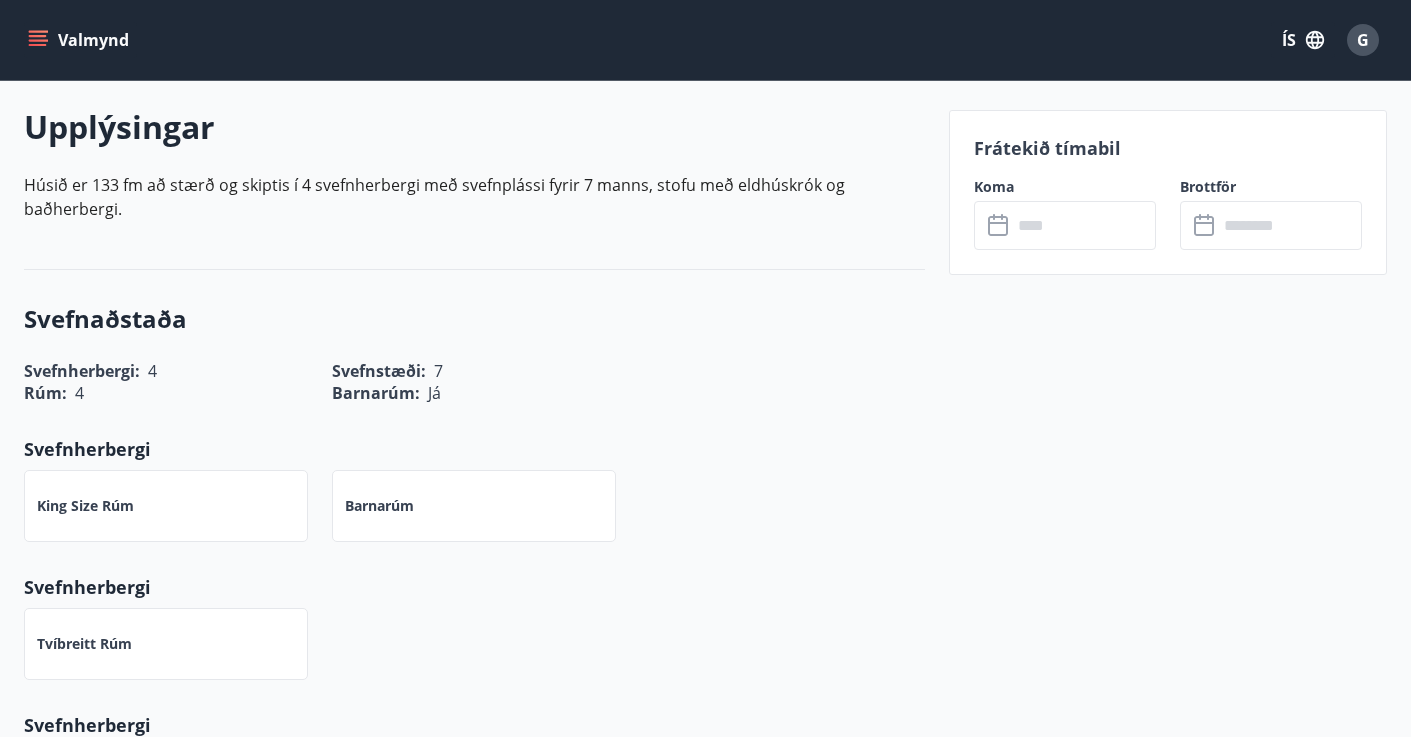 click on "​ ​" at bounding box center [1065, 225] 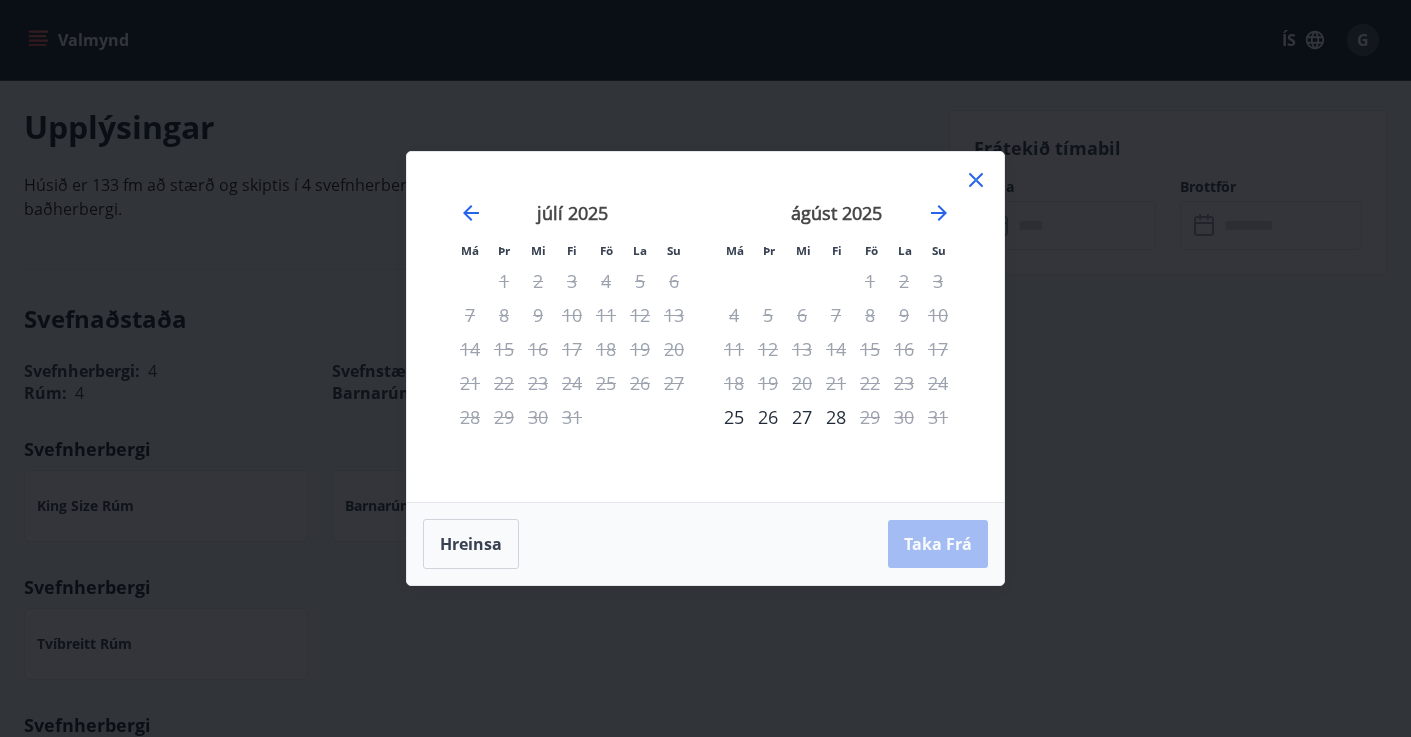 click 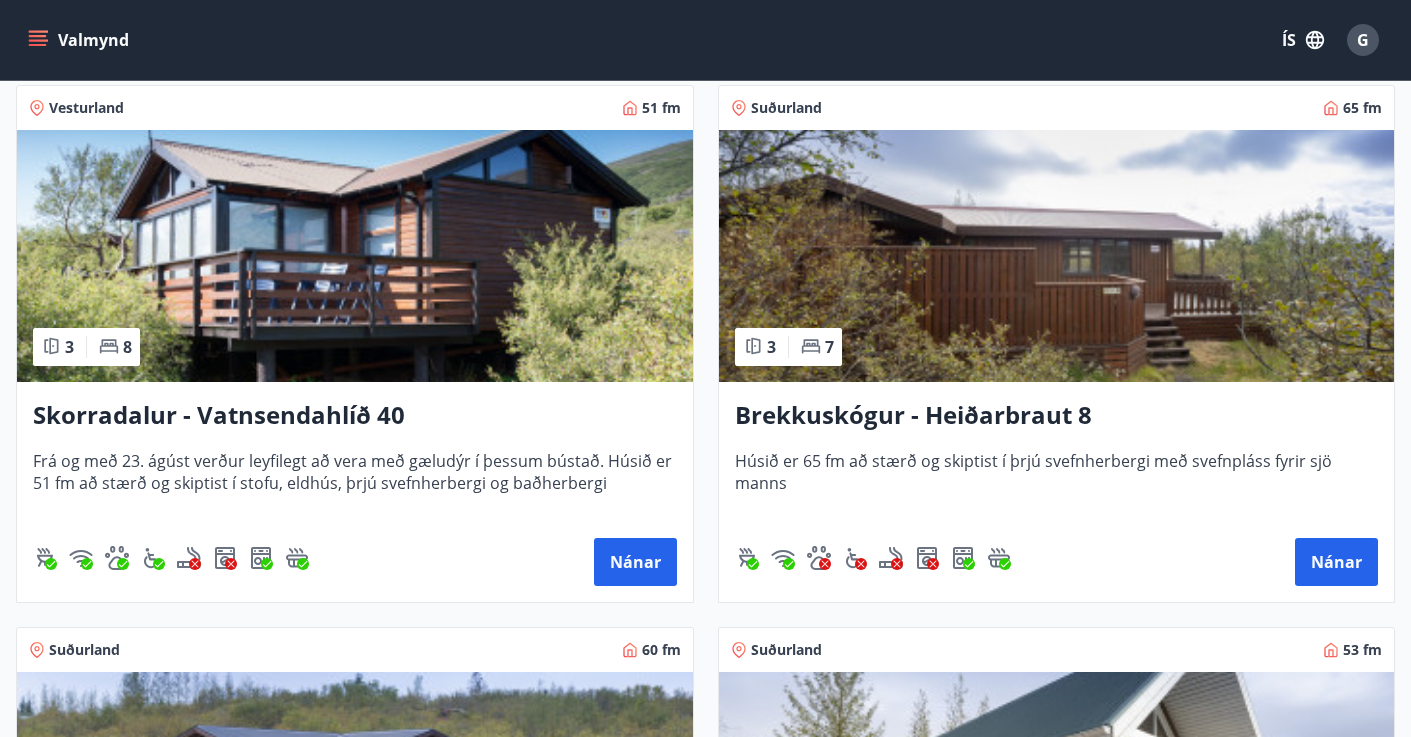 scroll, scrollTop: 4151, scrollLeft: 0, axis: vertical 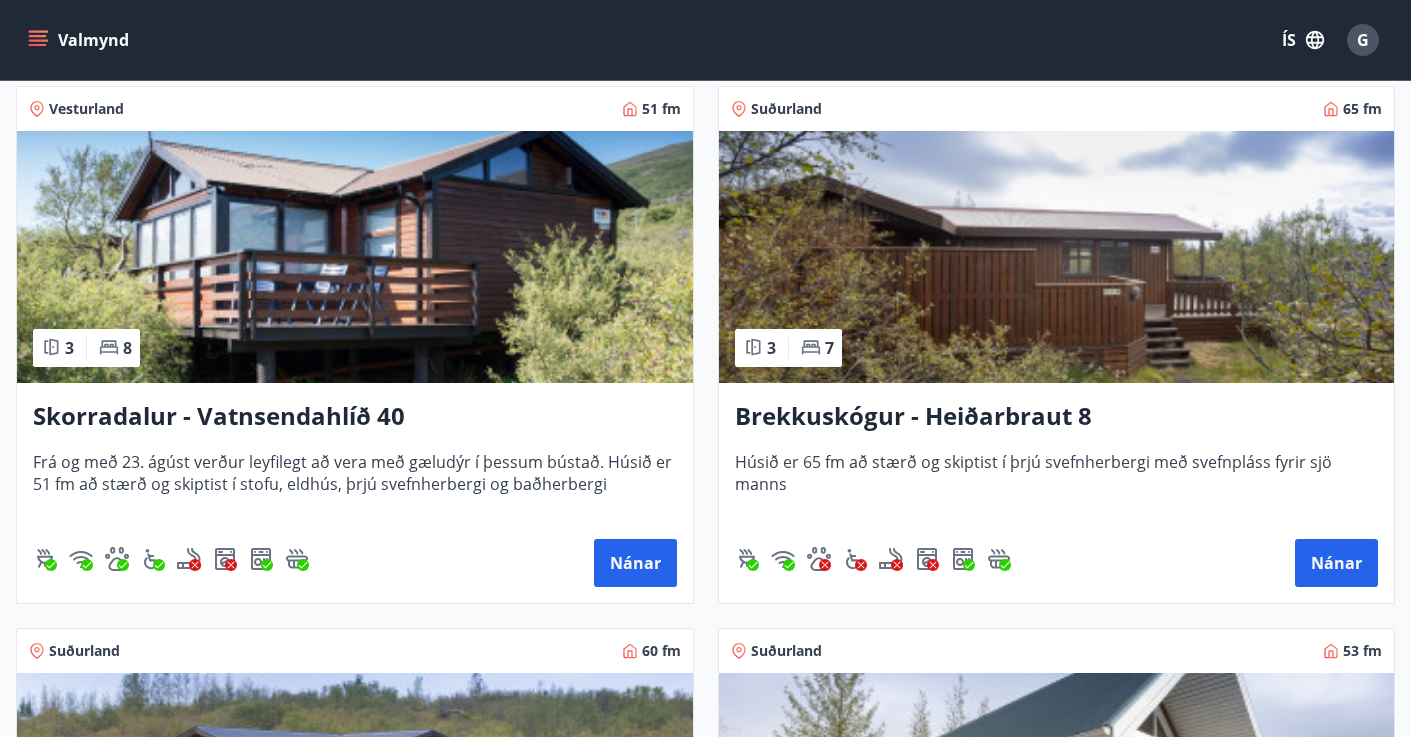 click at bounding box center [355, 257] 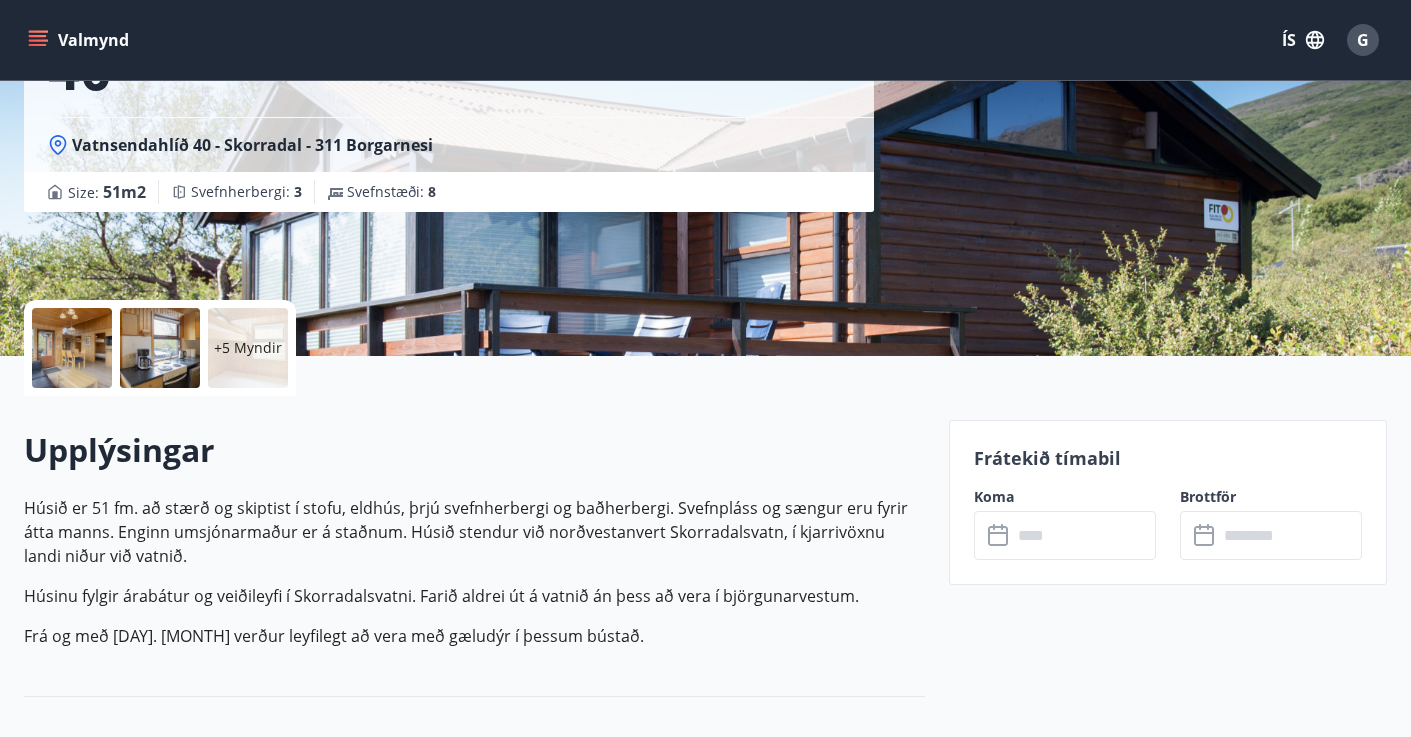 scroll, scrollTop: 244, scrollLeft: 0, axis: vertical 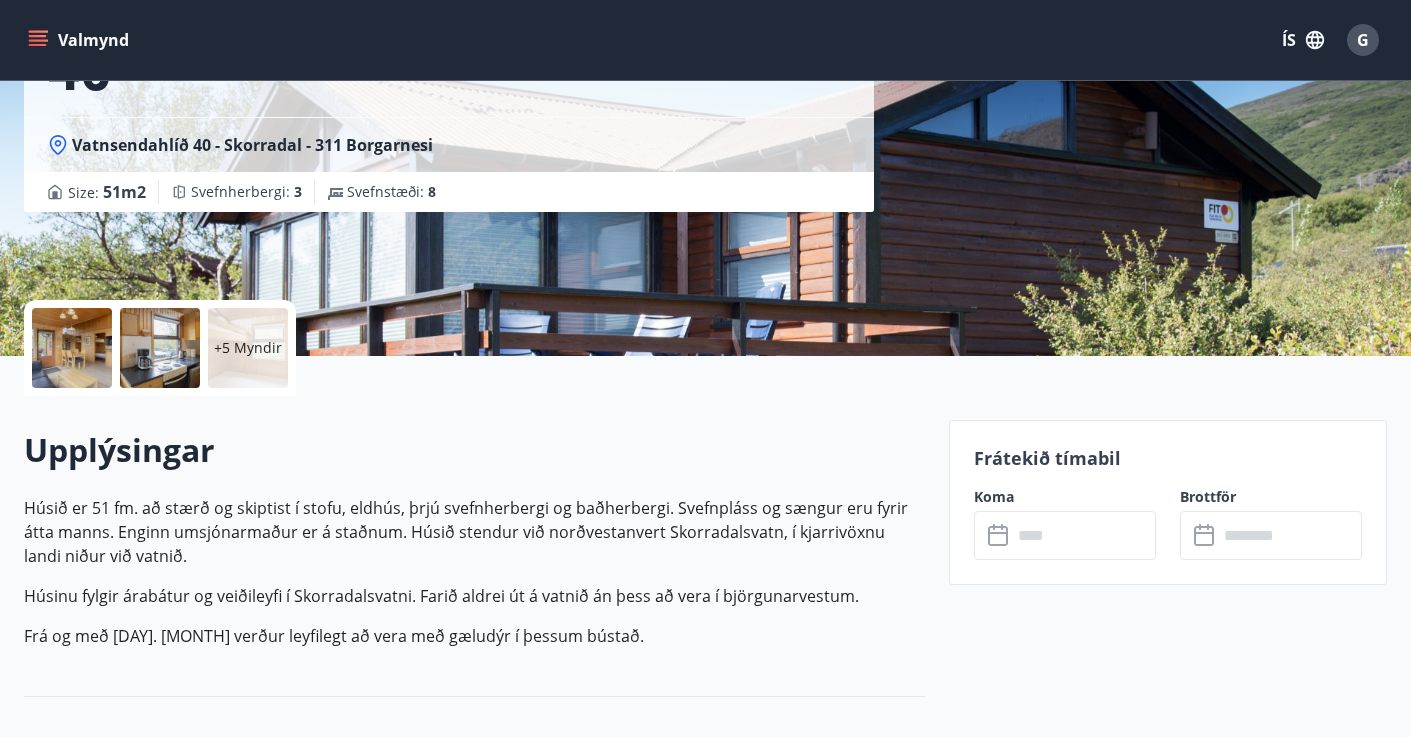 click at bounding box center (72, 348) 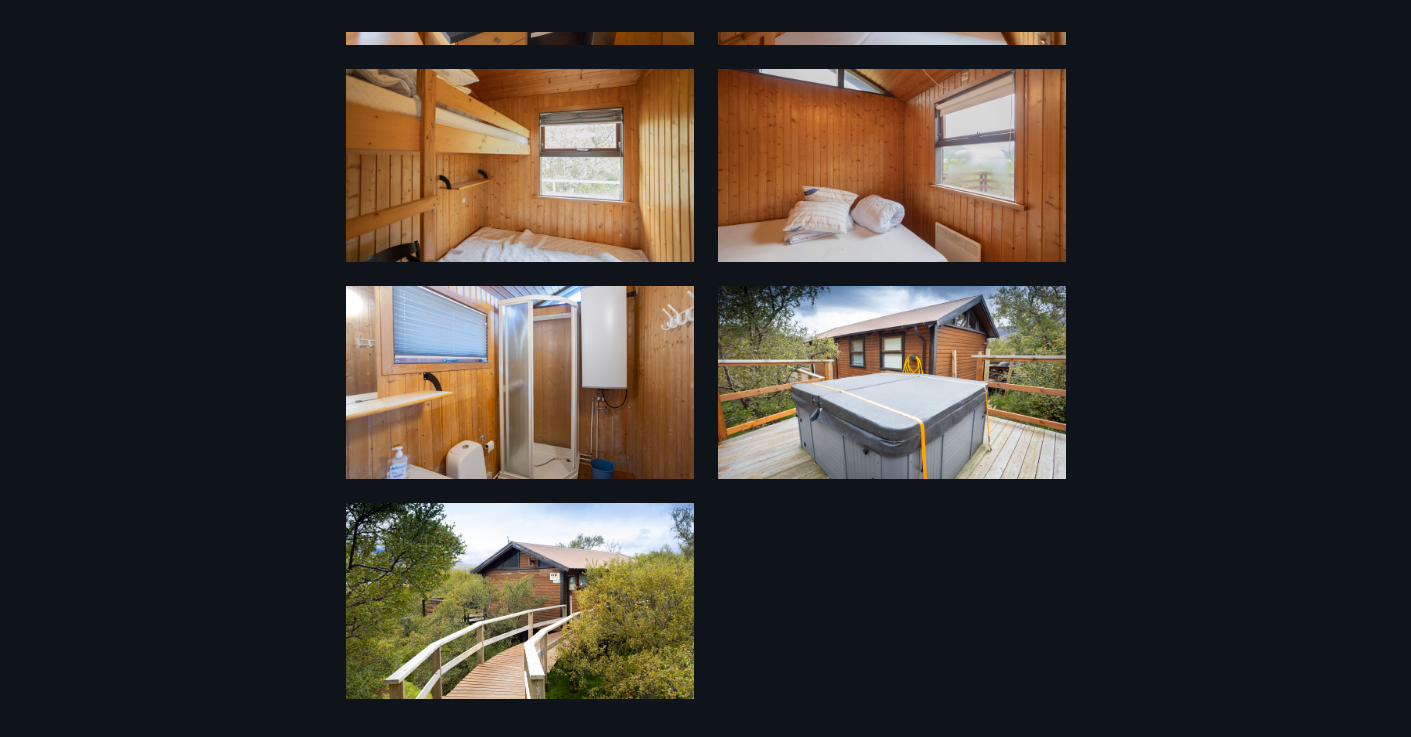 scroll, scrollTop: 694, scrollLeft: 0, axis: vertical 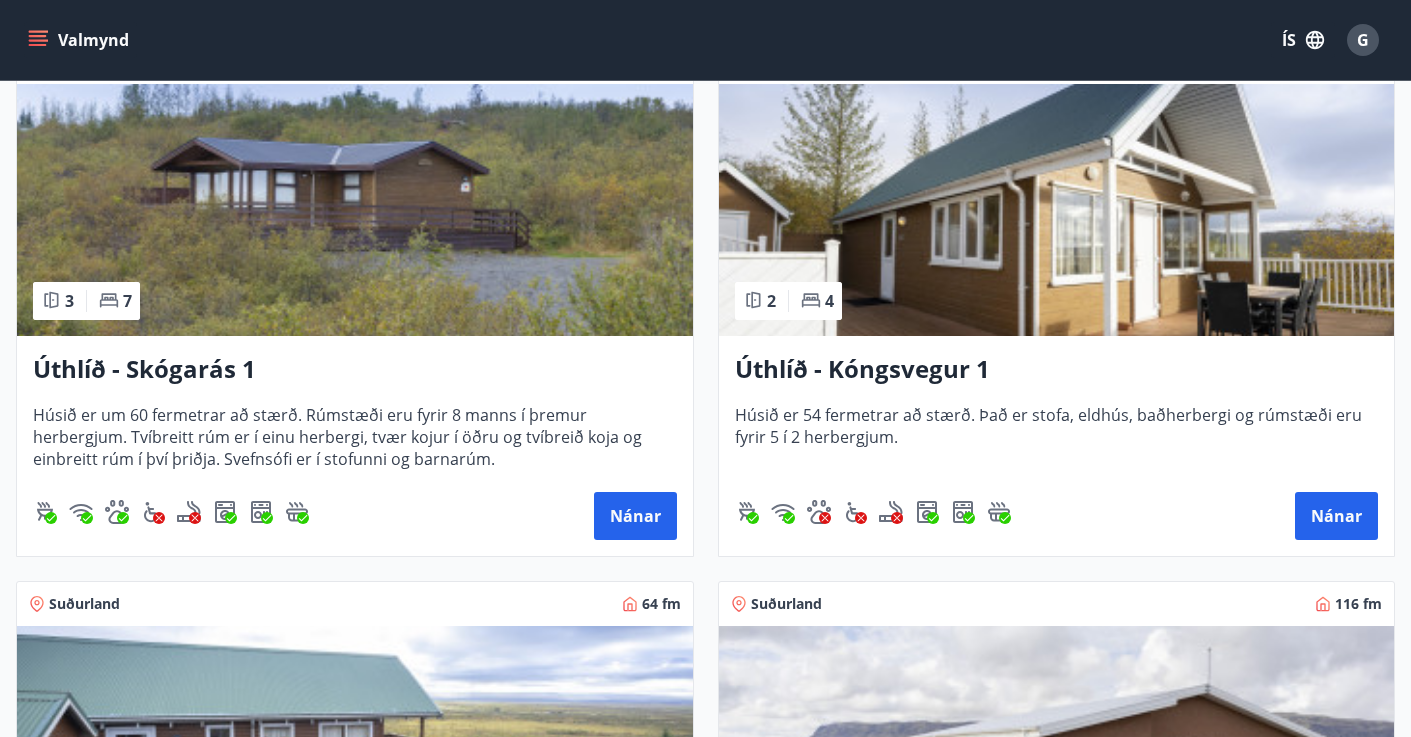 click at bounding box center (1057, 210) 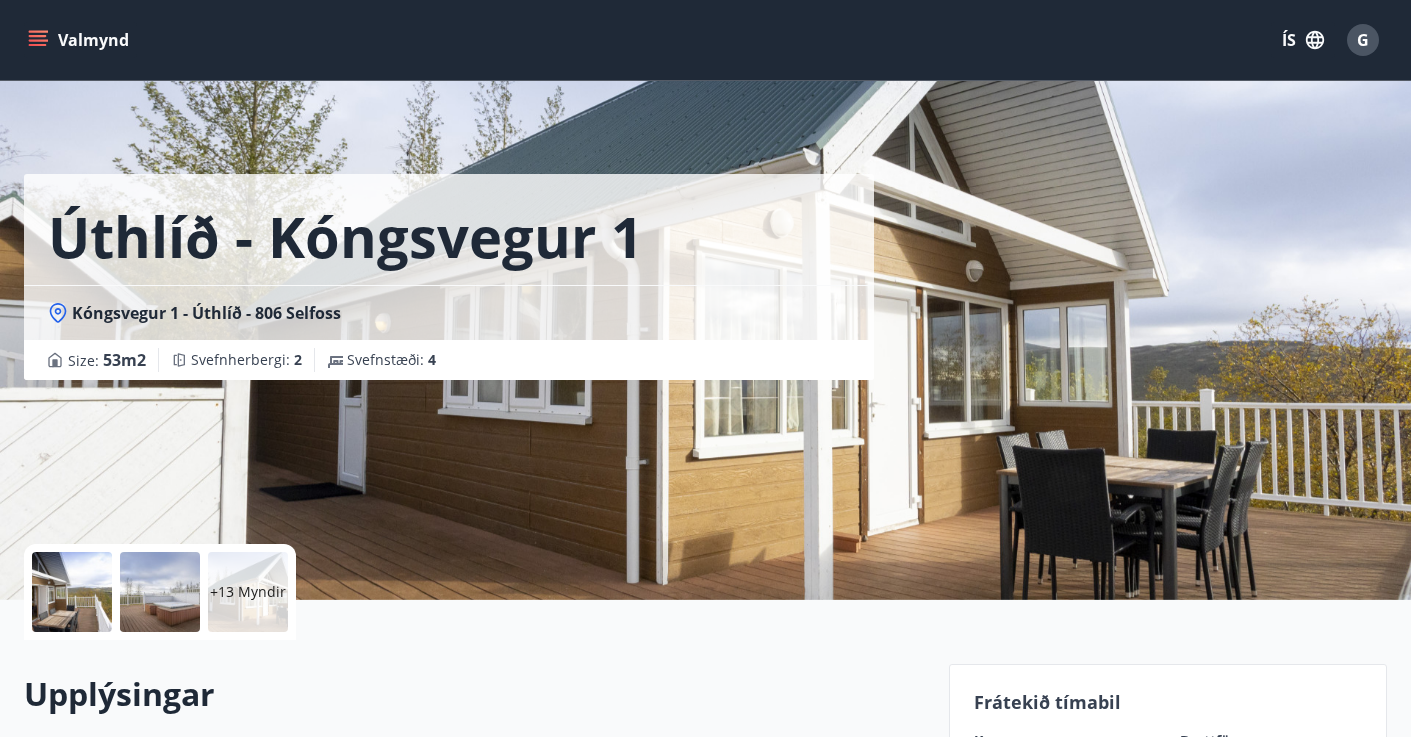 scroll, scrollTop: 28, scrollLeft: 0, axis: vertical 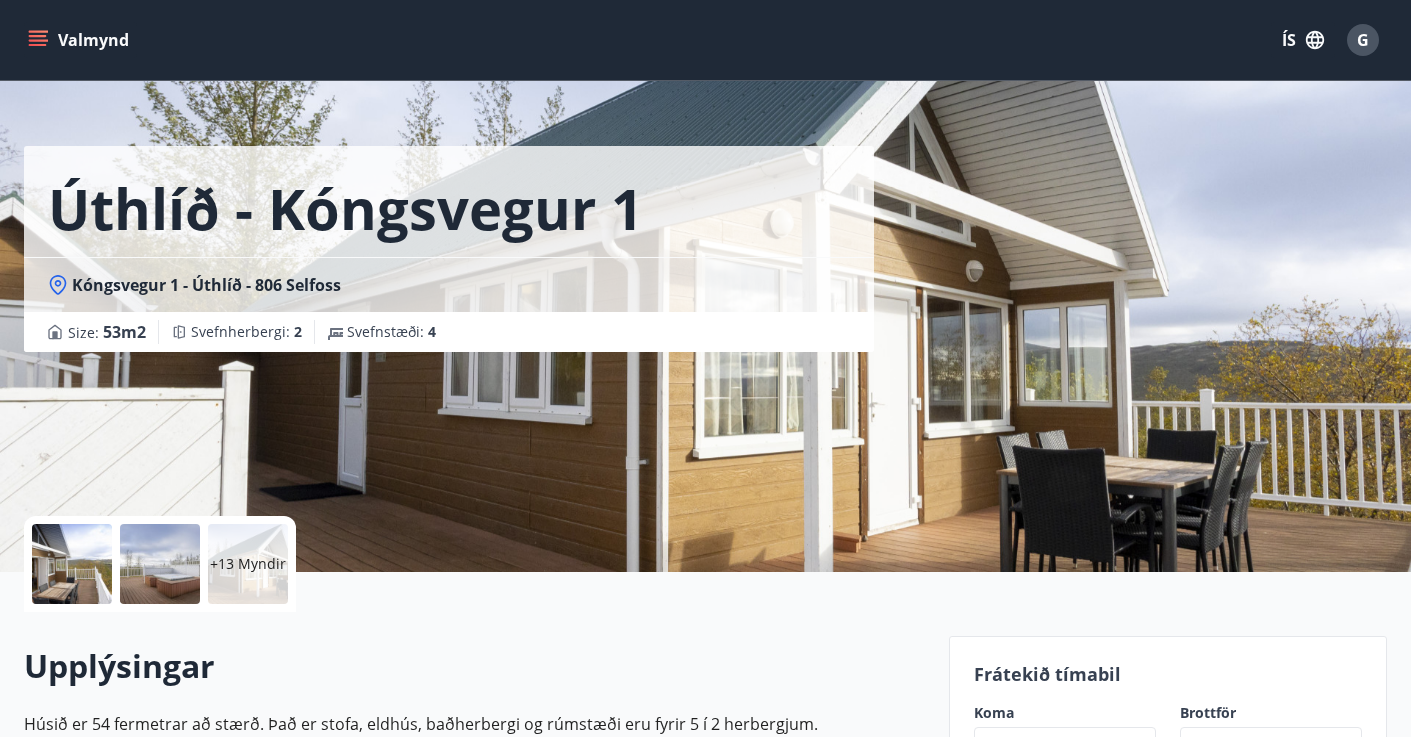 click at bounding box center (72, 564) 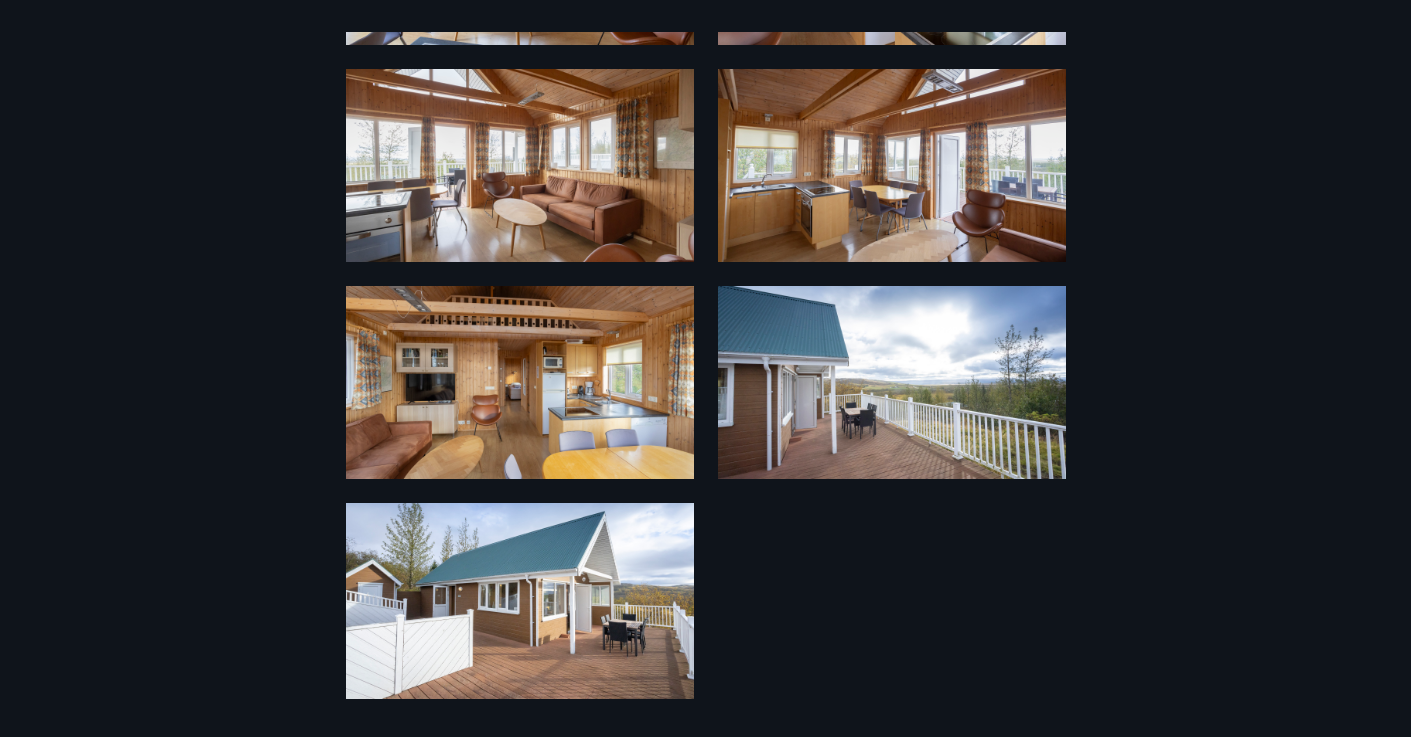 scroll, scrollTop: 1562, scrollLeft: 0, axis: vertical 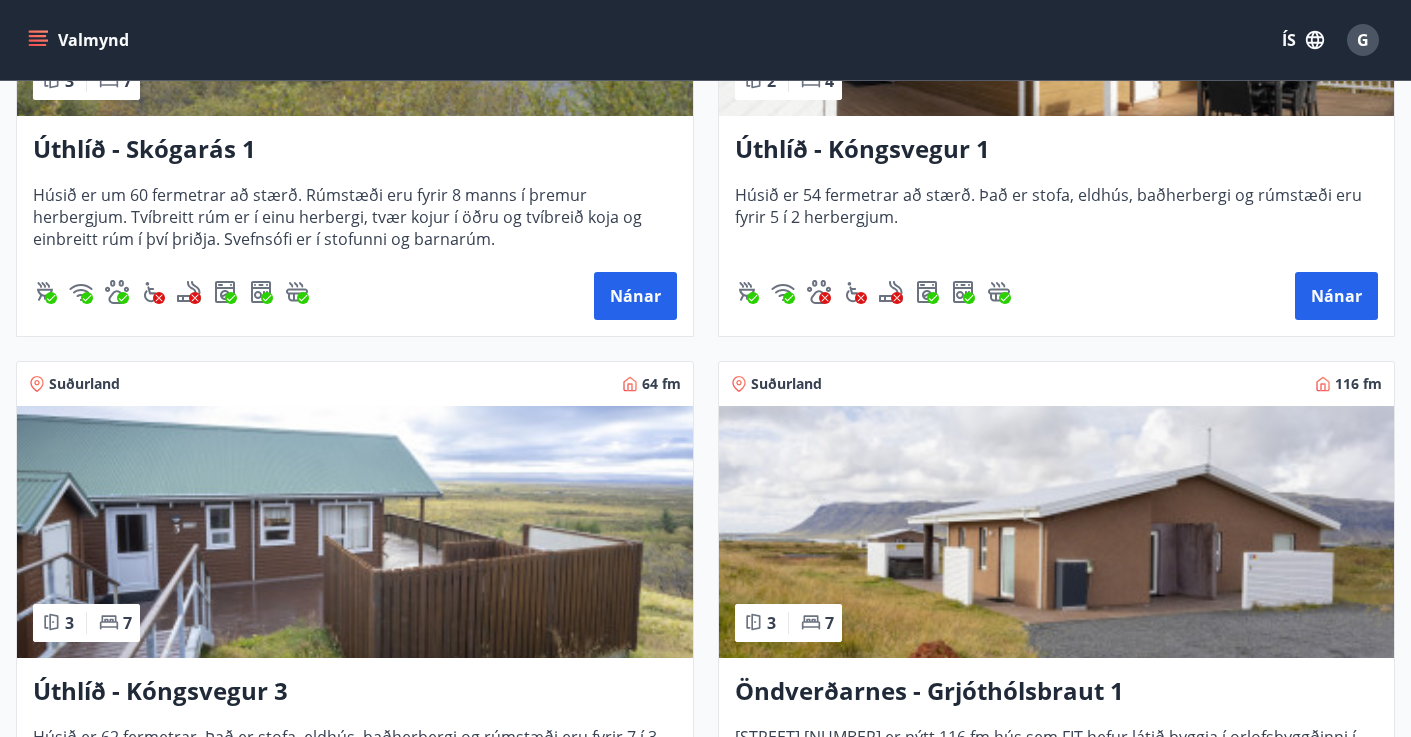 click at bounding box center (355, 532) 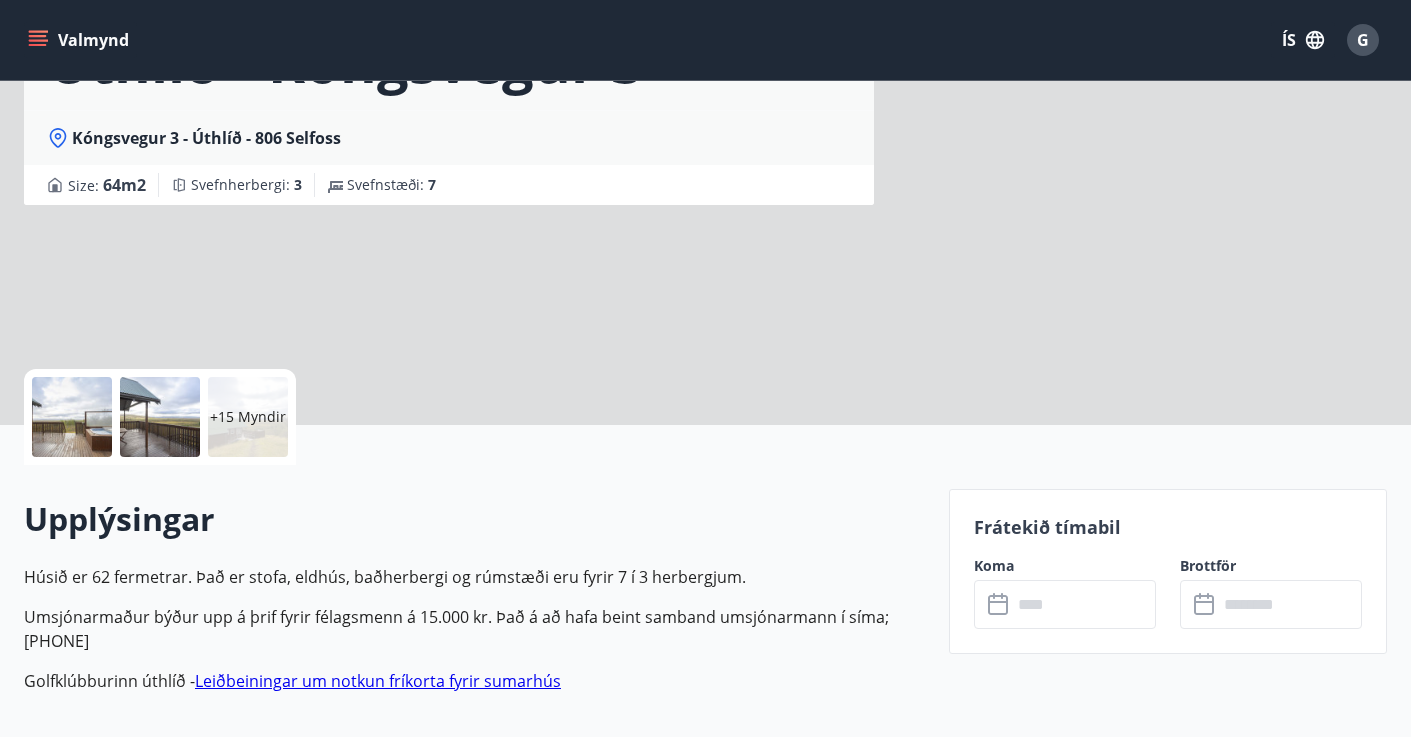 scroll, scrollTop: 0, scrollLeft: 0, axis: both 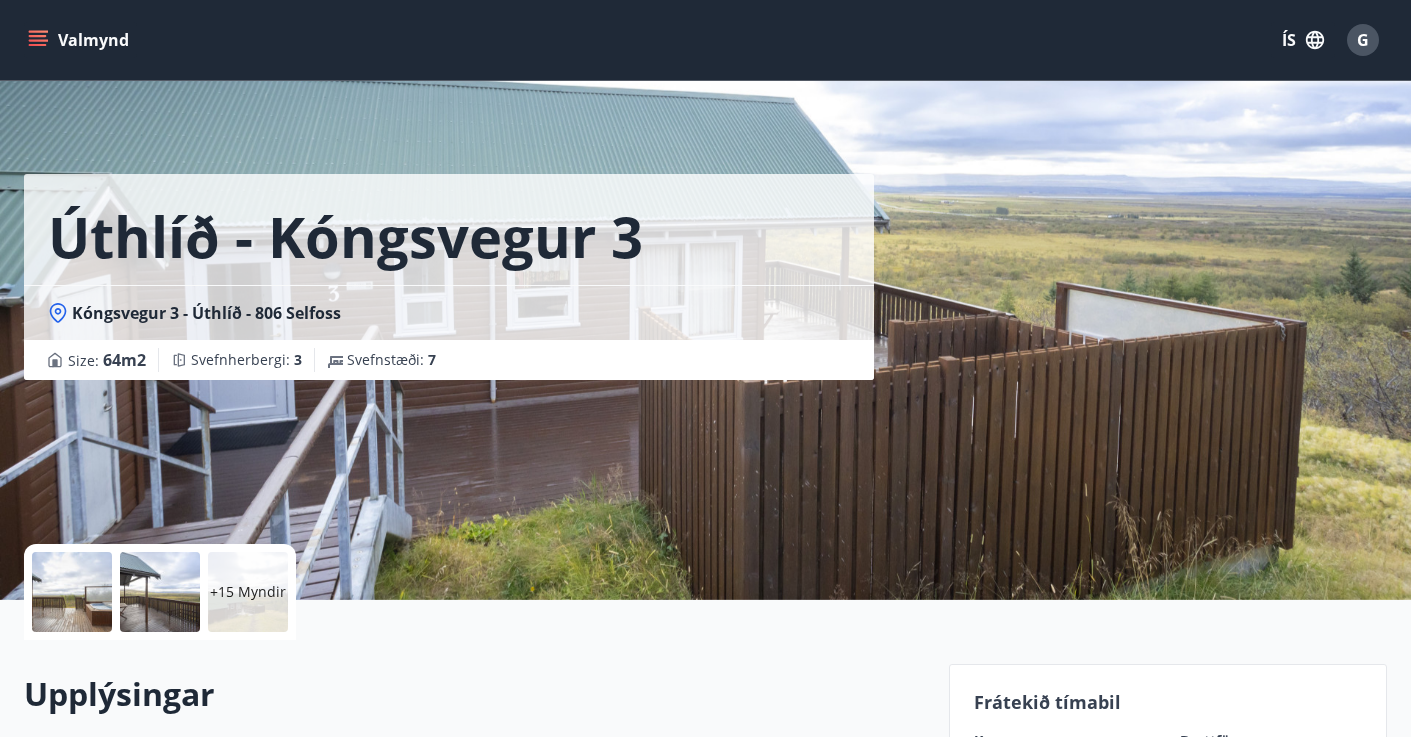 click on "+15 Myndir" at bounding box center [248, 592] 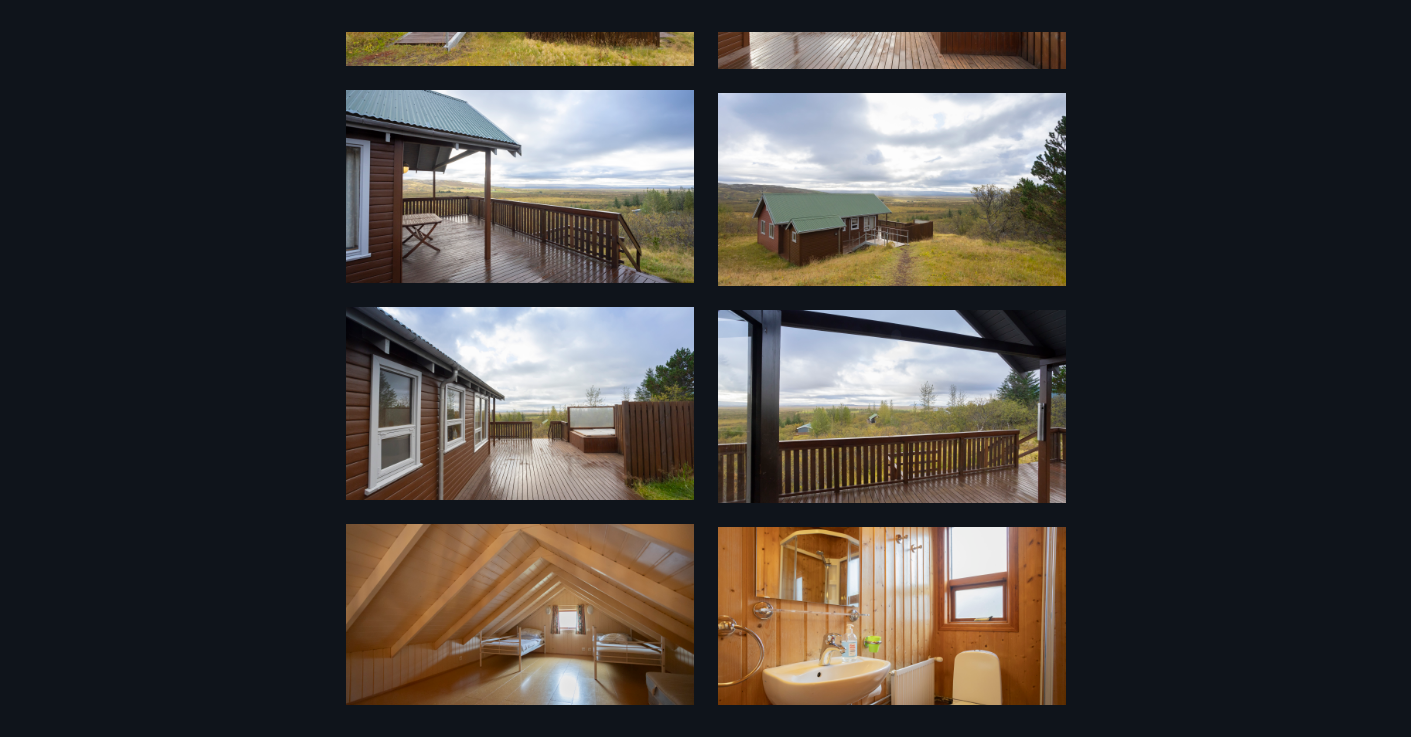 scroll, scrollTop: 718, scrollLeft: 0, axis: vertical 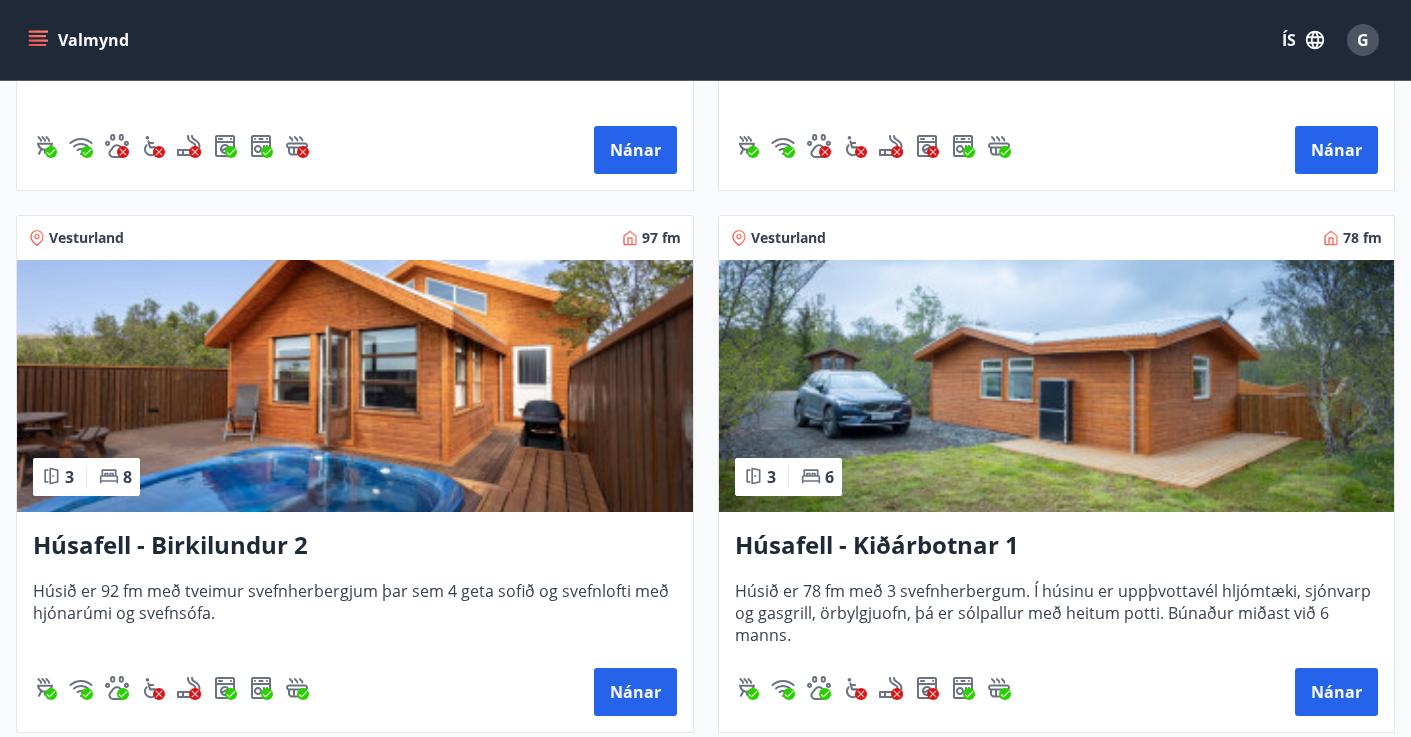 click at bounding box center [1057, 386] 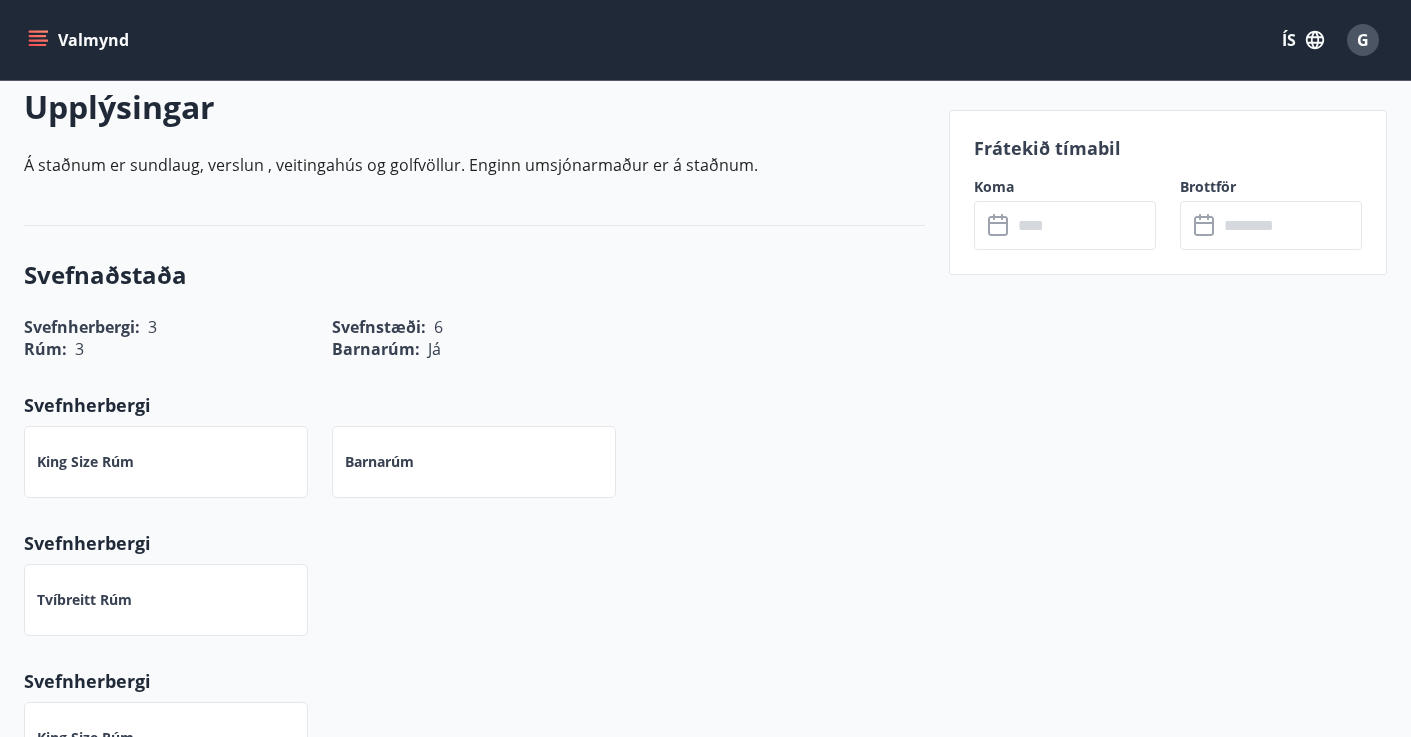 scroll, scrollTop: 600, scrollLeft: 0, axis: vertical 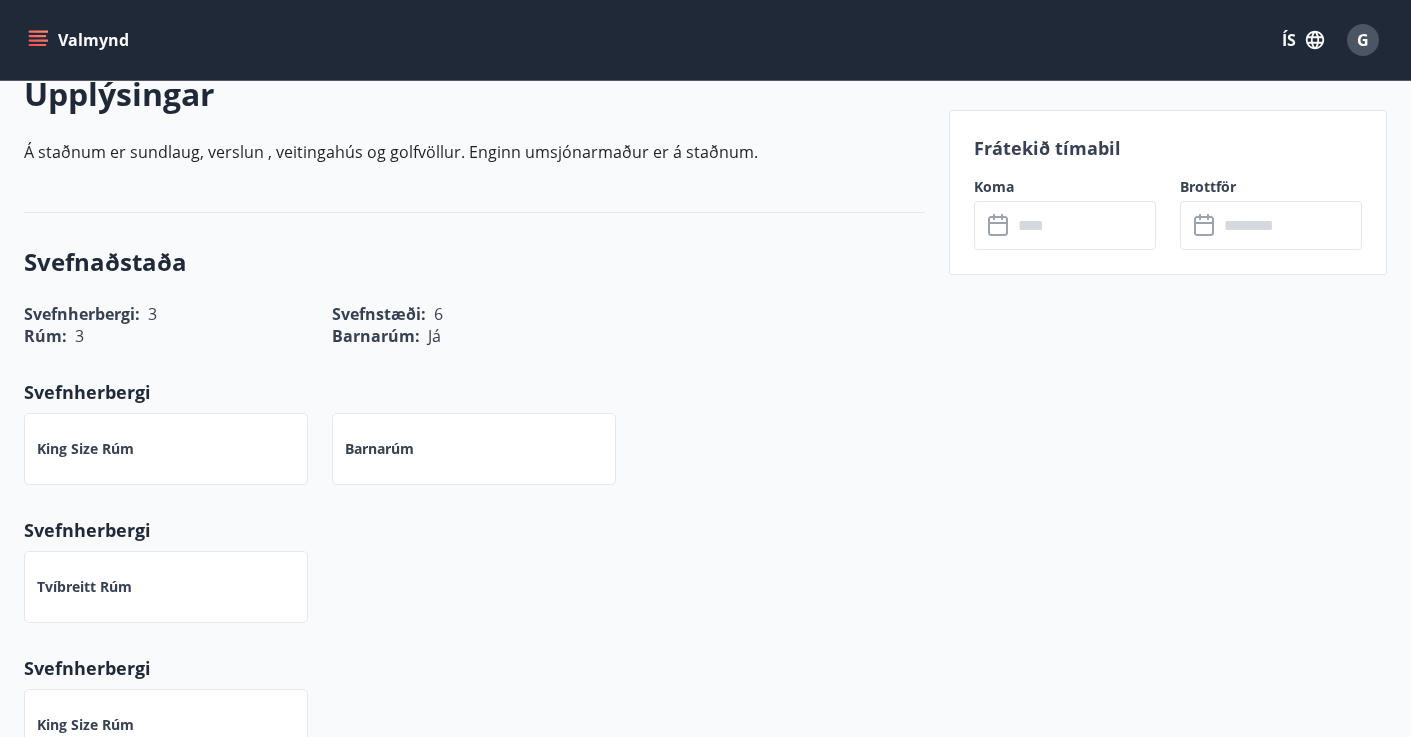 click at bounding box center (1084, 225) 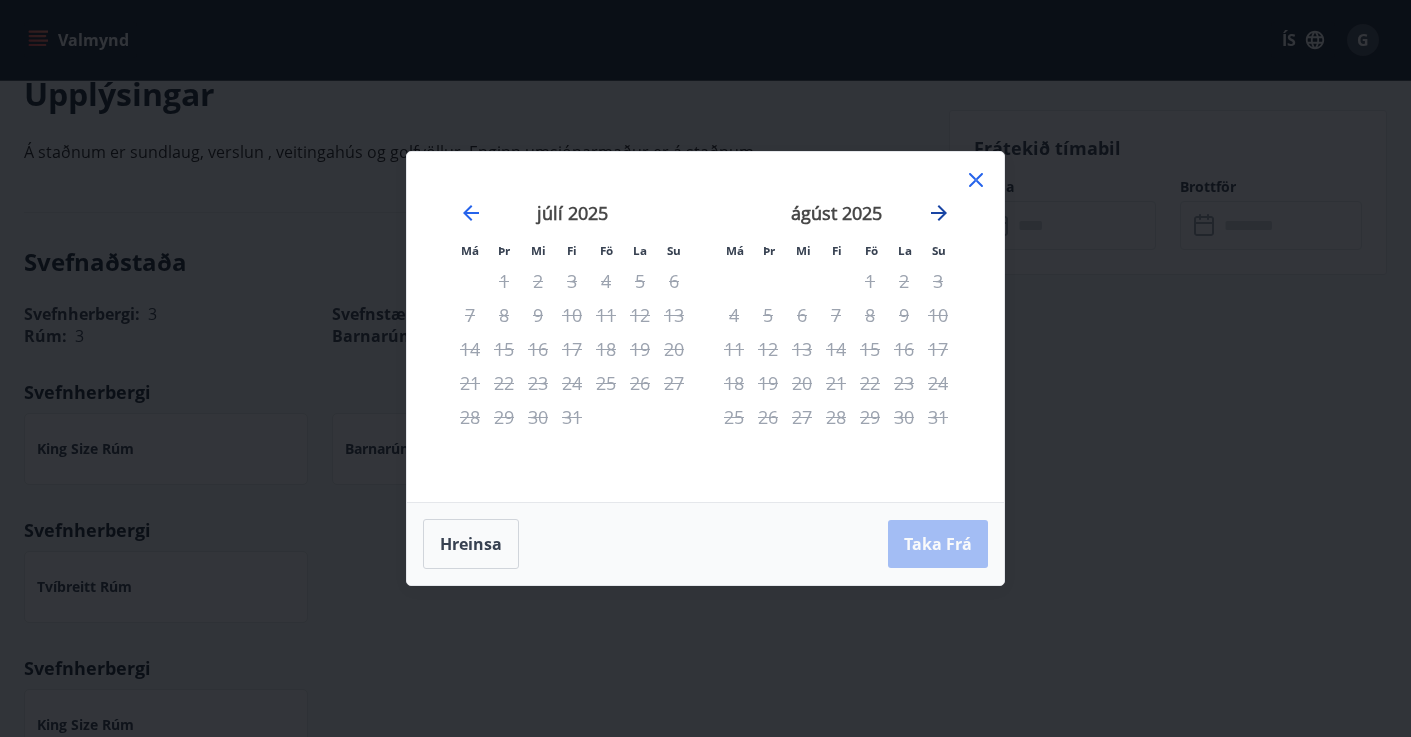 click 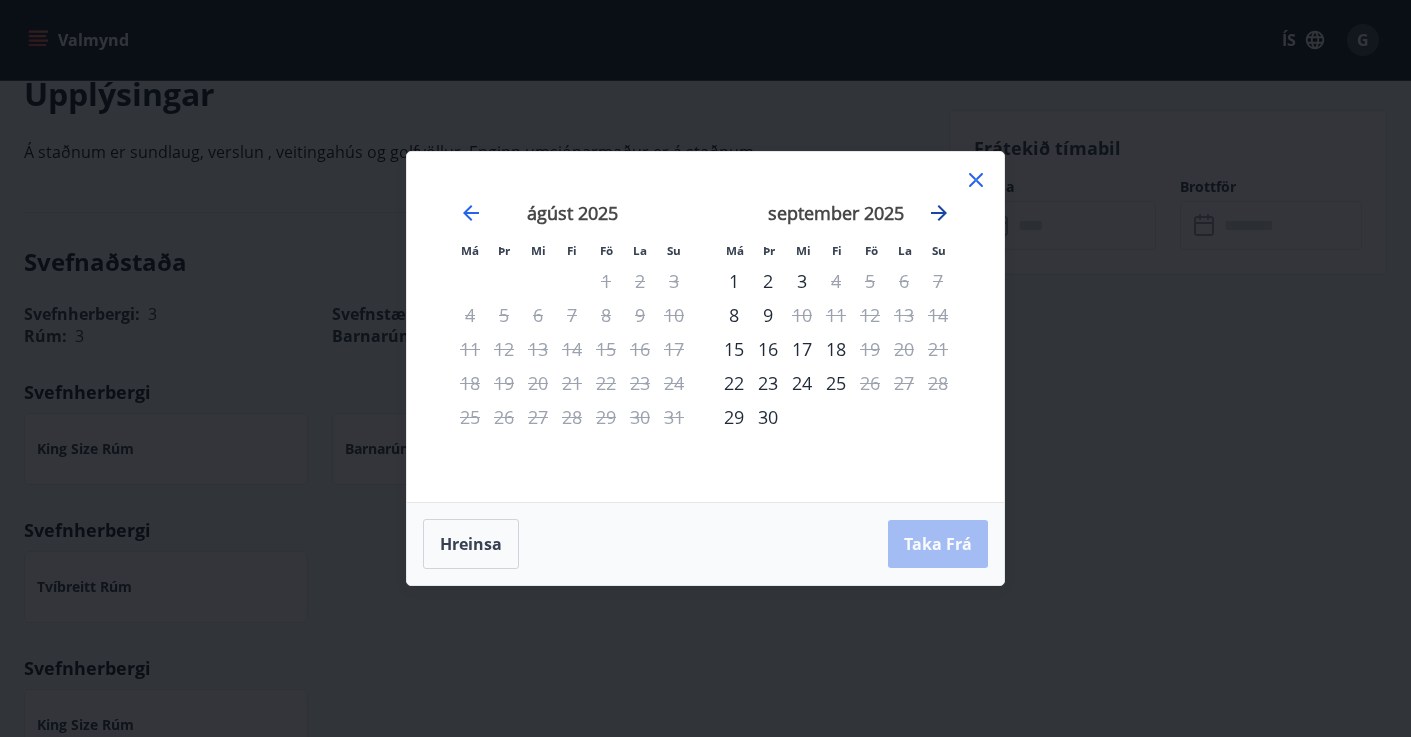 click 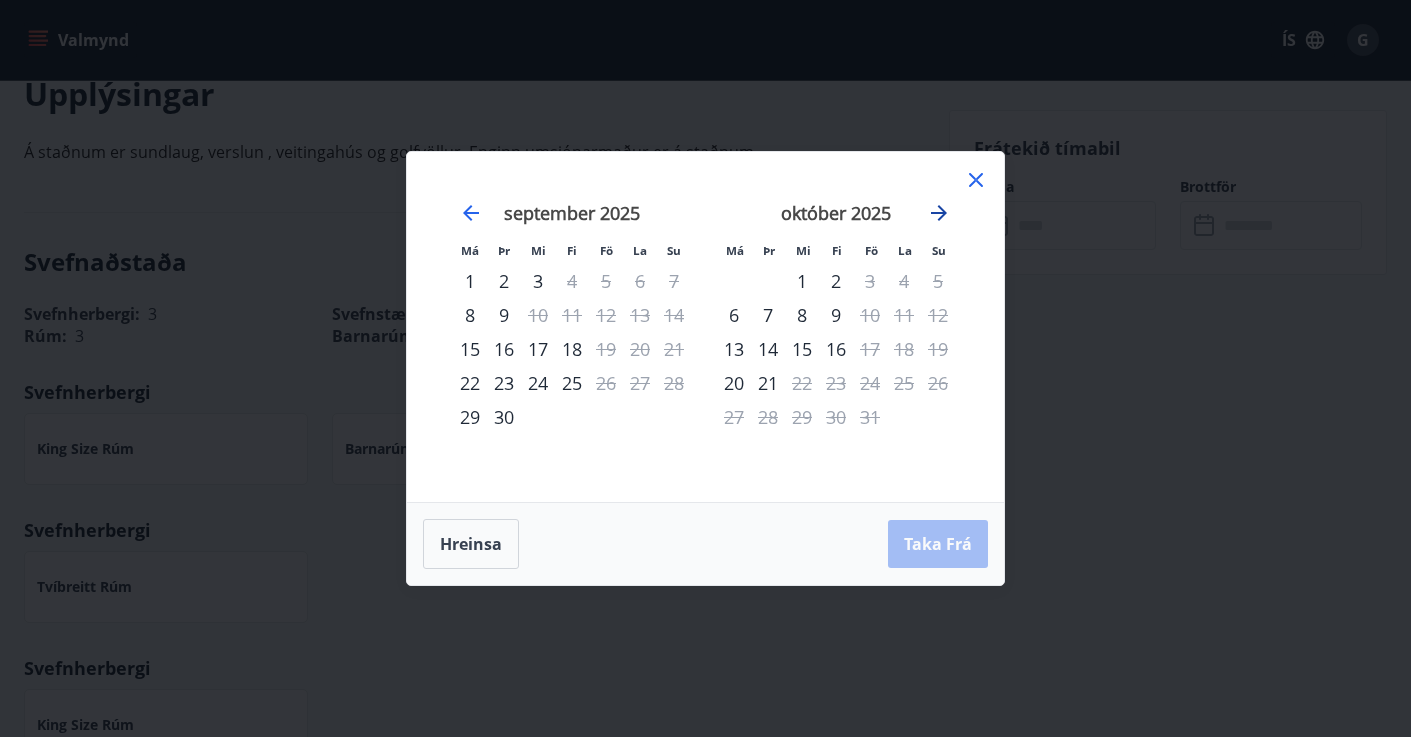 click 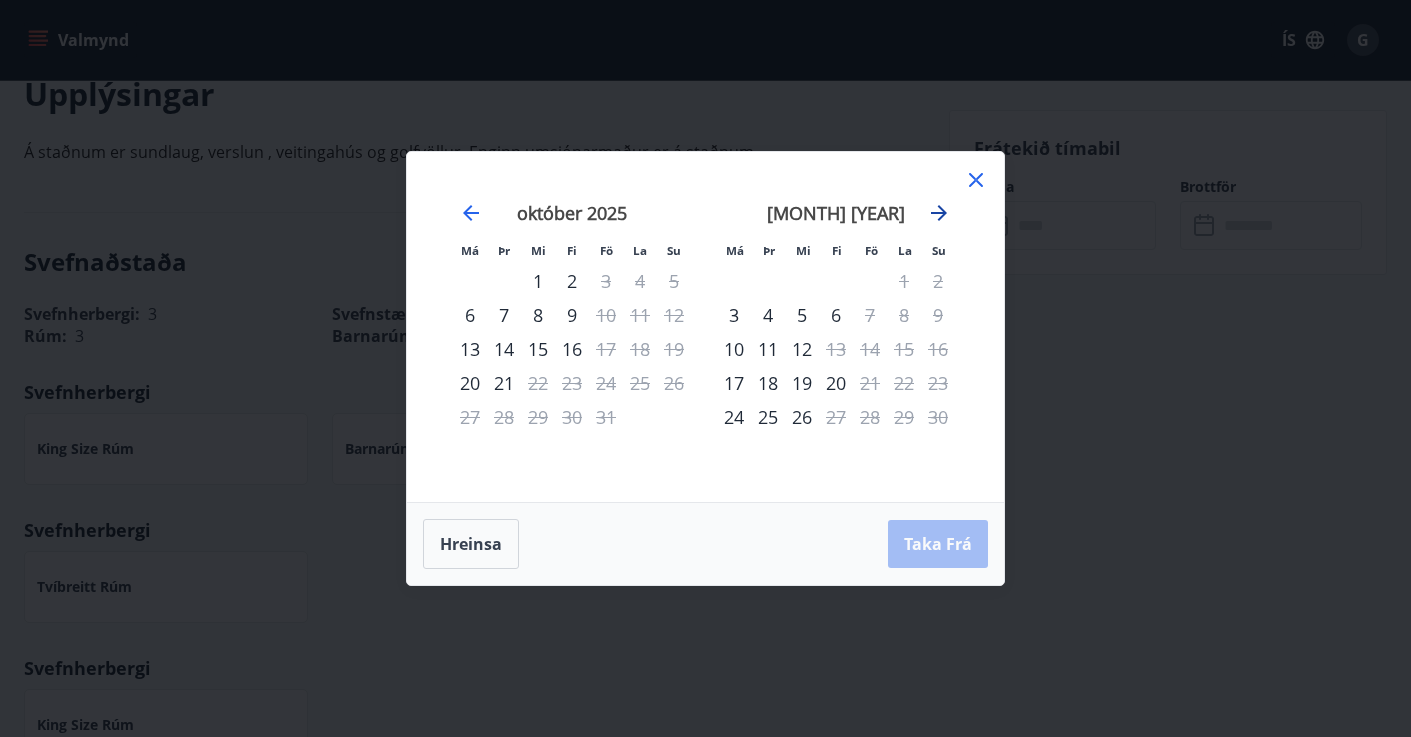 click 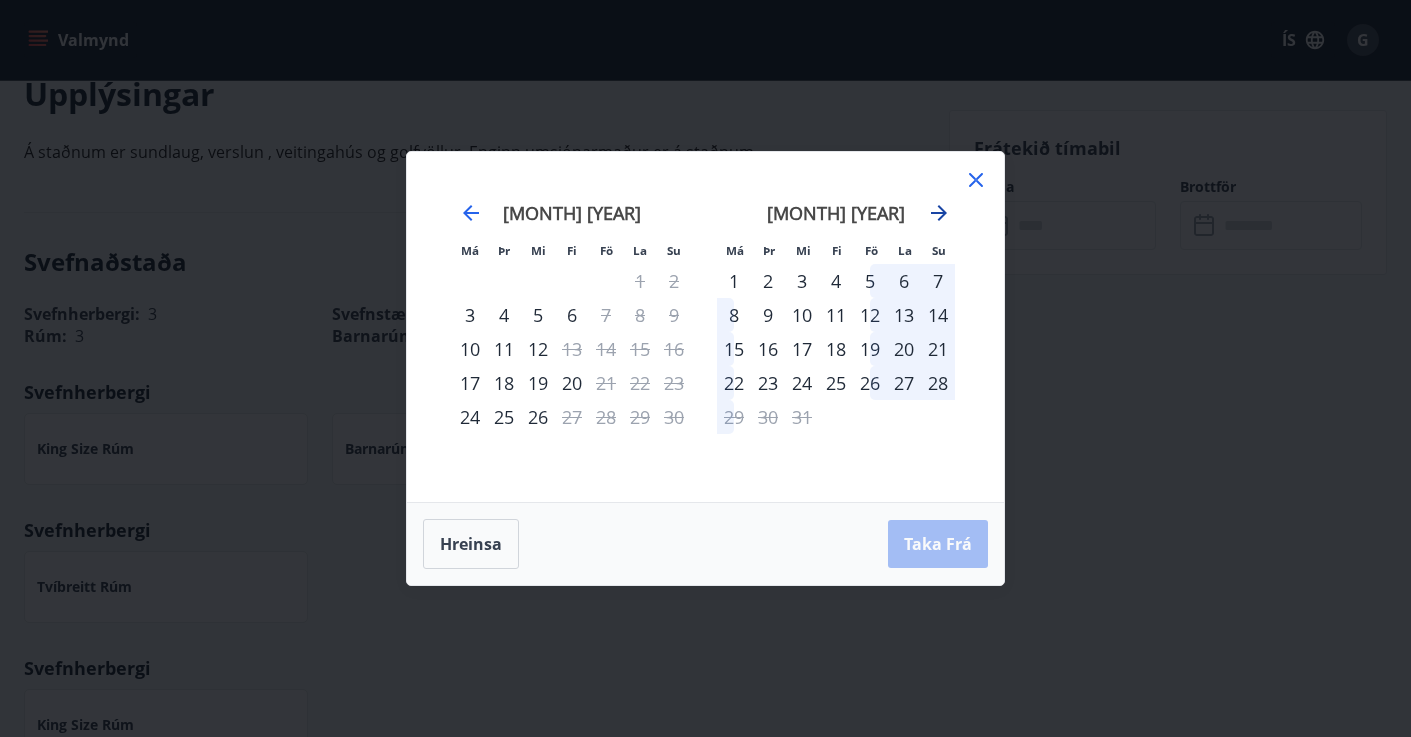 click 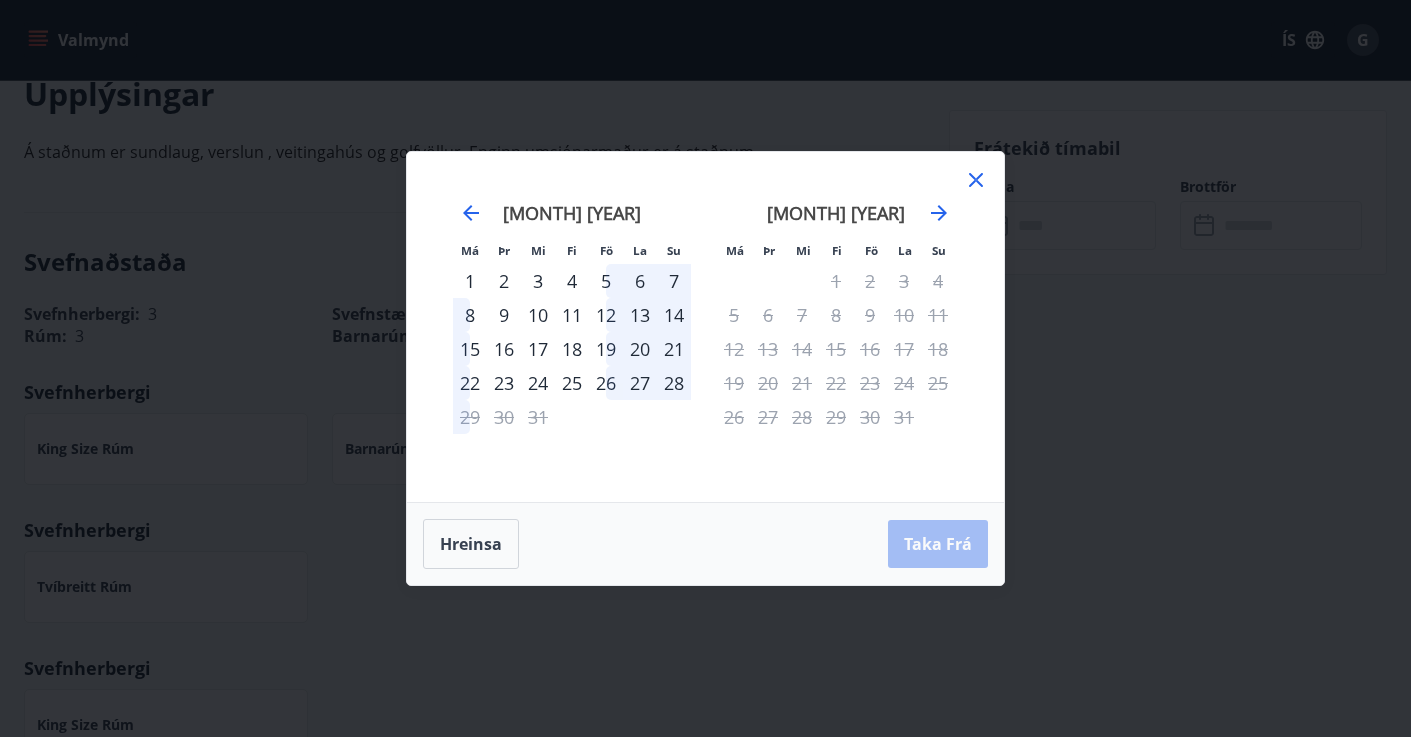click 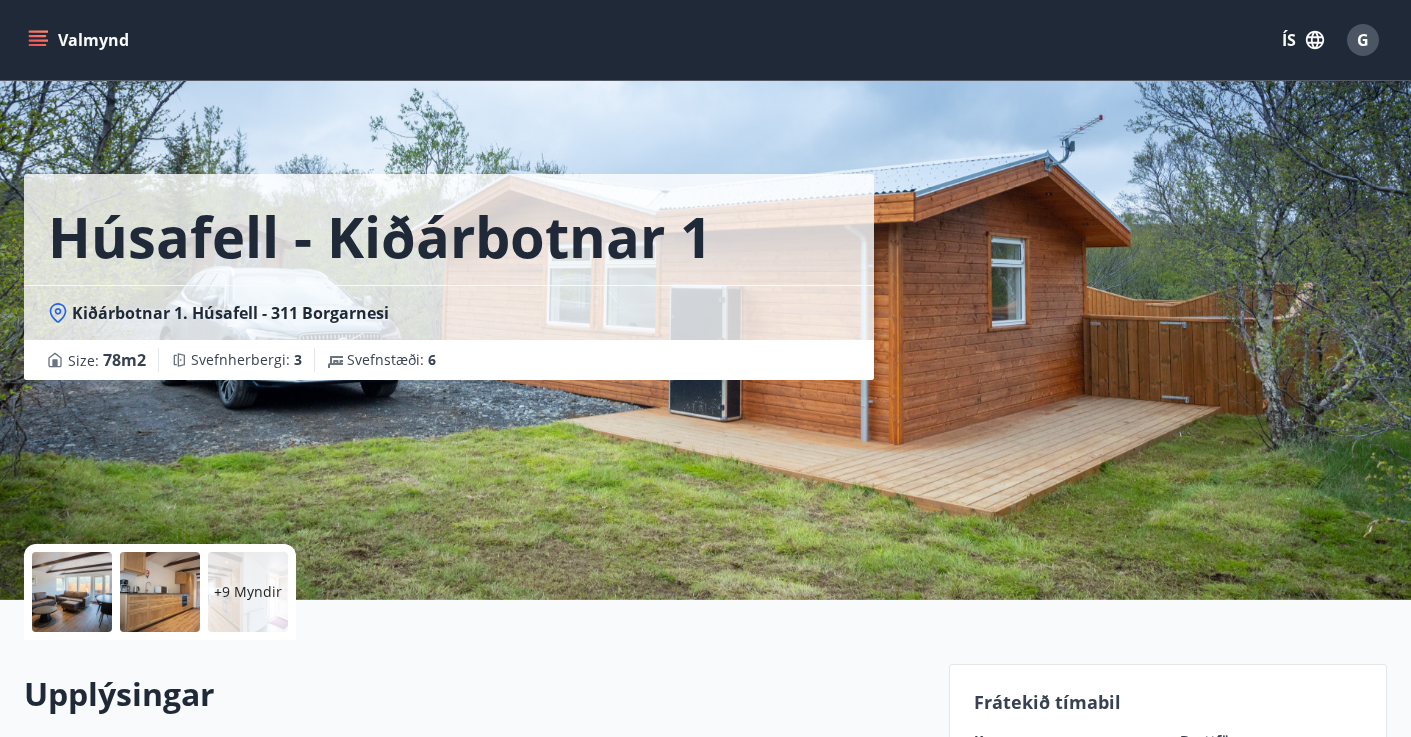 scroll, scrollTop: 0, scrollLeft: 0, axis: both 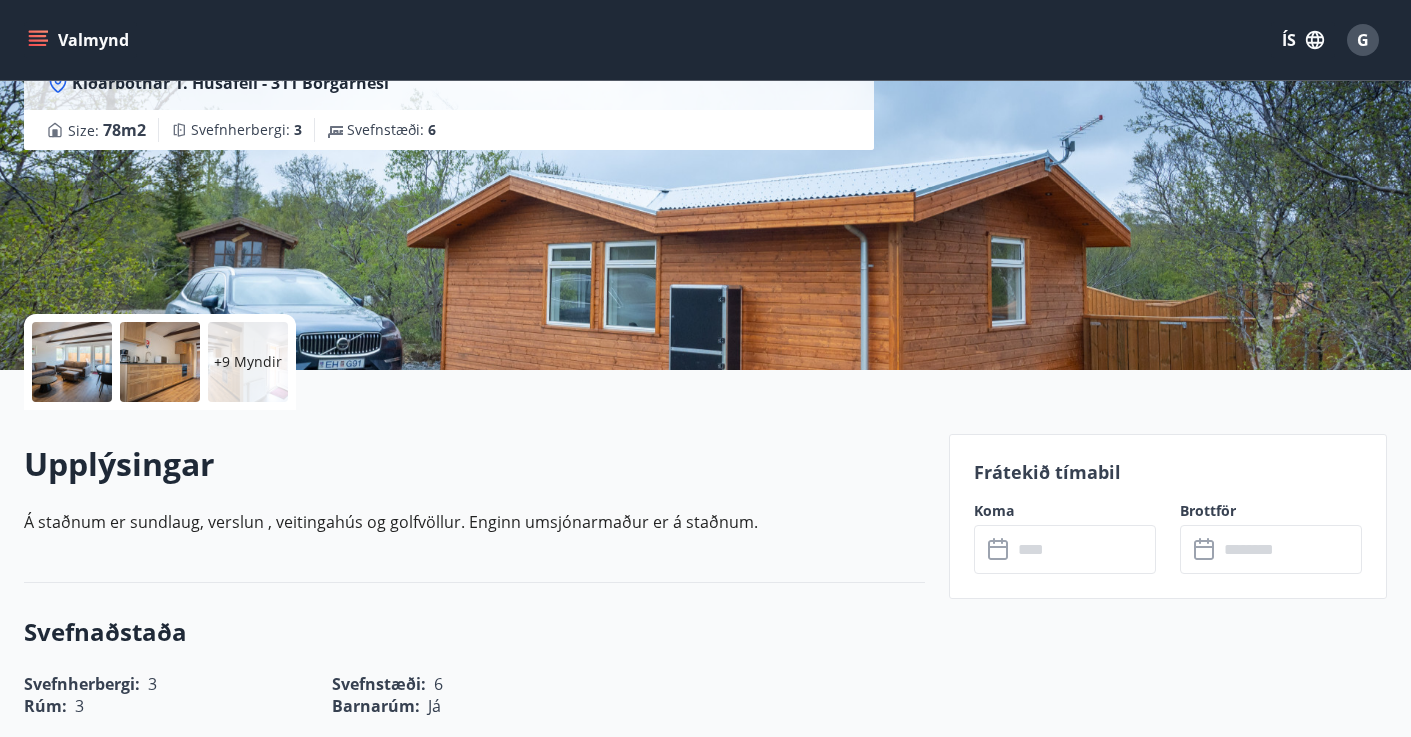 click on "​ ​" at bounding box center (1065, 549) 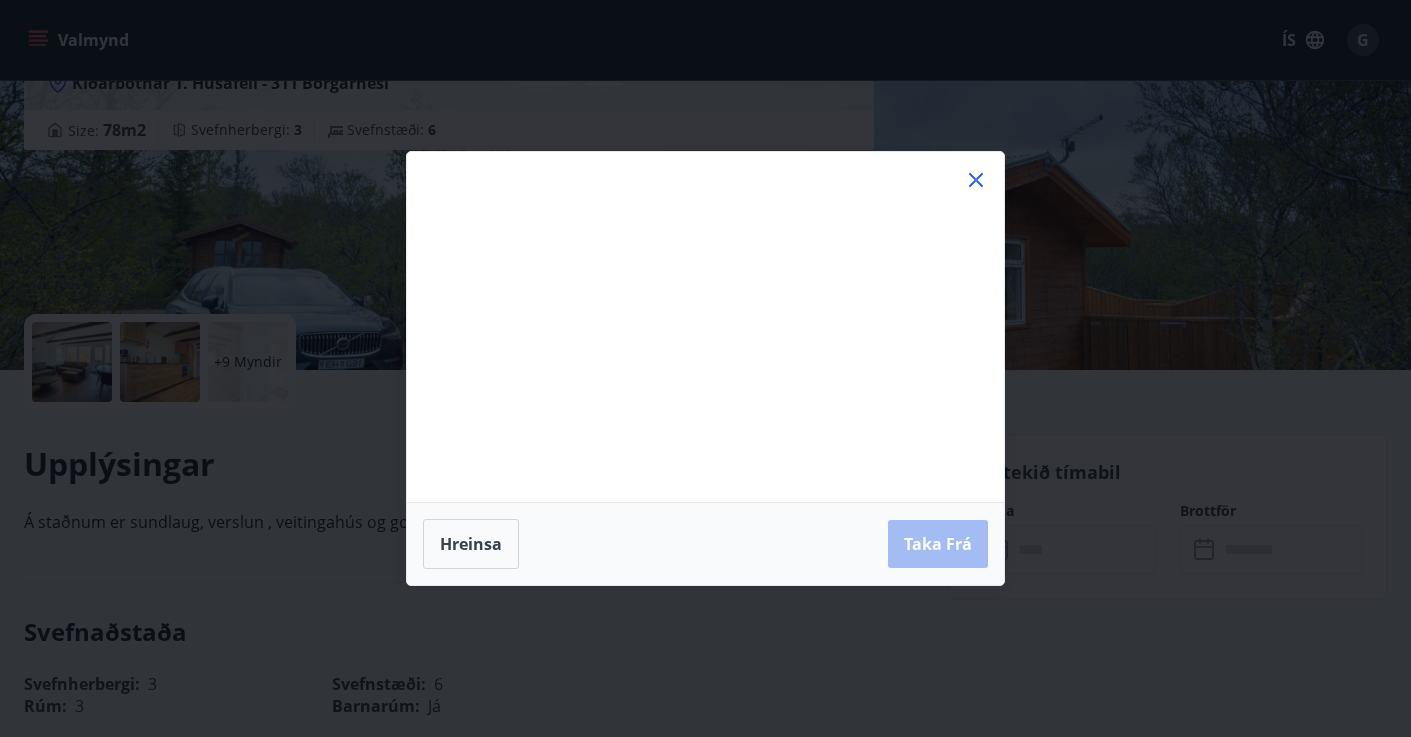 click on "Hreinsa Taka Frá" at bounding box center [705, 544] 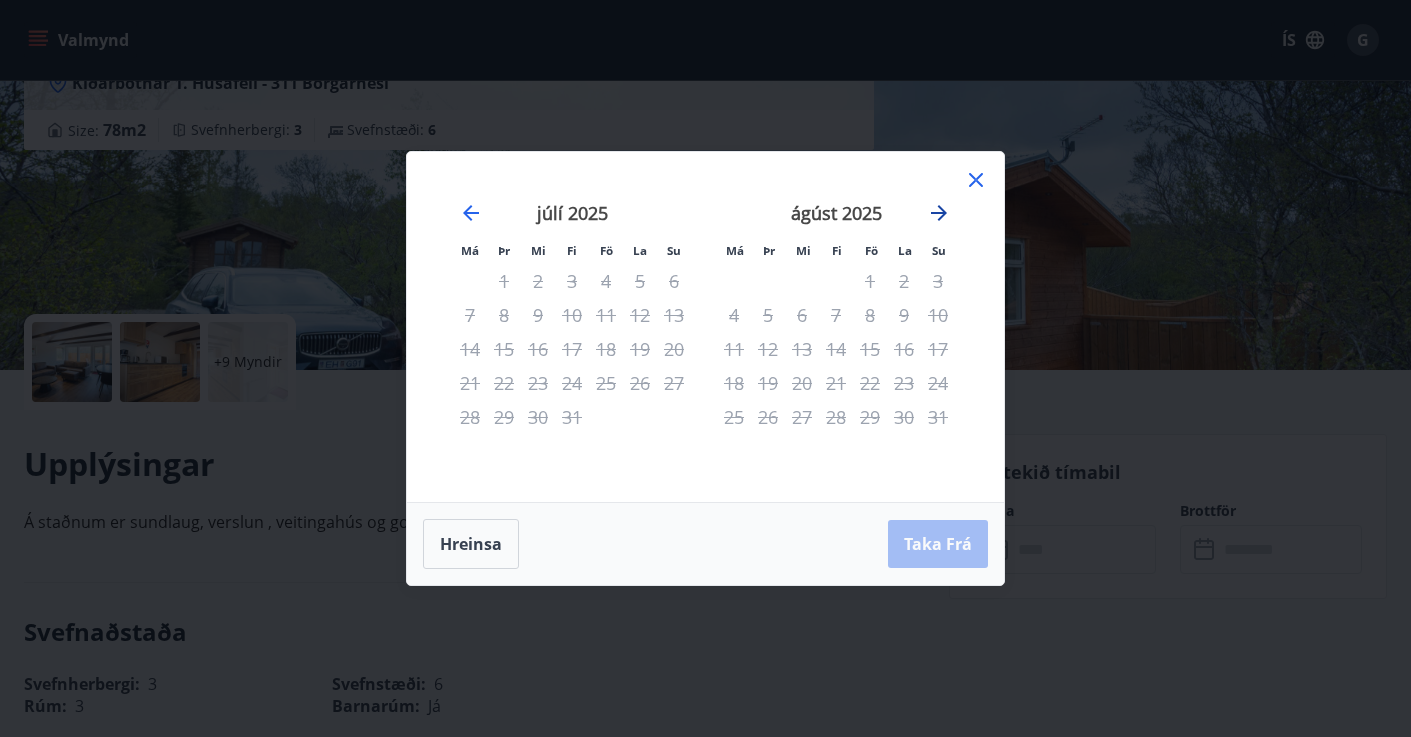 click 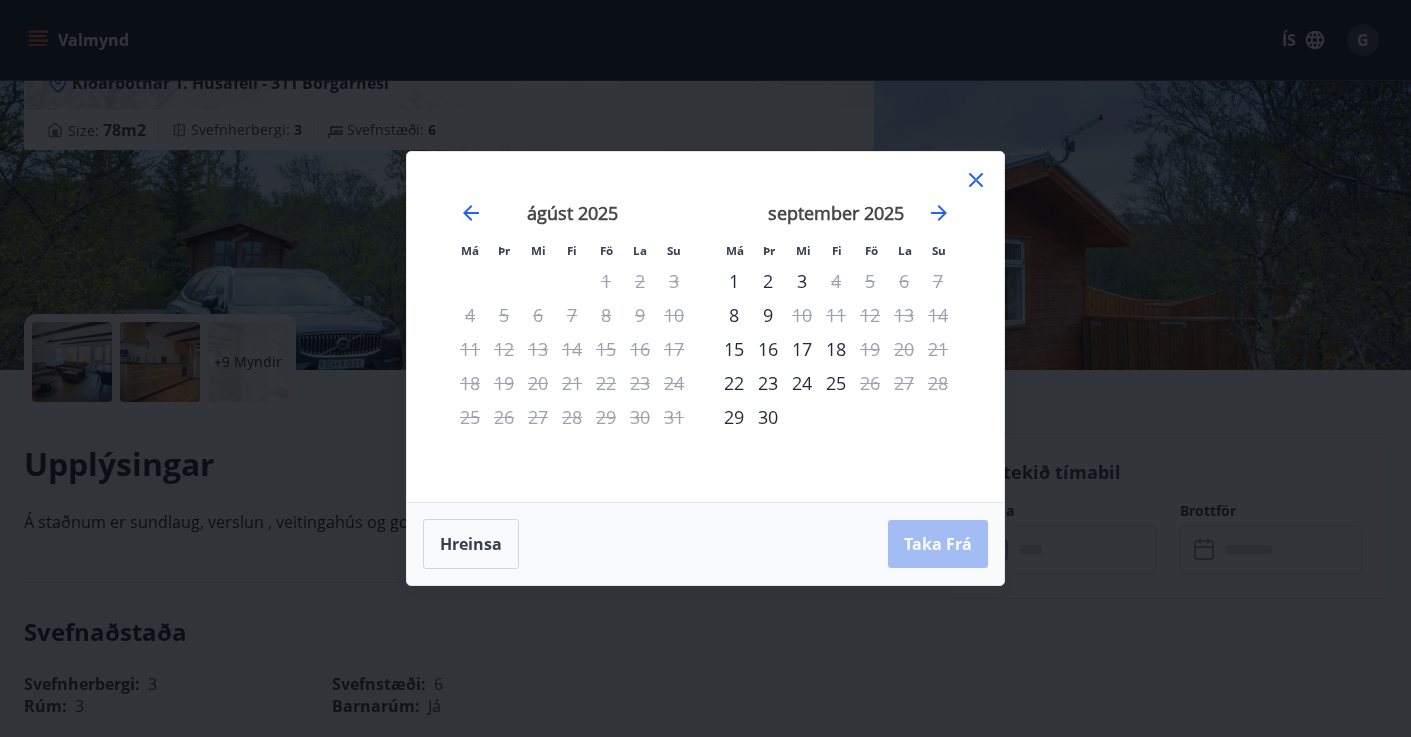 click on "Má Þr Mi Fi Fö La Su Má Þr Mi Fi Fö La Su [MONTH] [YEAR] 1 2 3 4 5 6 7 8 9 10 11 12 13 14 15 16 17 18 19 20 21 22 23 24 25 26 27 28 29 30 31 [MONTH] [YEAR] 1 2 3 4 5 6 7 8 9 10 11 12 13 14 15 16 17 18 19 20 21 22 23 24 25 26 27 28 29 30 31 [MONTH] [YEAR] 1 2 3 4 5 6 7 8 9 10 11 12 13 14 15 16 17 18 19 20 21 22 23 24 25 26 27 28 29 30 [MONTH] [YEAR] 1 2 3 4 5 6 7 8 9 10 11 12 13 14 15 16 17 18 19 20 21 22 23 24 25 26 27 28 29 30 31 Hreinsa Taka Frá" at bounding box center [705, 368] 